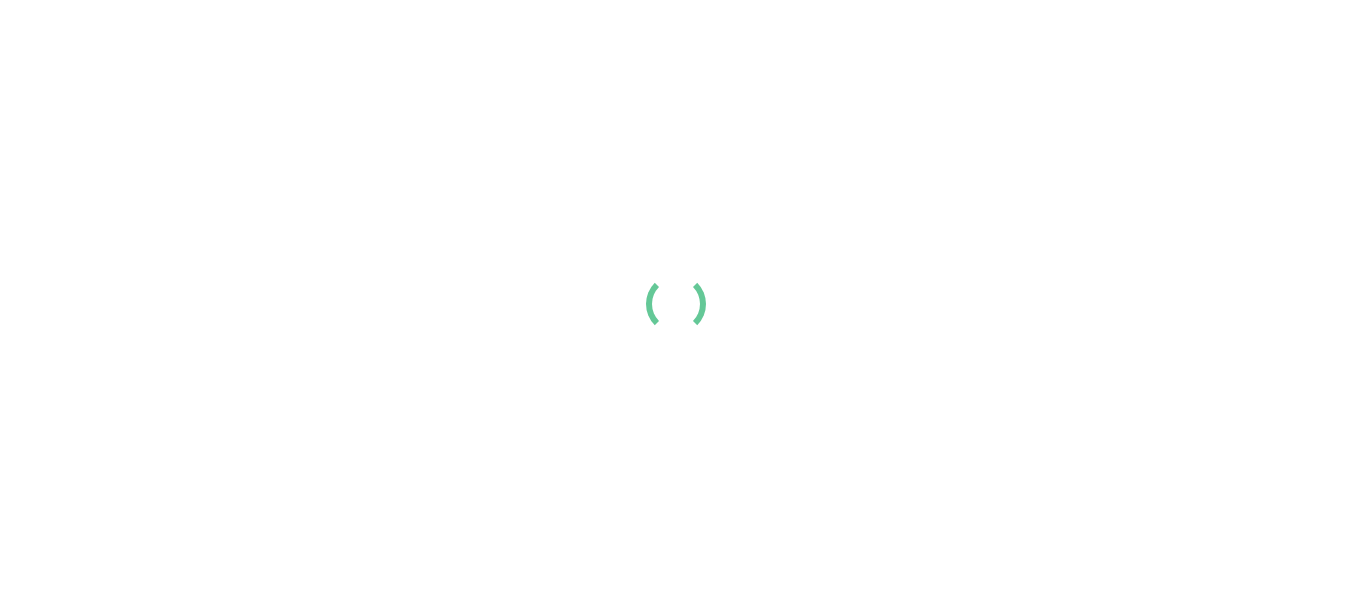 scroll, scrollTop: 0, scrollLeft: 0, axis: both 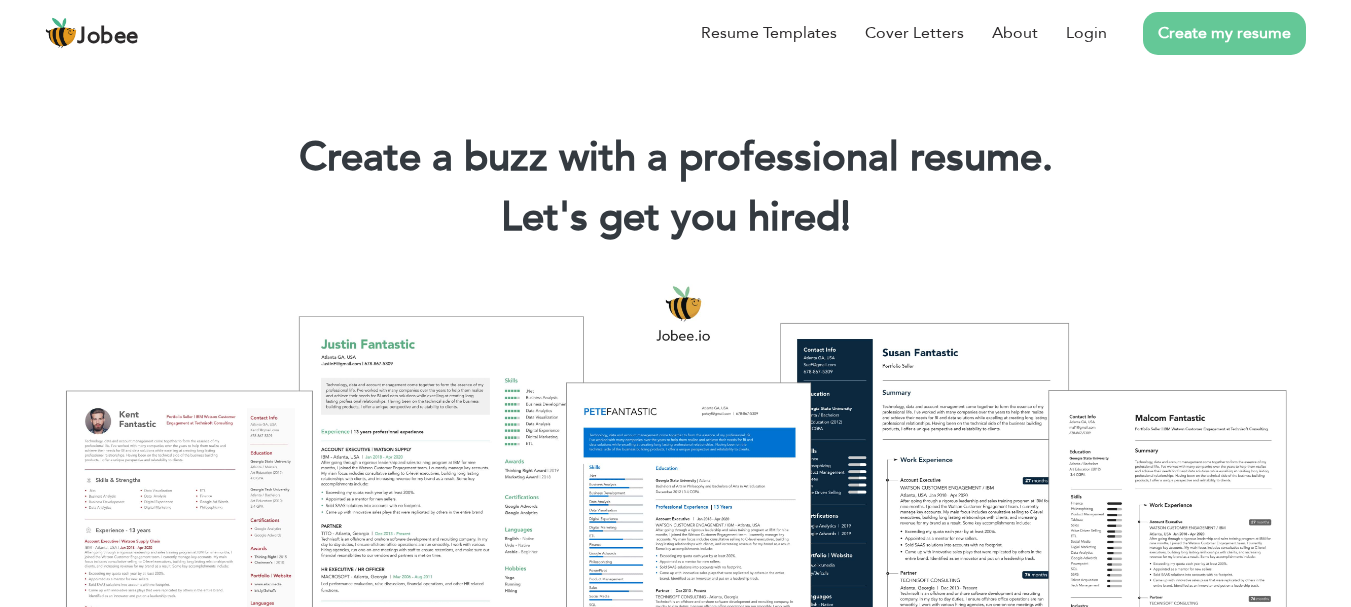 click on "Create my resume" at bounding box center (1224, 33) 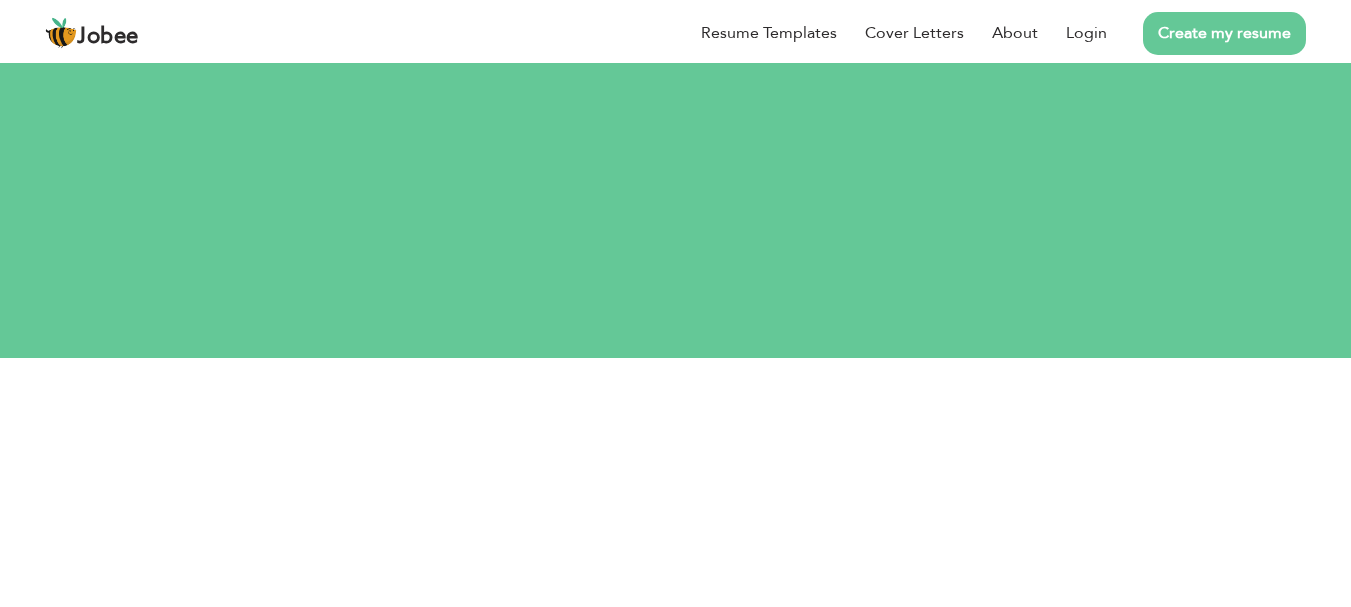 scroll, scrollTop: 0, scrollLeft: 0, axis: both 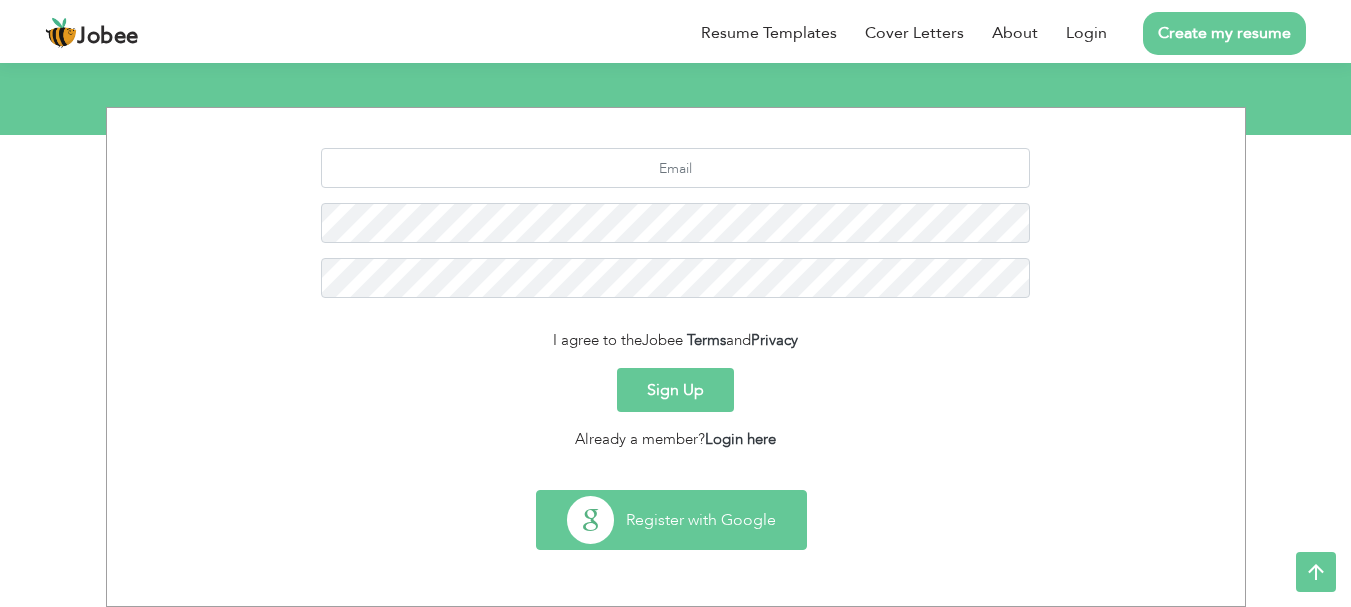 click on "Register with Google" at bounding box center [671, 520] 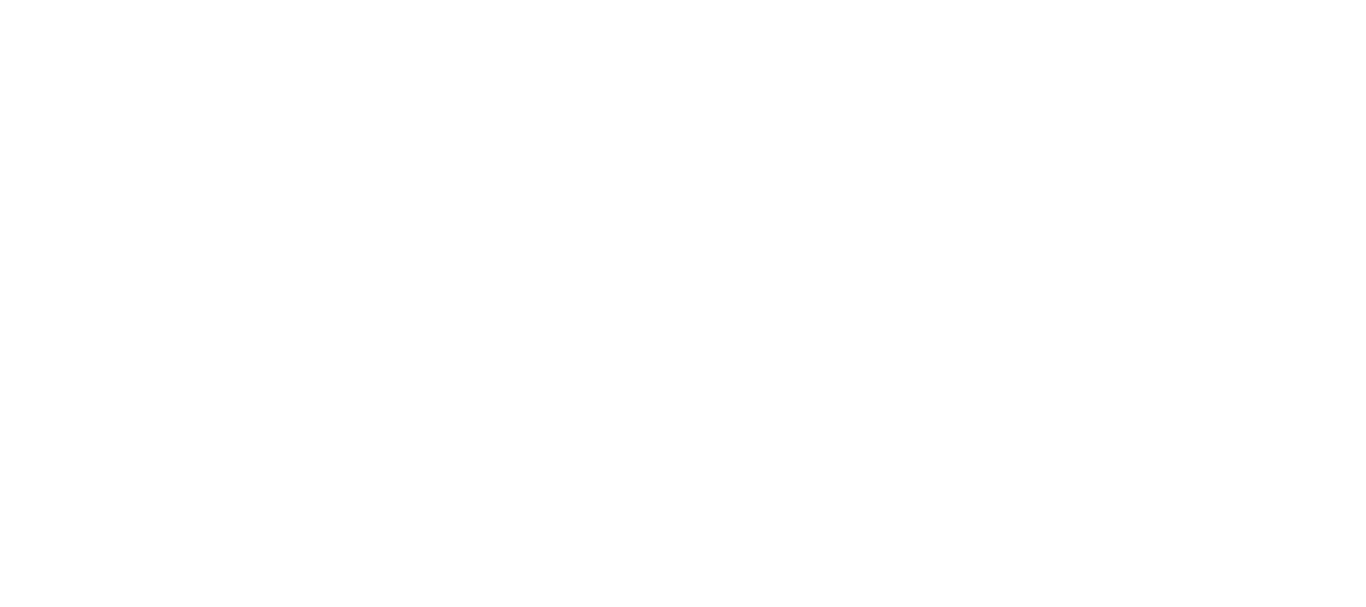 scroll, scrollTop: 0, scrollLeft: 0, axis: both 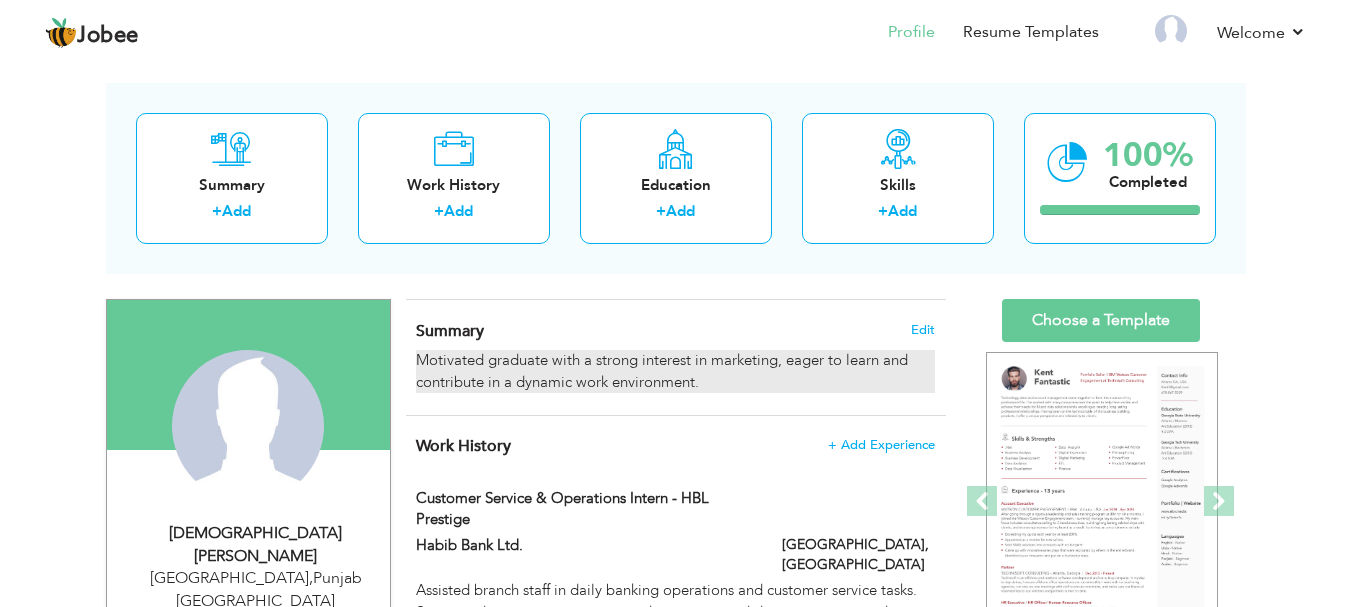 click on "Motivated graduate with a strong interest in marketing, eager to learn and contribute in a dynamic work environment." at bounding box center [675, 371] 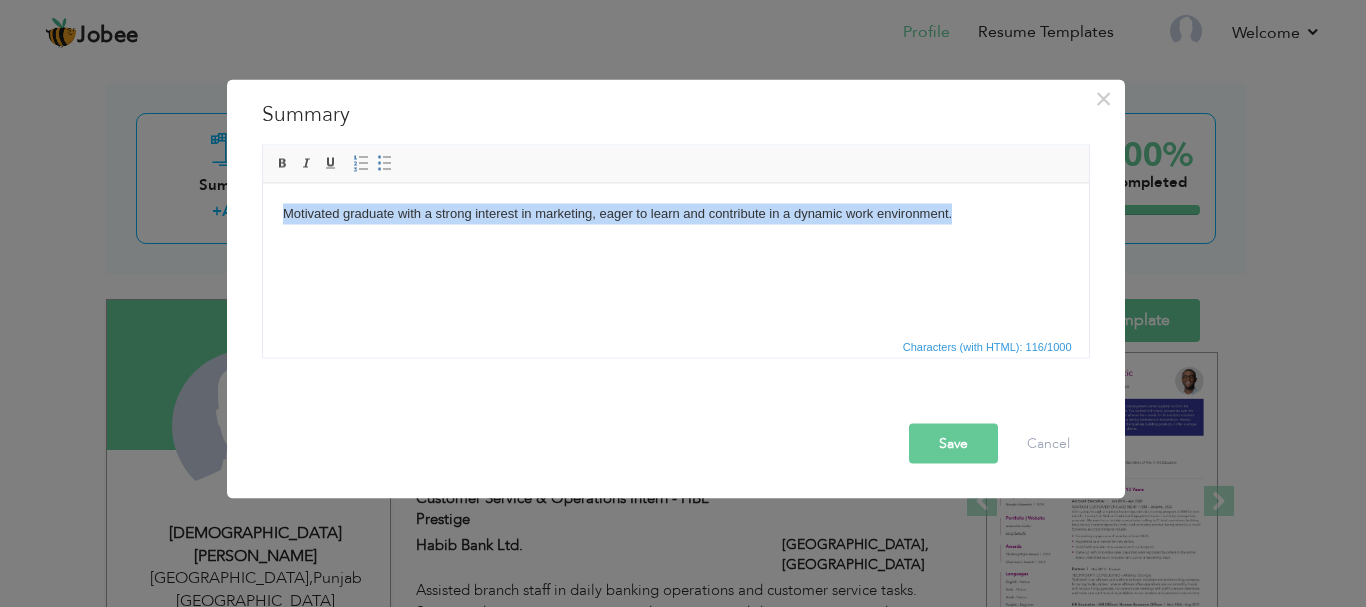 drag, startPoint x: 955, startPoint y: 207, endPoint x: 259, endPoint y: 207, distance: 696 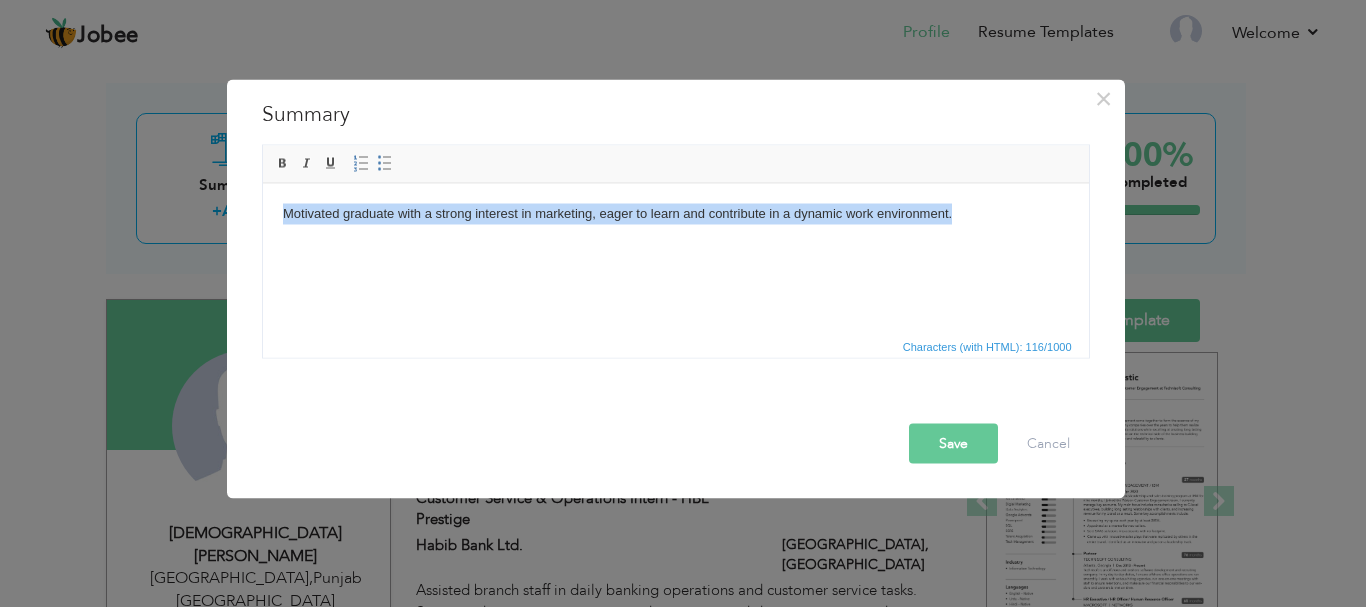 type 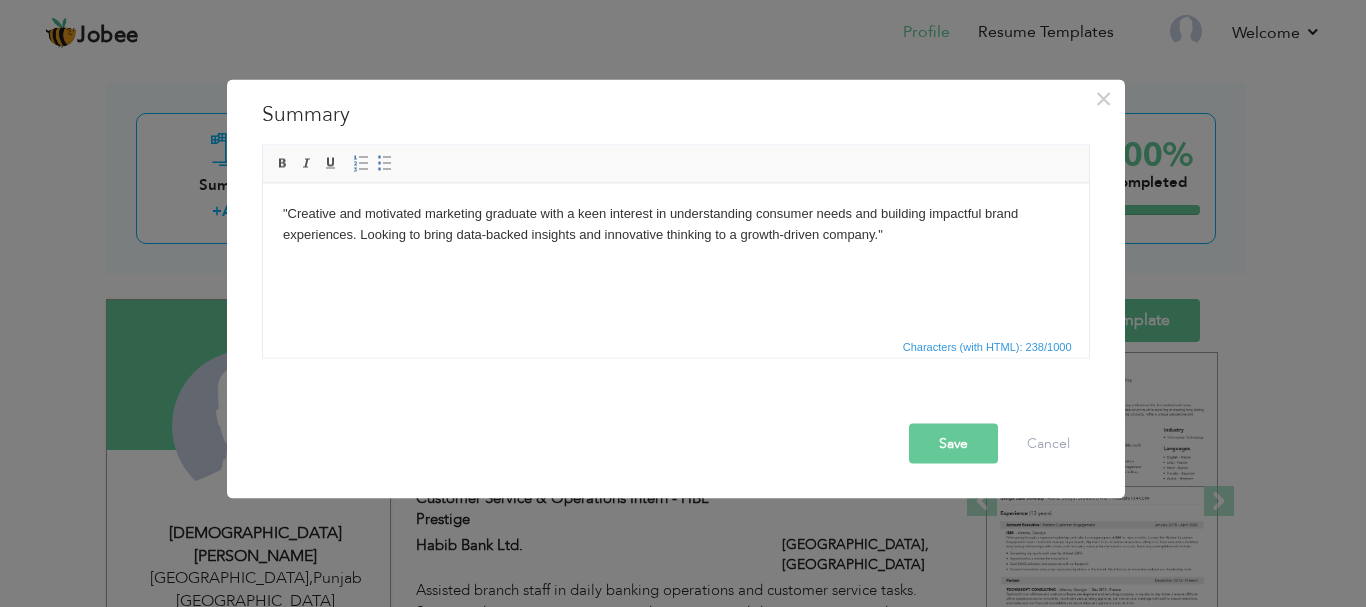 click on ""Creative and motivated marketing graduate with a keen interest in understanding consumer needs and building impactful brand experiences. Looking to bring data-backed insights and innovative thinking to a growth-driven company."" at bounding box center (675, 224) 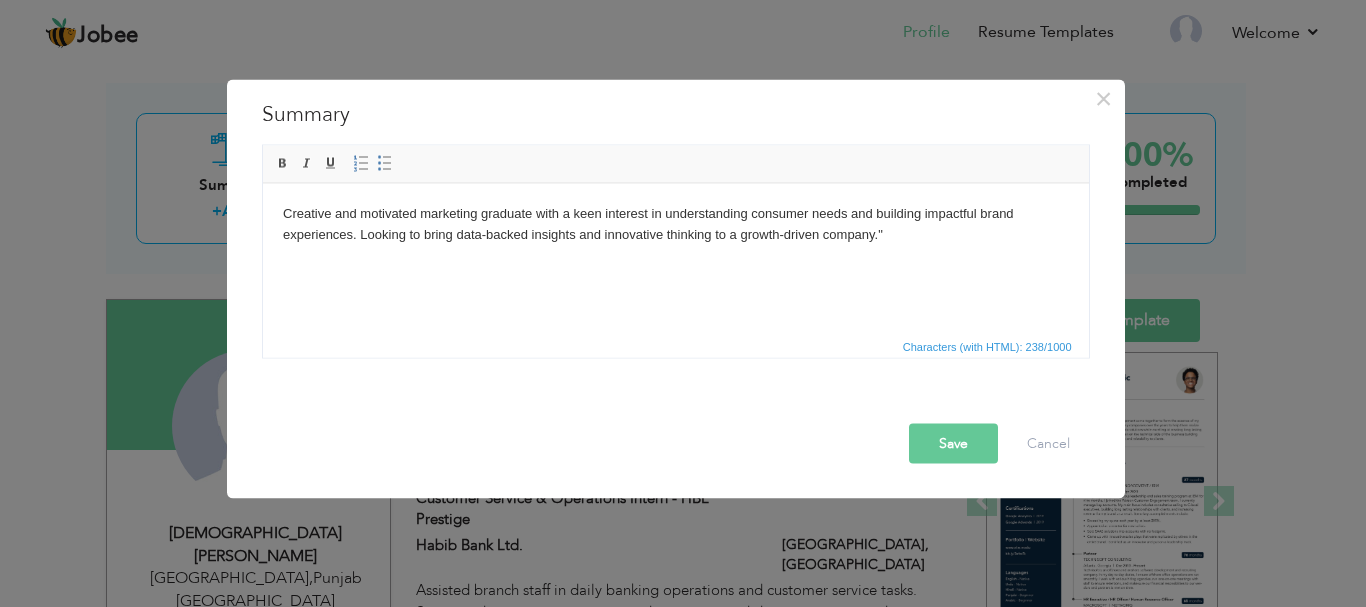 click on "Creative and motivated marketing graduate with a keen interest in understanding consumer needs and building impactful brand experiences. Looking to bring data-backed insights and innovative thinking to a growth-driven company."" at bounding box center (675, 224) 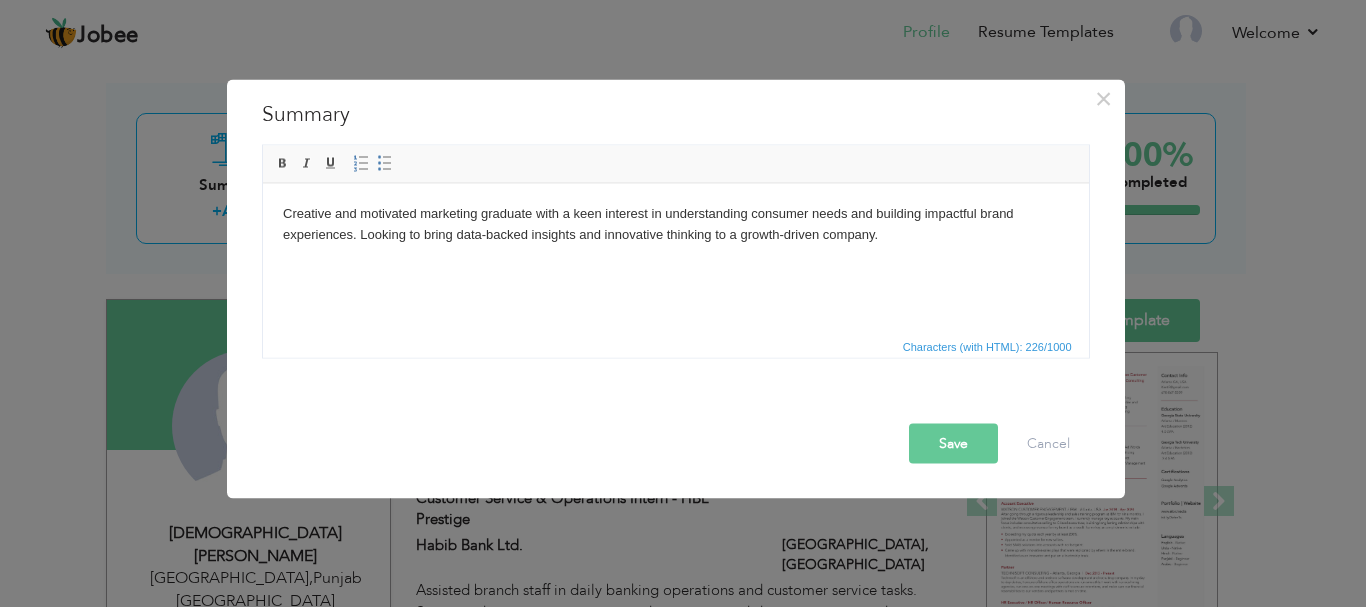 click on "Creative and motivated marketing graduate with a keen interest in understanding consumer needs and building impactful brand experiences. Looking to bring data-backed insights and innovative thinking to a growth-driven company." at bounding box center (675, 224) 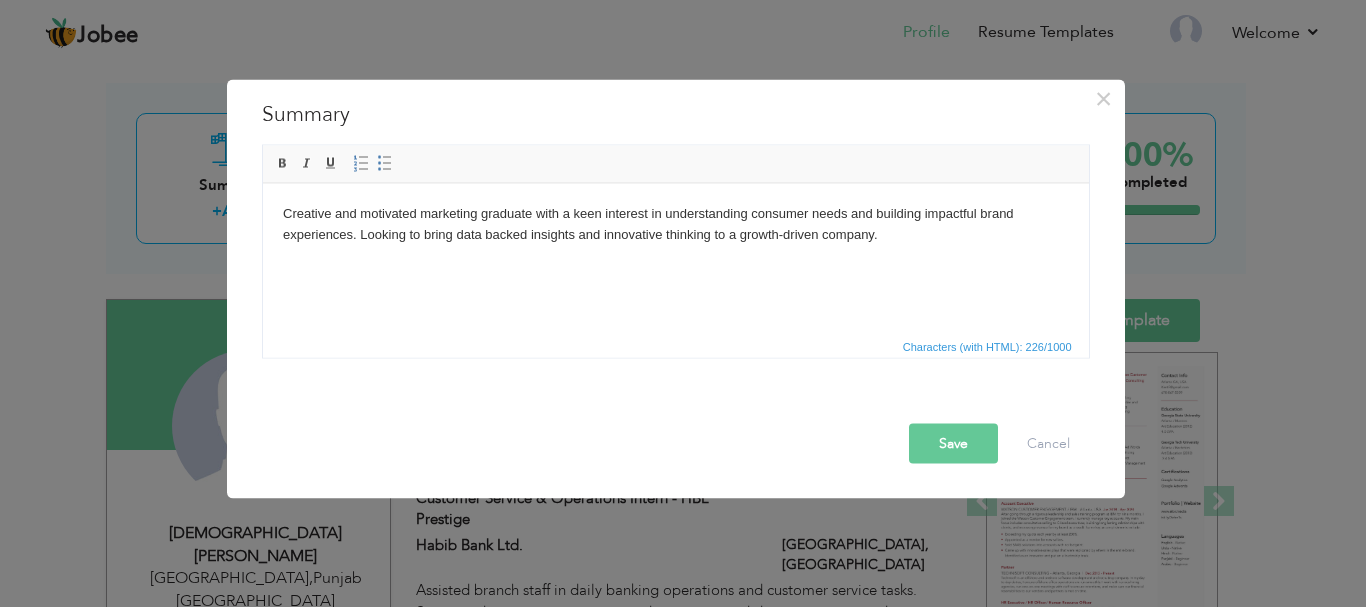 click on "Creative and motivated marketing graduate with a keen interest in understanding consumer needs and building impactful brand experiences. Looking to bring data backed insights and innovative thinking to a growth-driven company." at bounding box center (675, 224) 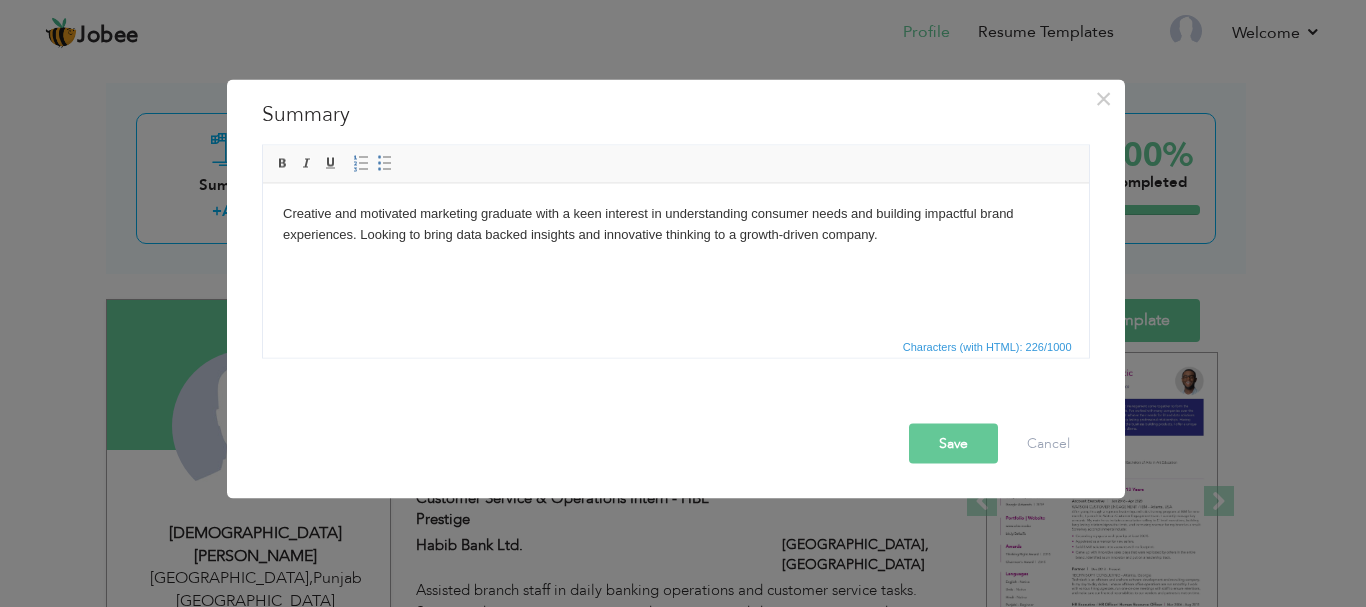click on "Creative and motivated marketing graduate with a keen interest in understanding consumer needs and building impactful brand experiences. Looking to bring data backed insights and innovative thinking to a growth-driven company." at bounding box center (675, 224) 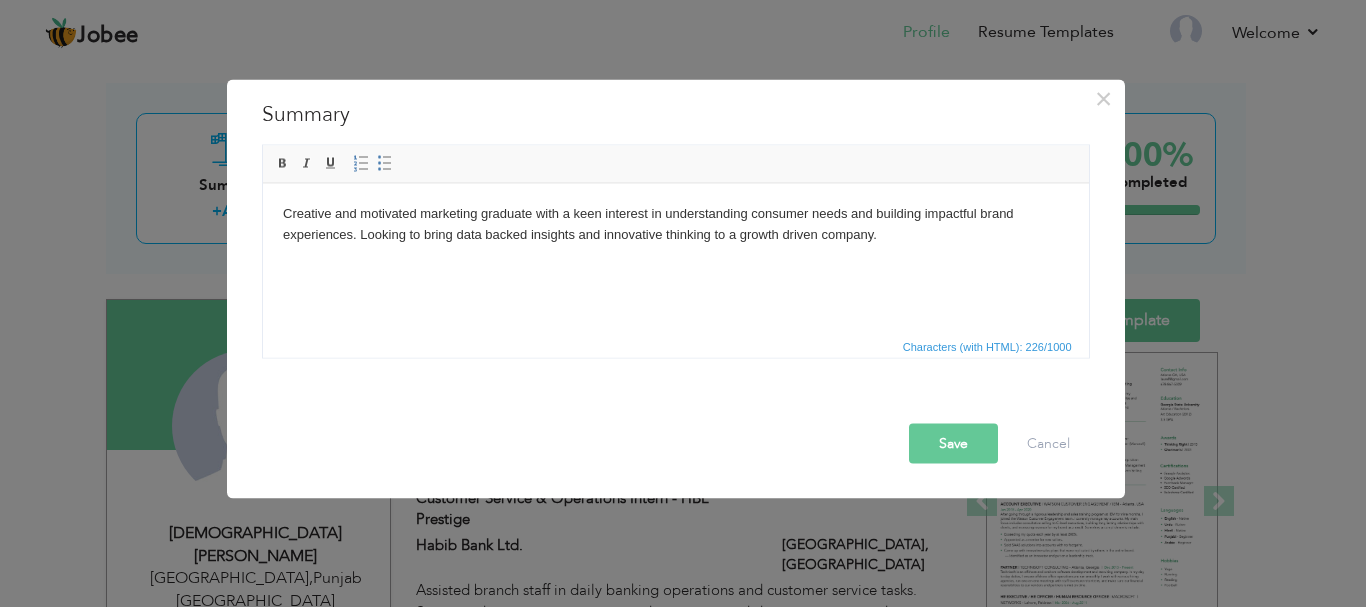 click on "Save" at bounding box center [953, 443] 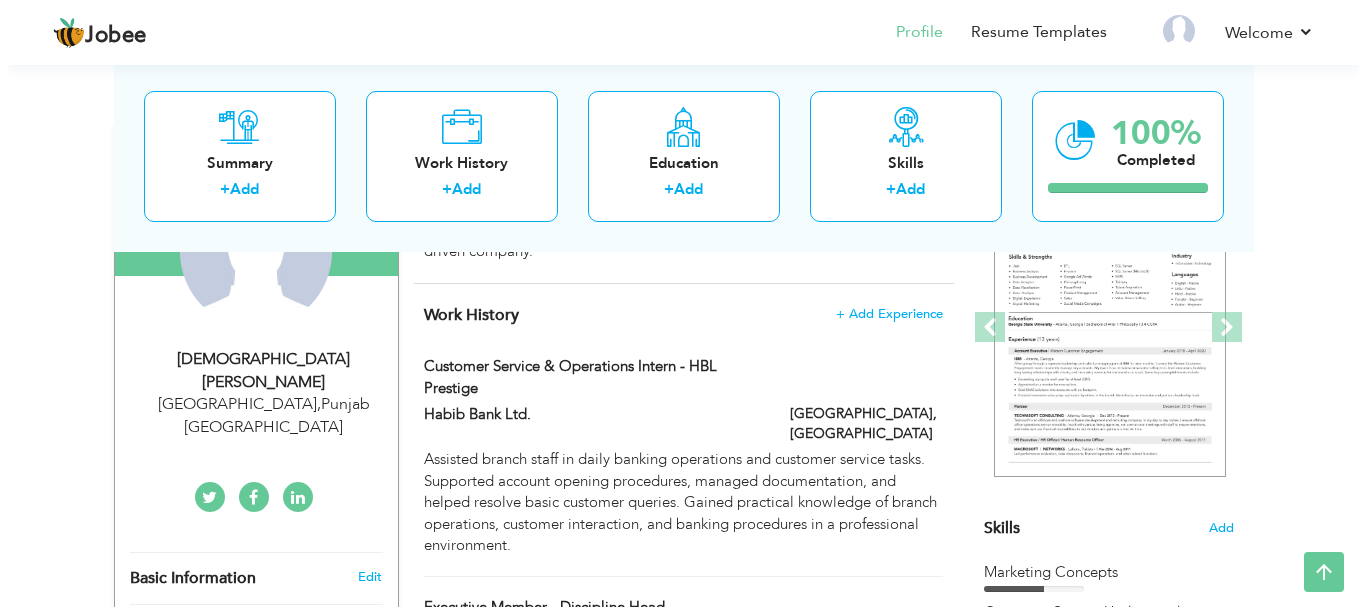 scroll, scrollTop: 249, scrollLeft: 0, axis: vertical 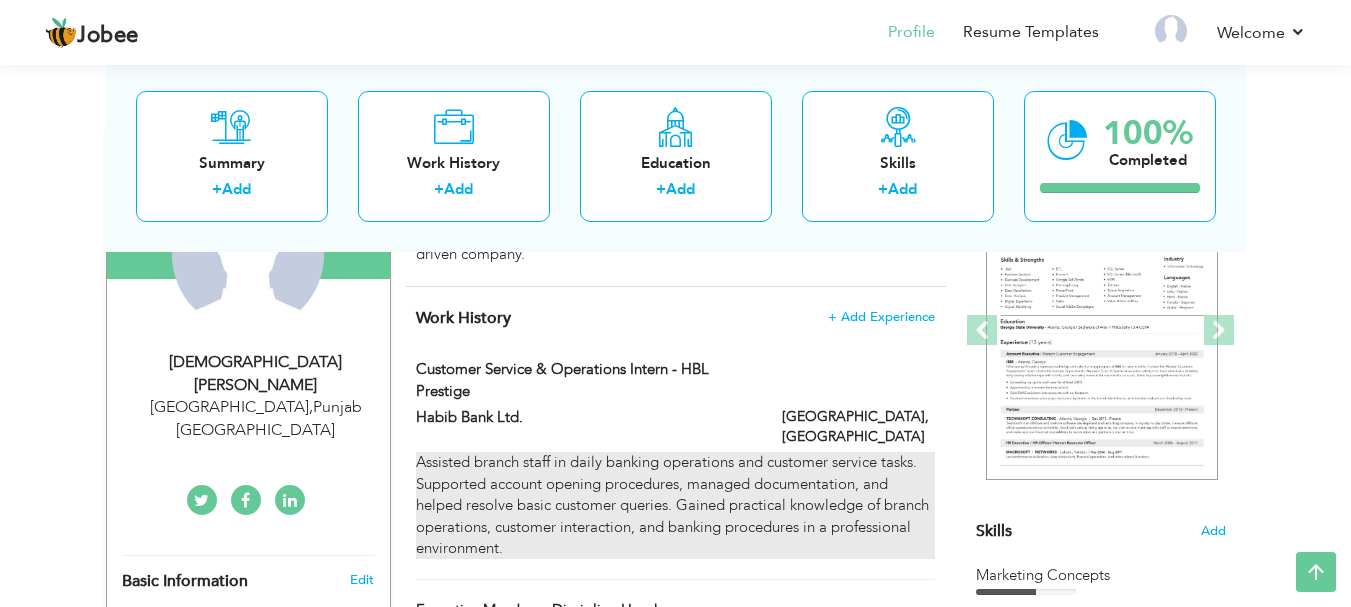 click on "Assisted branch staff in daily banking operations and customer service tasks. Supported account opening procedures, managed documentation, and helped resolve basic customer queries. Gained practical knowledge of branch operations, customer interaction, and banking procedures in a professional environment." at bounding box center [675, 505] 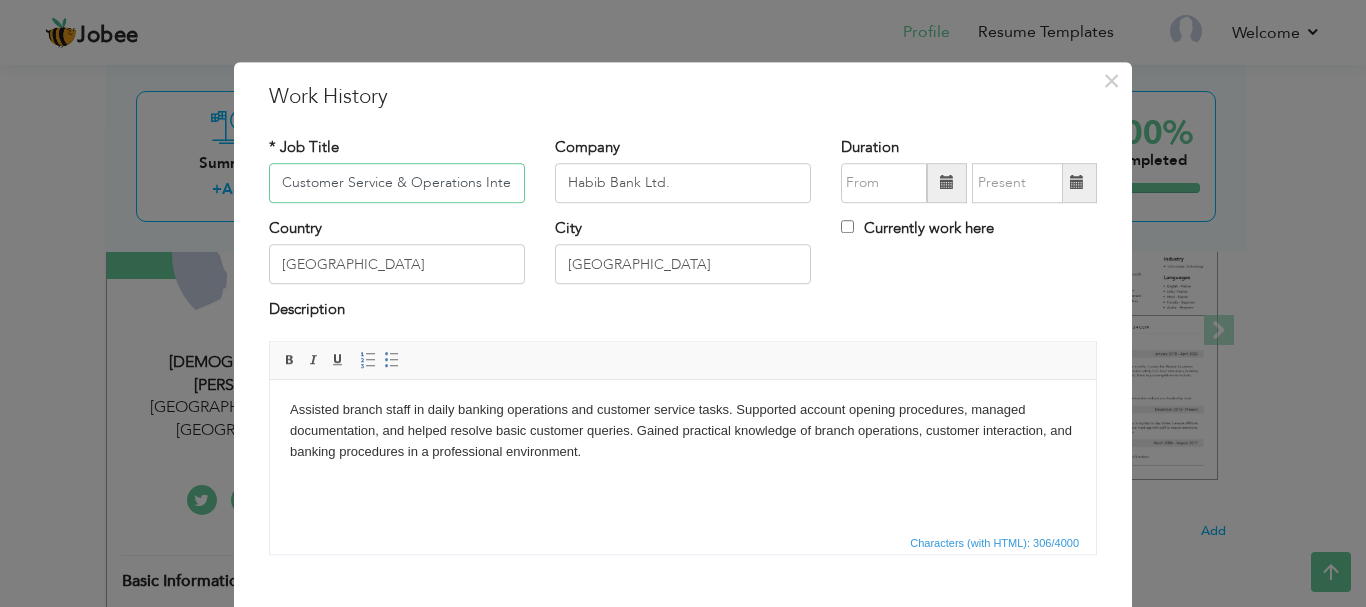 scroll, scrollTop: 0, scrollLeft: 98, axis: horizontal 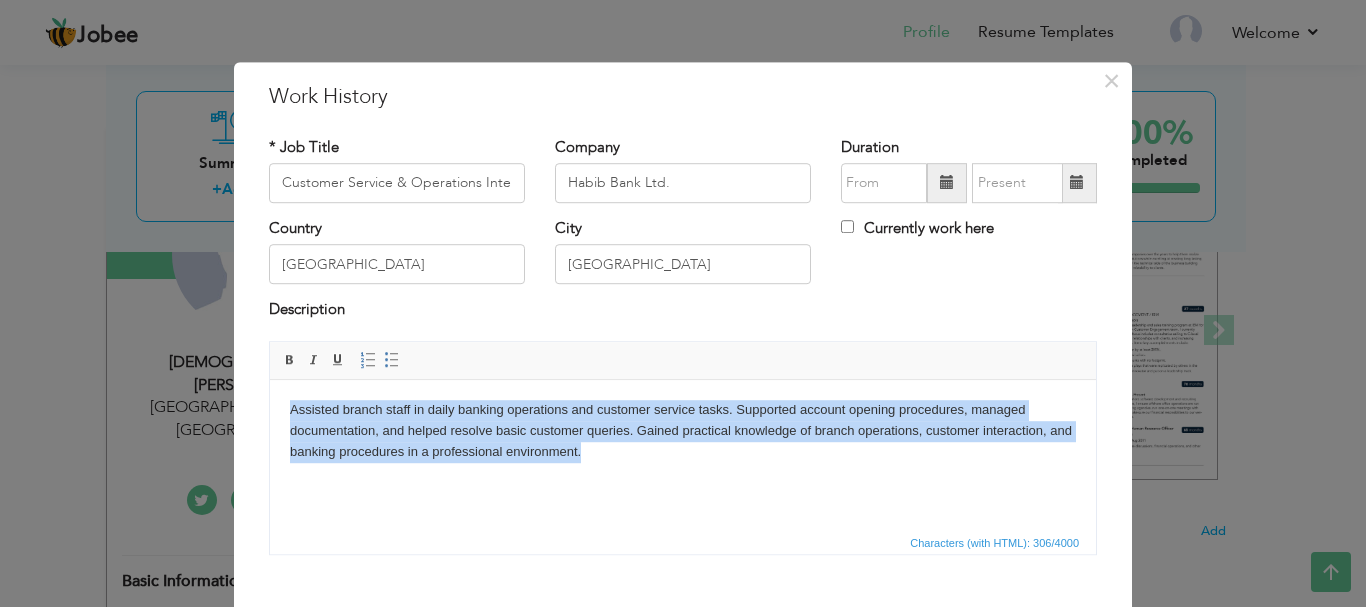 drag, startPoint x: 587, startPoint y: 454, endPoint x: 265, endPoint y: 392, distance: 327.9146 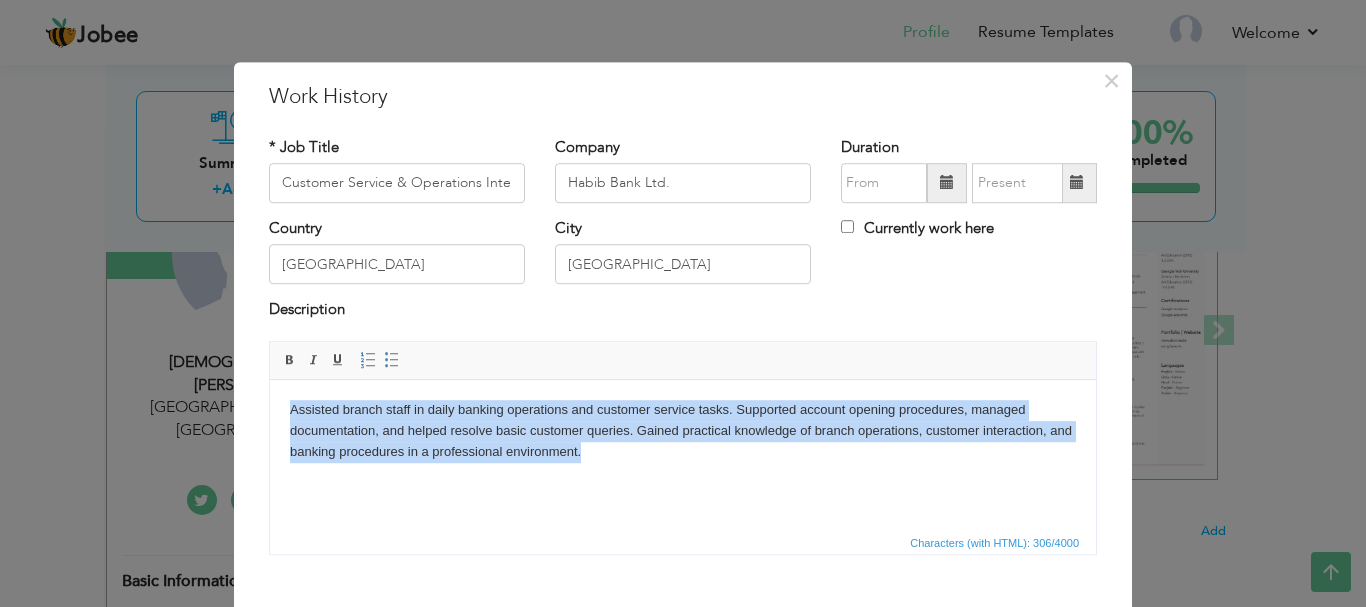 type 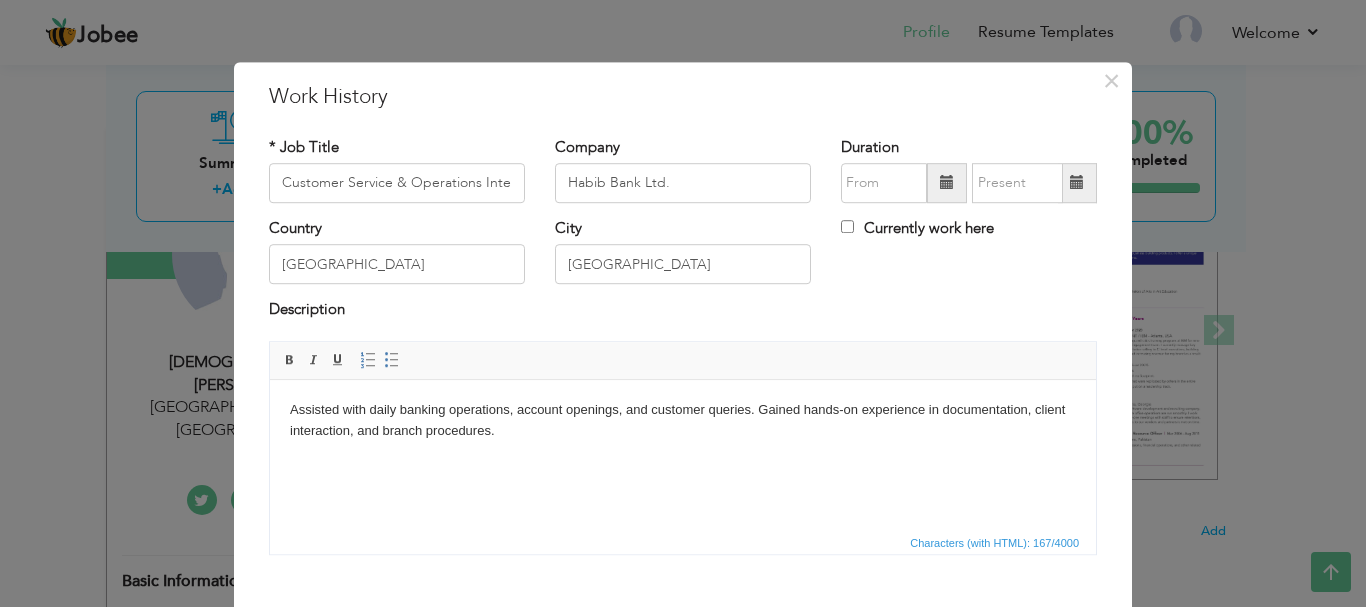 click on "Assisted with daily banking operations, account openings, and customer queries. Gained hands-on experience in documentation, client interaction, and branch procedures." at bounding box center (683, 420) 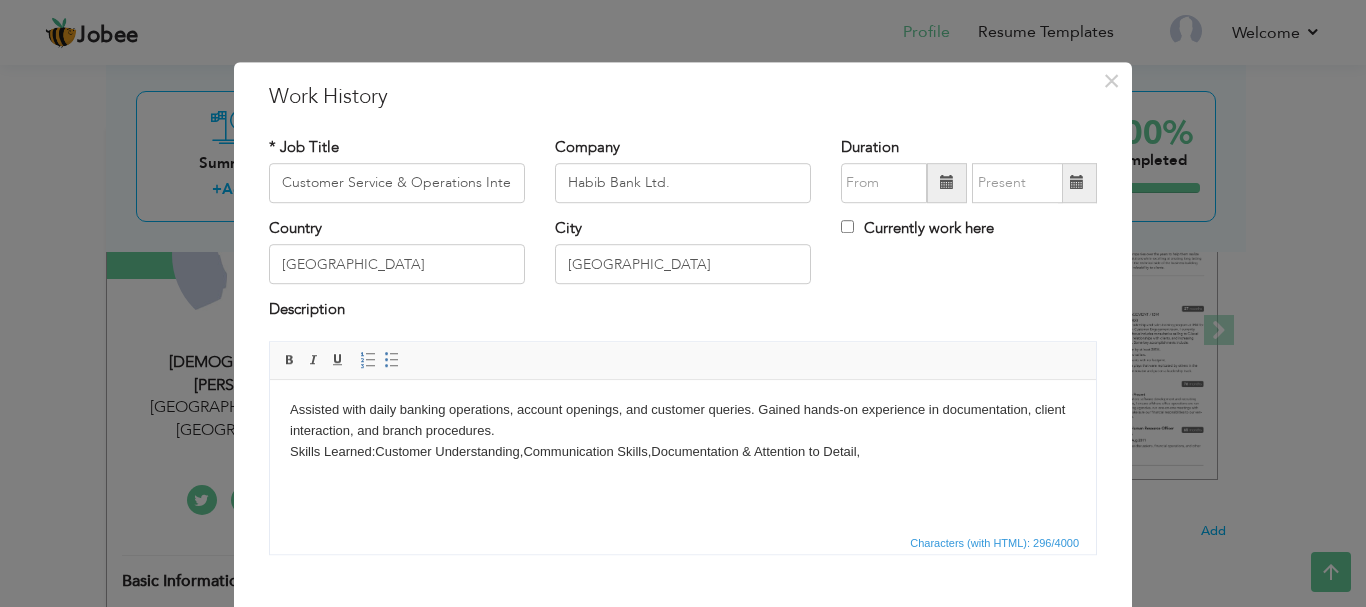 drag, startPoint x: 875, startPoint y: 461, endPoint x: 376, endPoint y: 509, distance: 501.3033 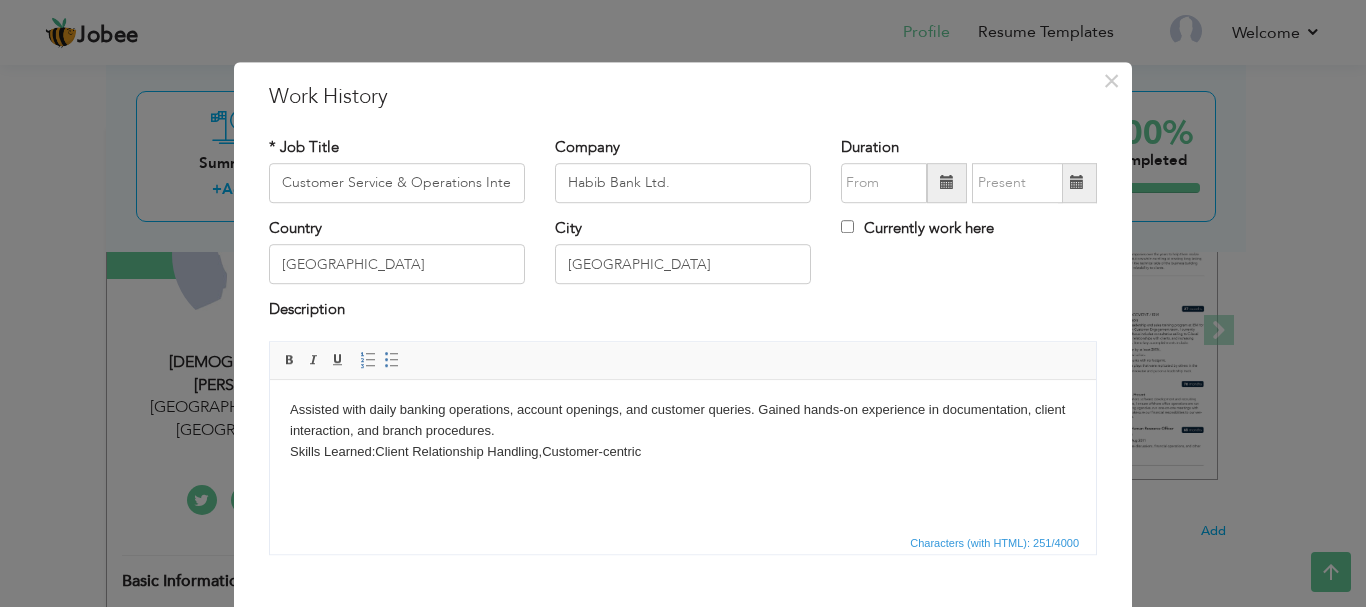 click on "Assisted with daily banking operations, account openings, and customer queries. Gained hands-on experience in documentation, client interaction, and branch procedures. Skills Learned:  Client Relationship Handling,  Customer-centric" at bounding box center (683, 430) 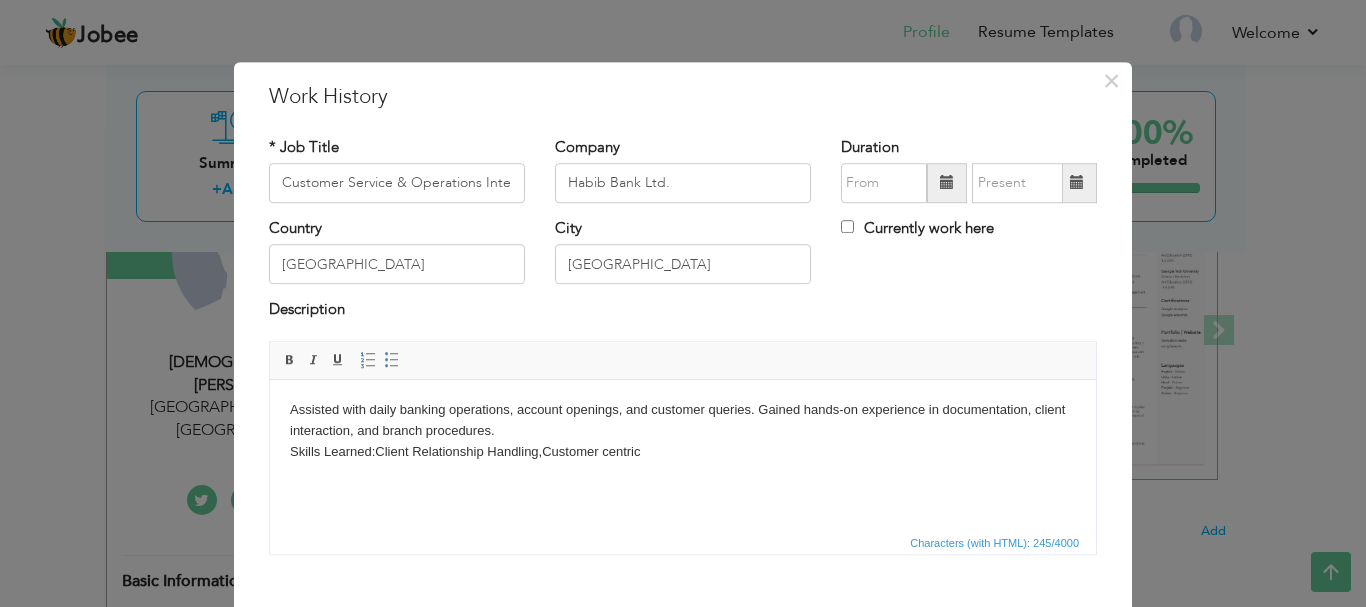 click on "Assisted with daily banking operations, account openings, and customer queries. Gained hands-on experience in documentation, client interaction, and branch procedures. Skills Learned:  Client Relationship Handling,  Customer centric" at bounding box center (683, 430) 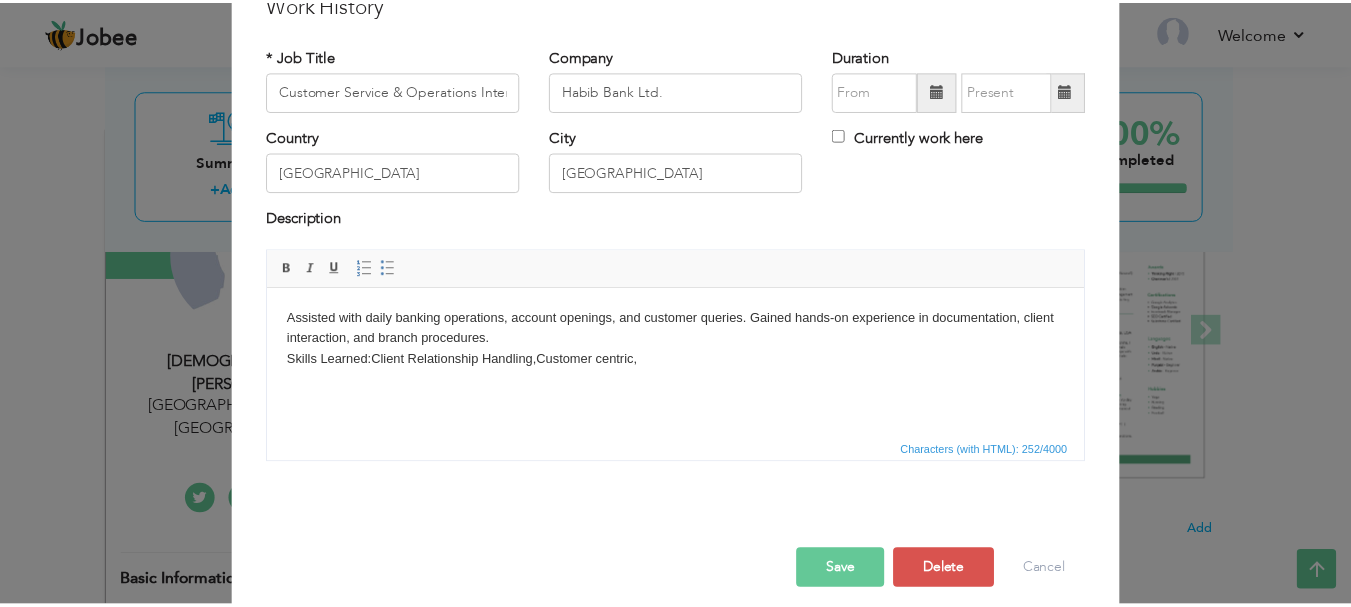scroll, scrollTop: 95, scrollLeft: 0, axis: vertical 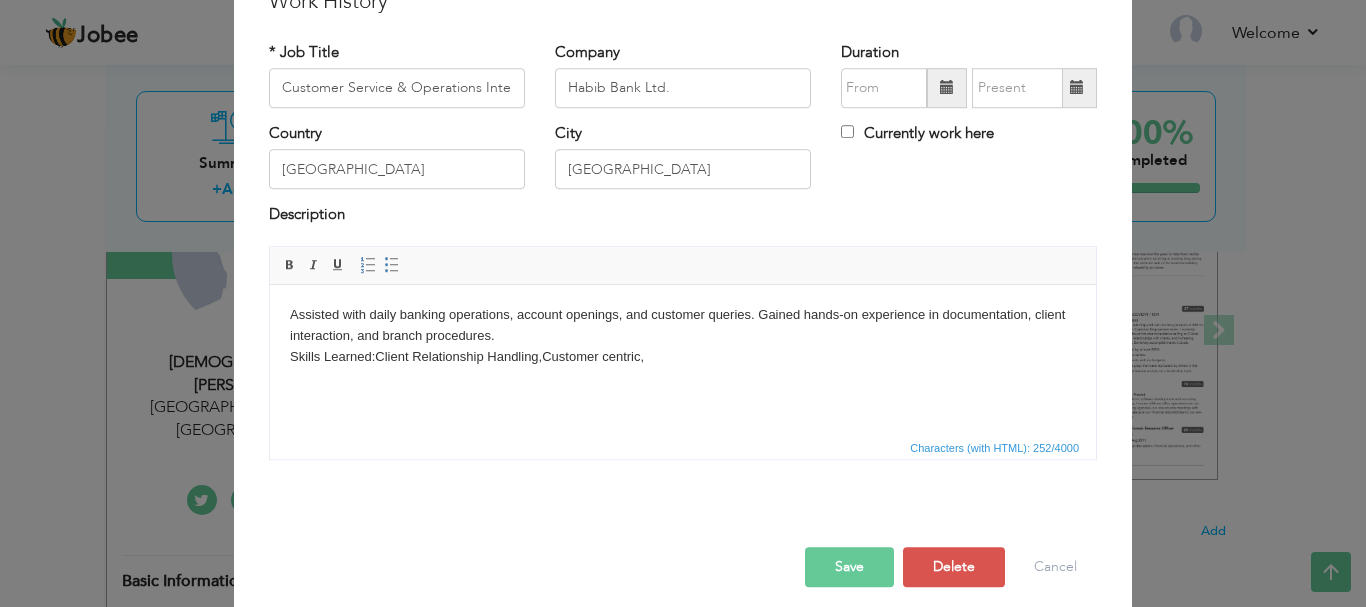 click on "Save" at bounding box center [849, 567] 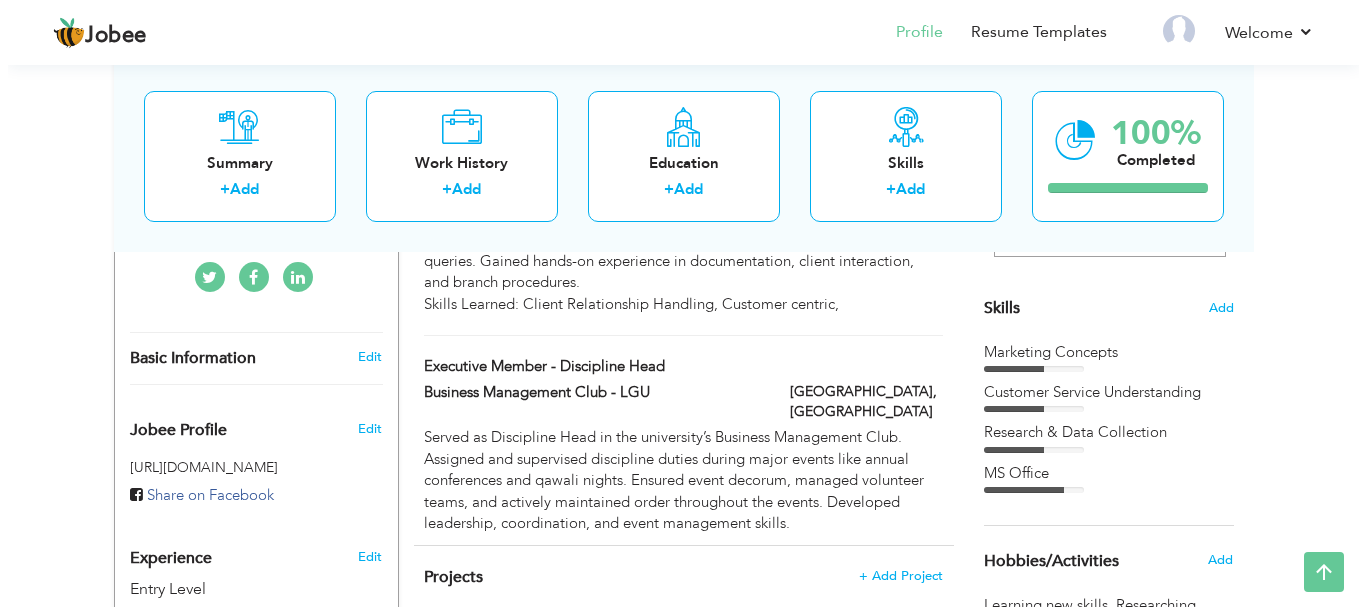 scroll, scrollTop: 473, scrollLeft: 0, axis: vertical 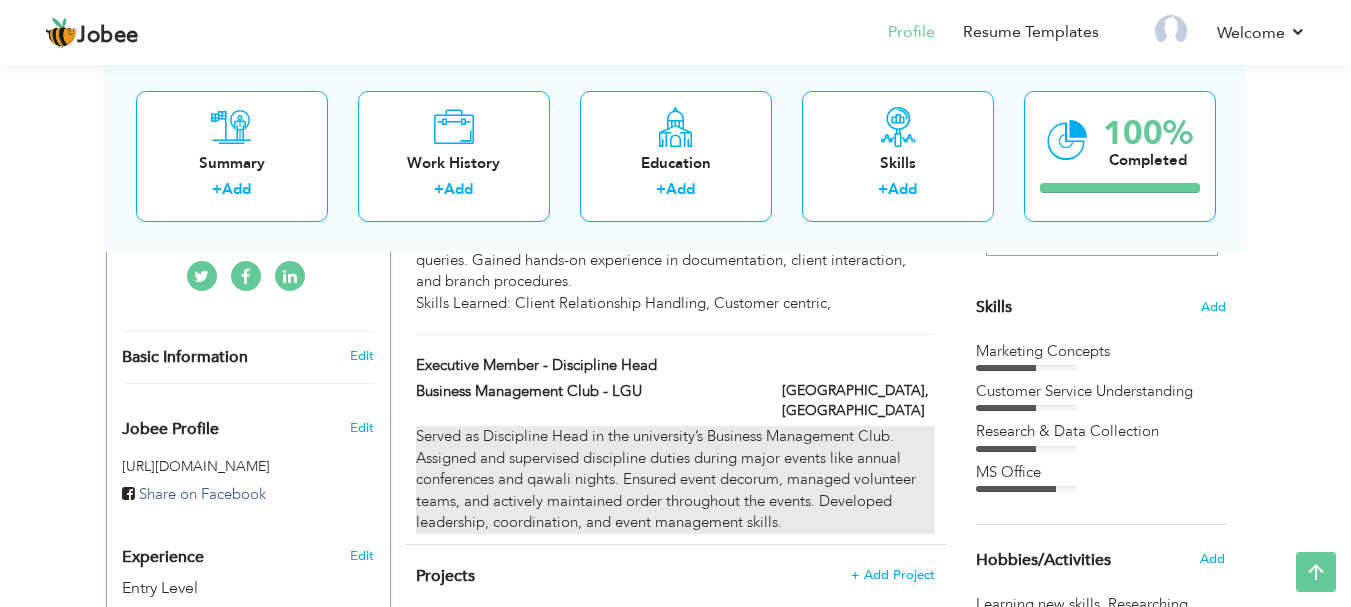 click on "Served as Discipline Head in the university’s Business Management Club. Assigned and supervised discipline duties during major events like annual conferences and qawali nights. Ensured event decorum, managed volunteer teams, and actively maintained order throughout the events. Developed leadership, coordination, and event management skills." at bounding box center [675, 479] 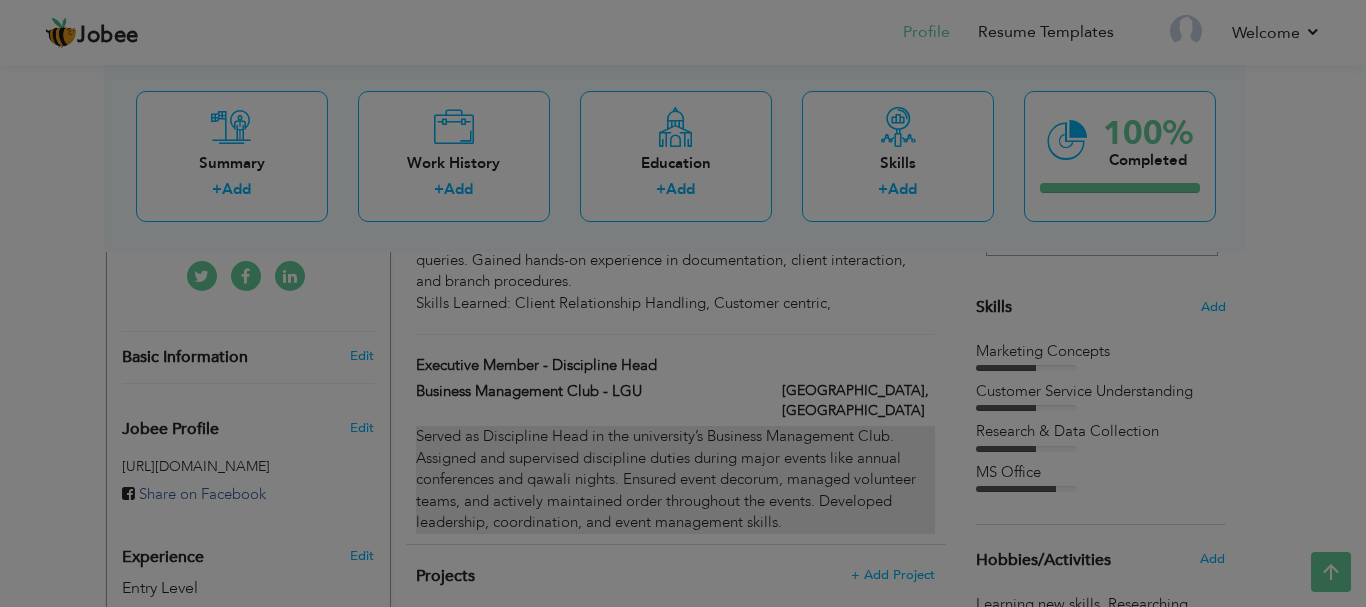 scroll, scrollTop: 0, scrollLeft: 0, axis: both 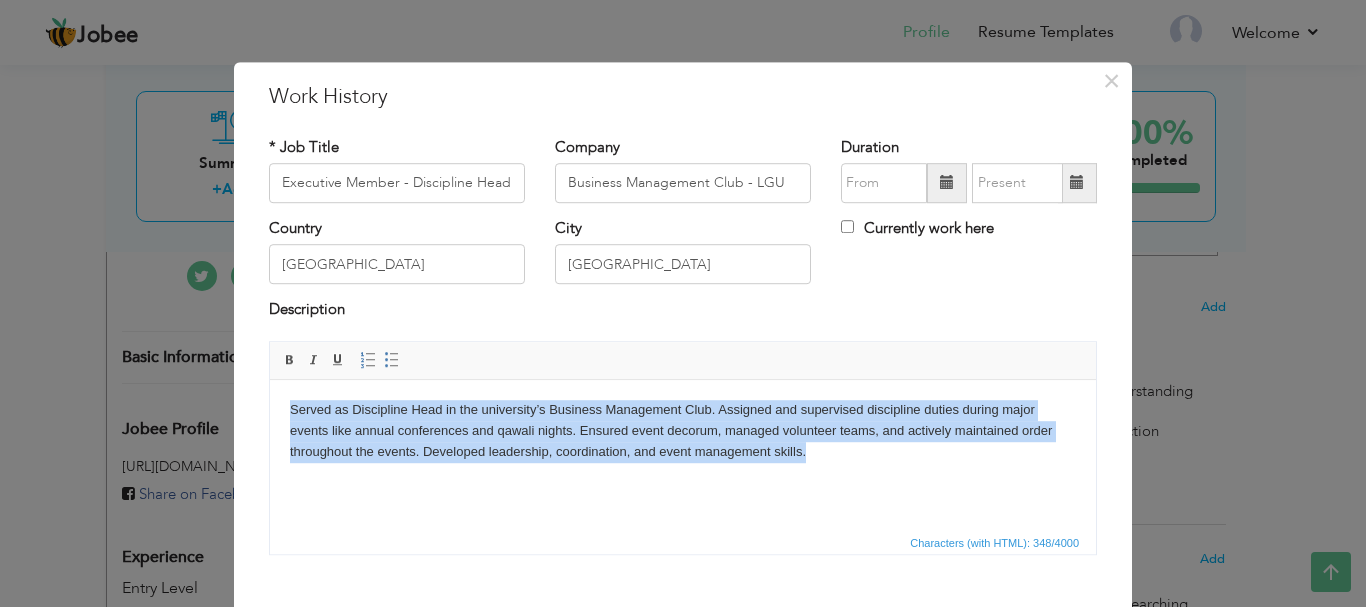 drag, startPoint x: 857, startPoint y: 460, endPoint x: 249, endPoint y: 396, distance: 611.35913 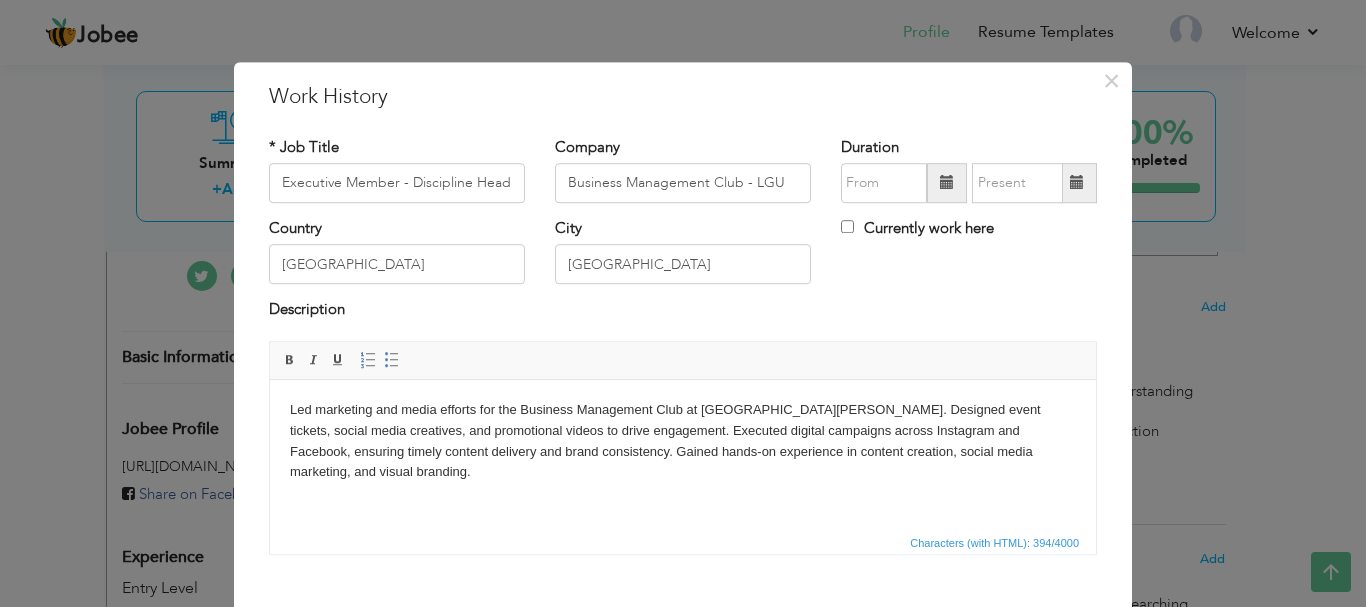 click on "Led marketing and media efforts for the Business Management Club at Lahore Garrison University. Designed event tickets, social media creatives, and promotional videos to drive engagement. Executed digital campaigns across Instagram and Facebook, ensuring timely content delivery and brand consistency. Gained hands-on experience in content creation, social media marketing, and visual branding." at bounding box center [683, 440] 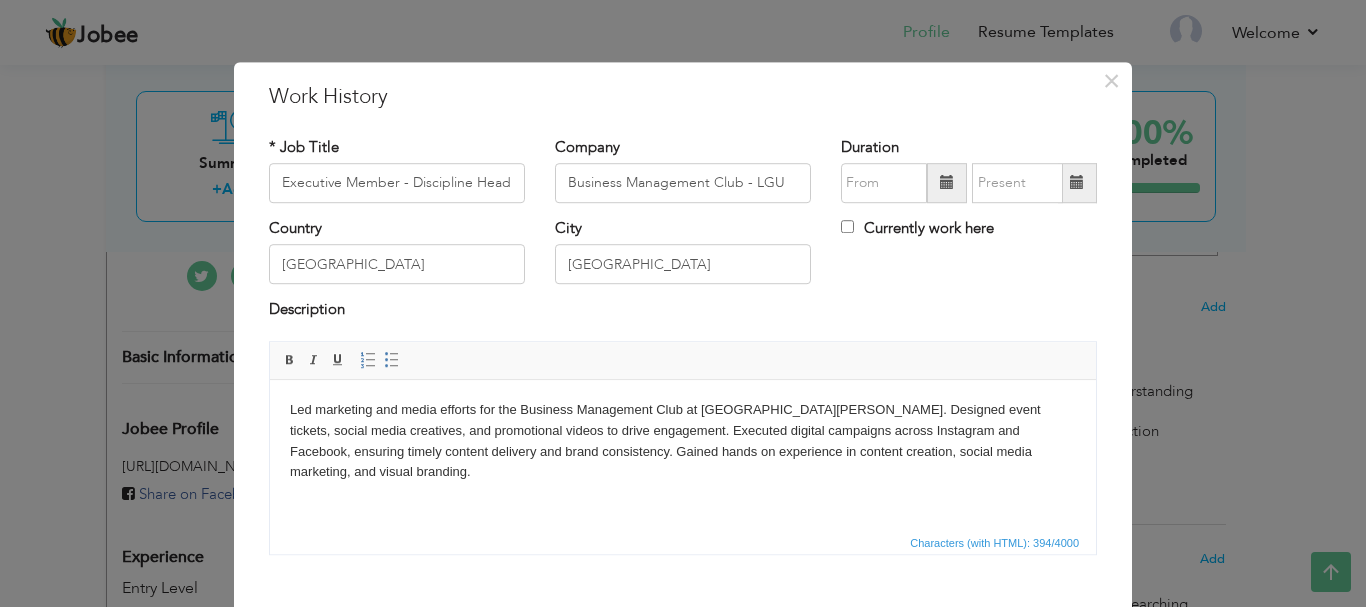 click on "Led marketing and media efforts for the Business Management Club at [GEOGRAPHIC_DATA][PERSON_NAME]. Designed event tickets, social media creatives, and promotional videos to drive engagement. Executed digital campaigns across Instagram and Facebook, ensuring timely content delivery and brand consistency. Gained hands on experience in content creation, social media marketing, and visual branding." at bounding box center [683, 440] 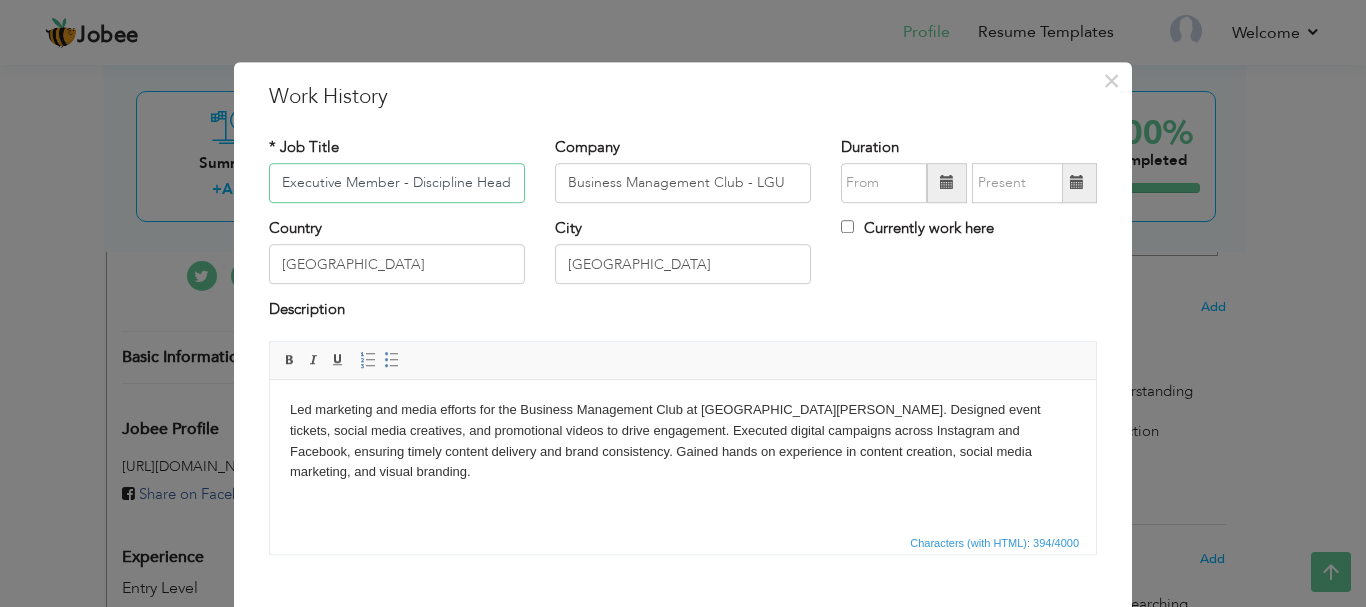 click on "Executive Member - Discipline Head" at bounding box center (397, 183) 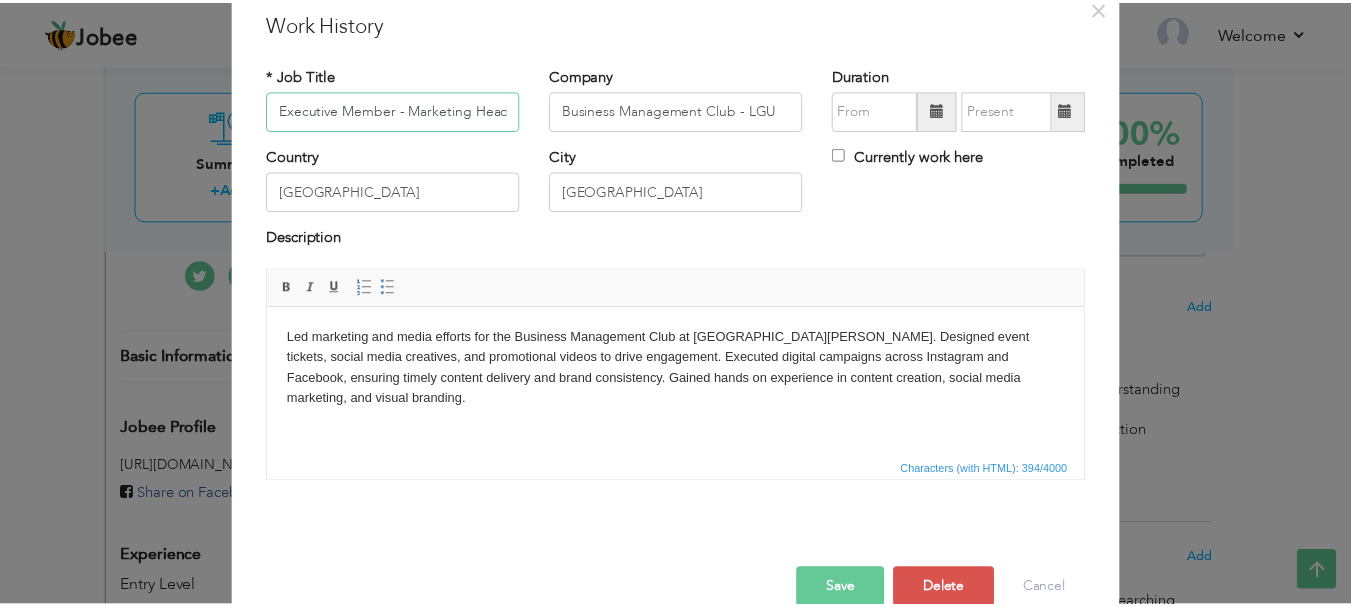 scroll, scrollTop: 110, scrollLeft: 0, axis: vertical 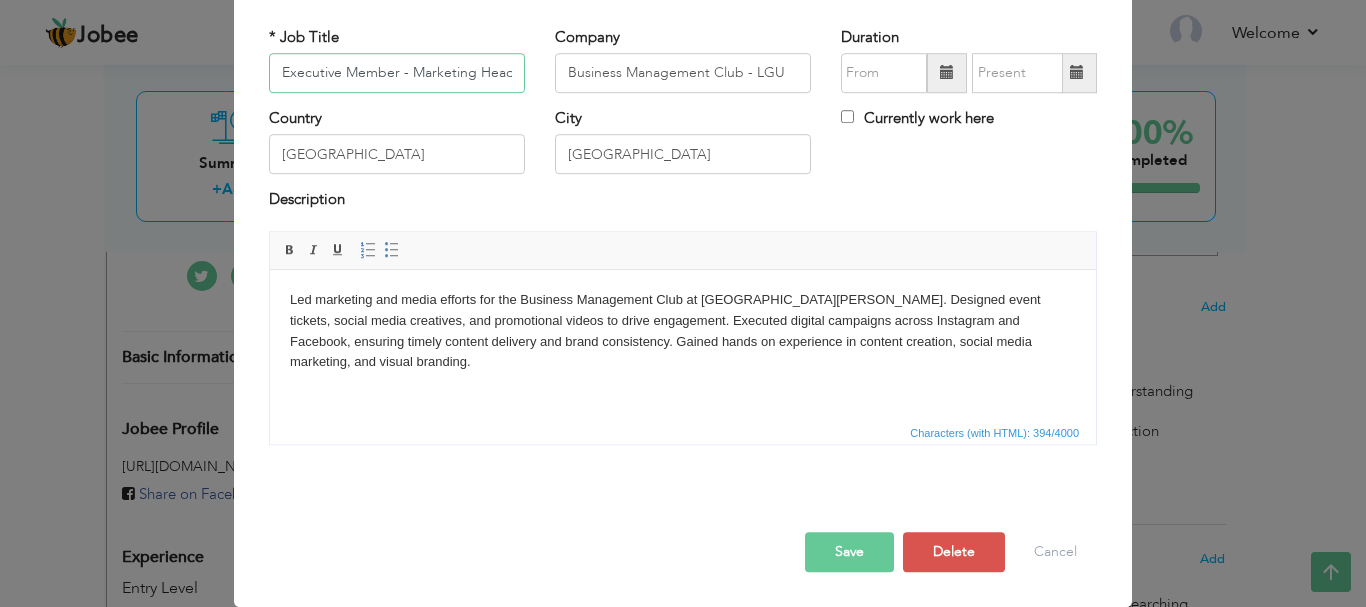 type on "Executive Member - Marketing Head" 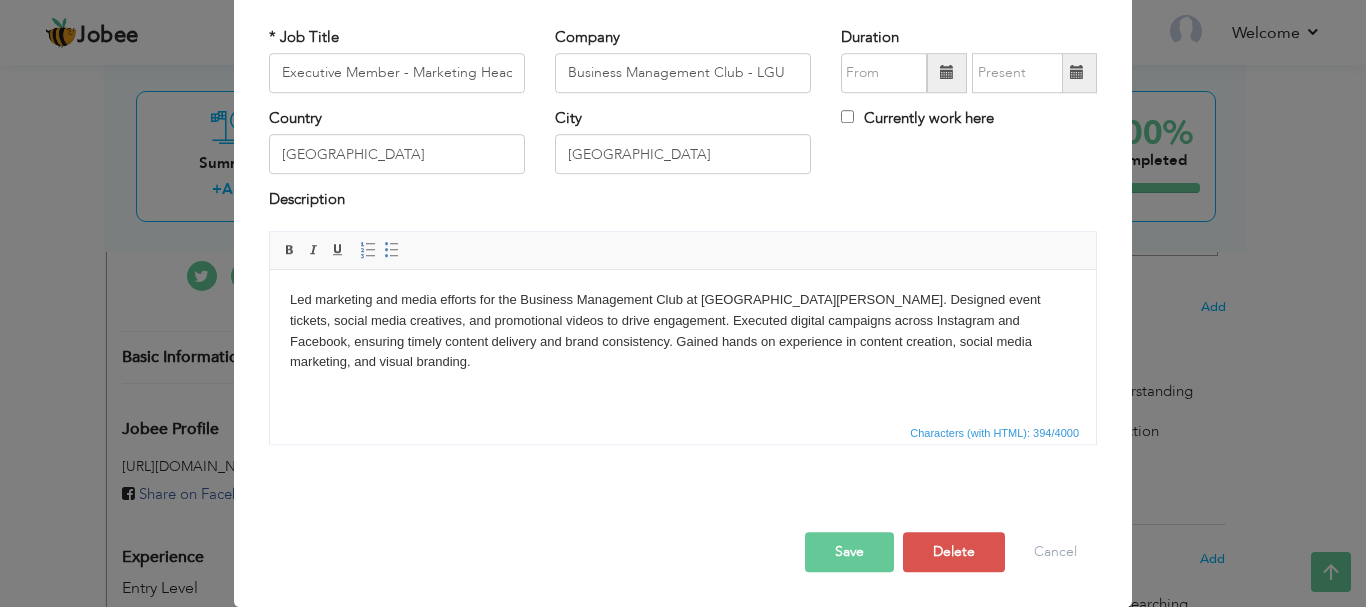 click on "Save" at bounding box center (849, 552) 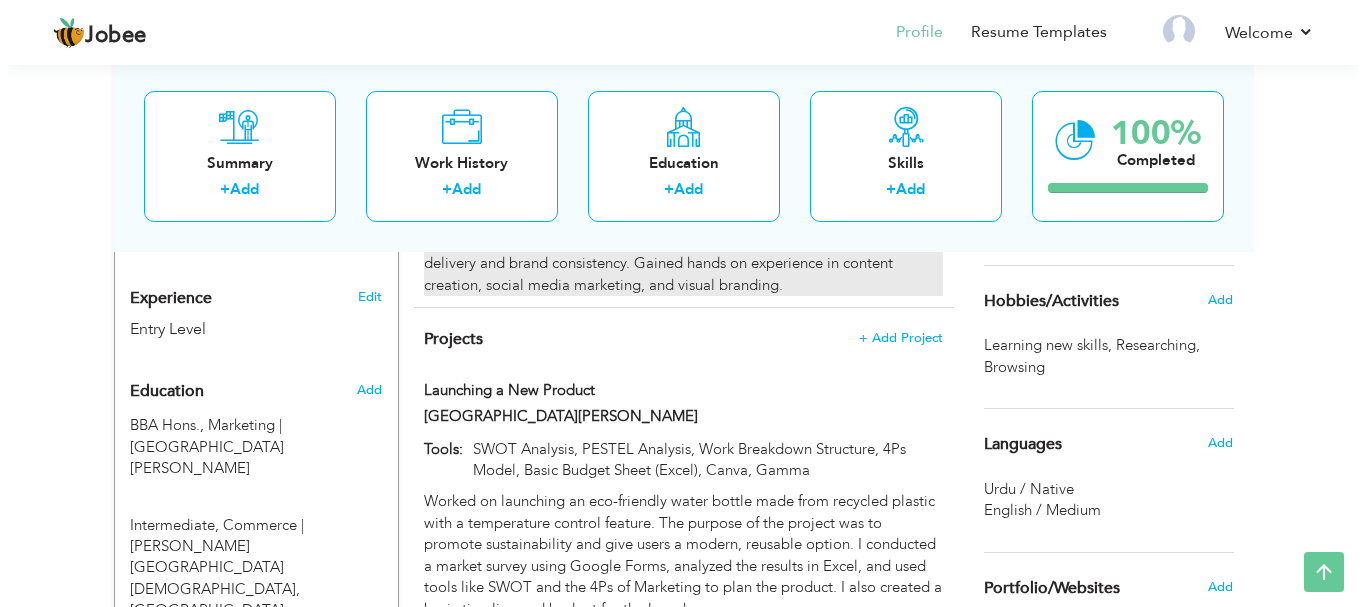 scroll, scrollTop: 733, scrollLeft: 0, axis: vertical 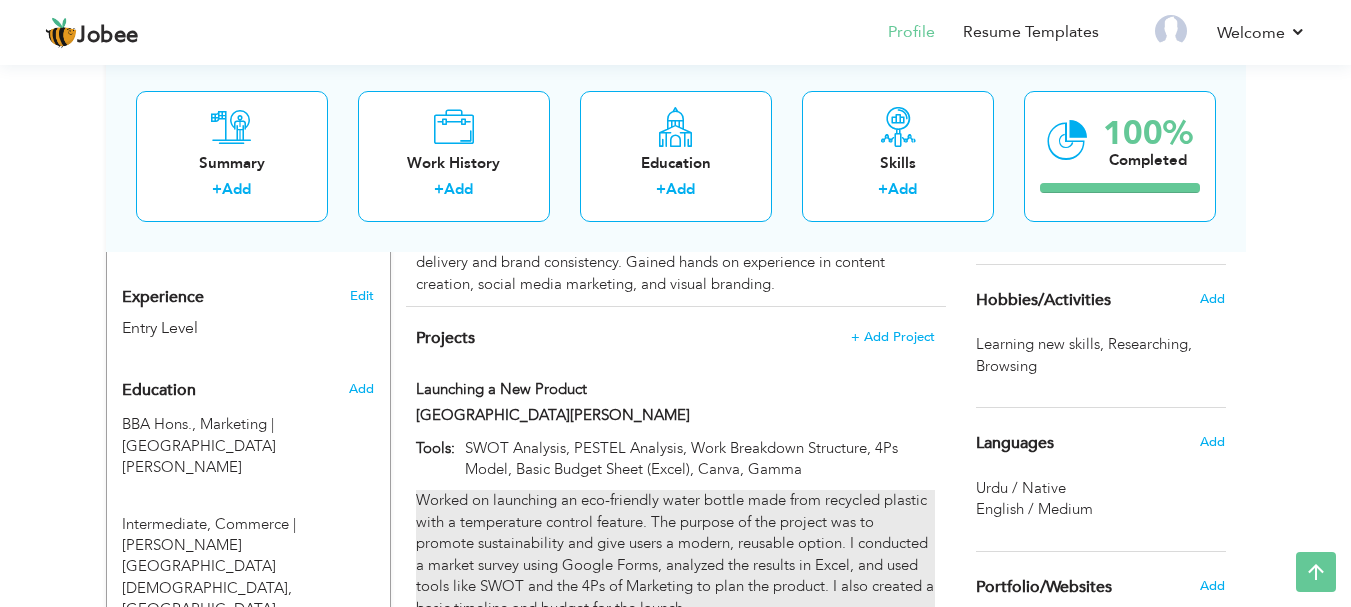 click on "Worked on launching an eco-friendly water bottle made from recycled plastic with a temperature control feature. The purpose of the project was to promote sustainability and give users a modern, reusable option. I conducted a market survey using Google Forms, analyzed the results in Excel, and used tools like SWOT and the 4Ps of Marketing to plan the product. I also created a basic timeline and budget for the launch." at bounding box center (675, 554) 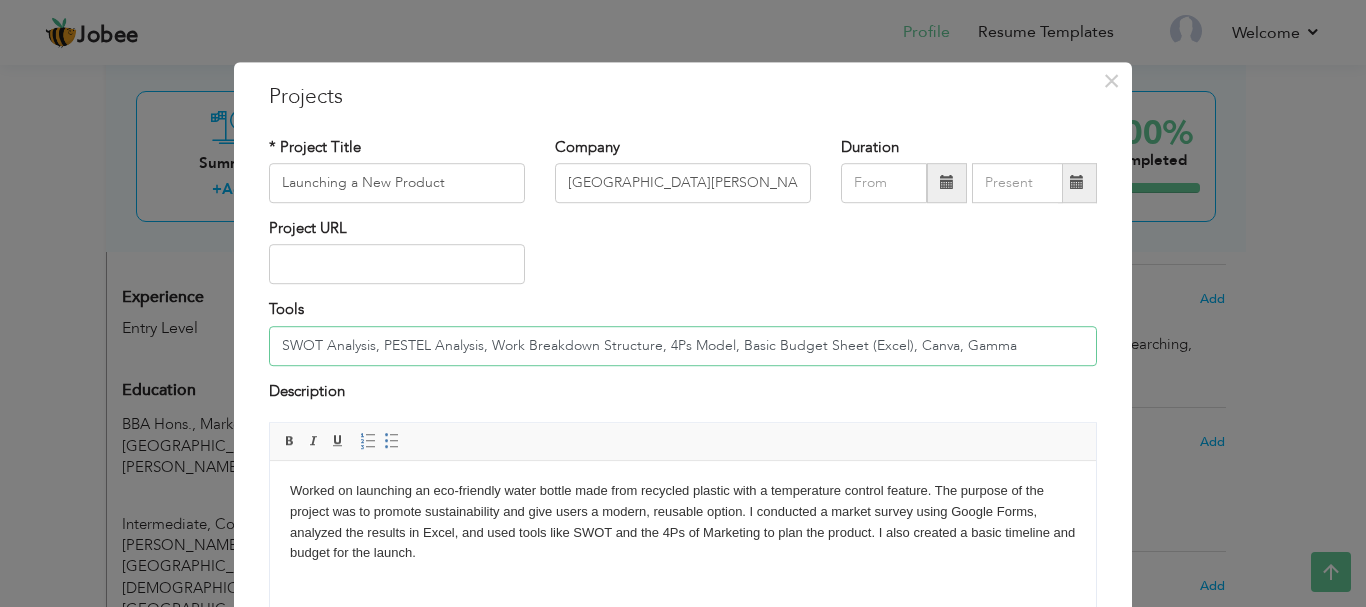 click on "SWOT Analysis, PESTEL Analysis, Work Breakdown Structure, 4Ps Model, Basic Budget Sheet (Excel), Canva, Gamma" at bounding box center [683, 346] 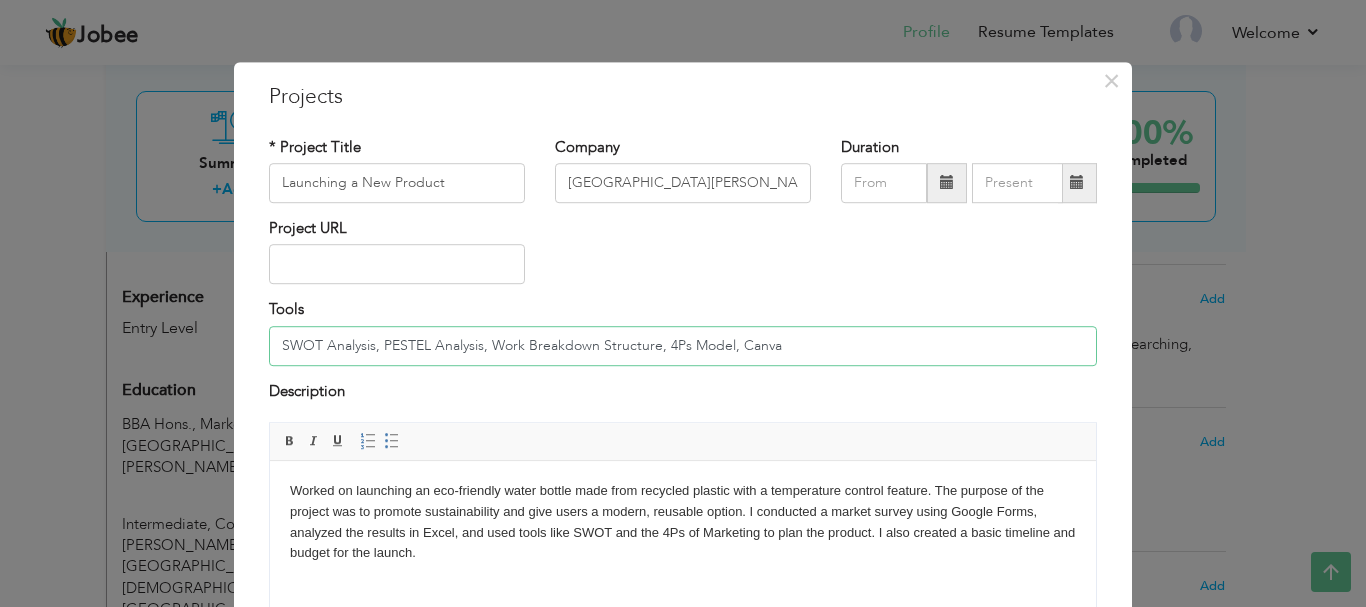 click on "SWOT Analysis, PESTEL Analysis, Work Breakdown Structure, 4Ps Model, Canva" at bounding box center (683, 346) 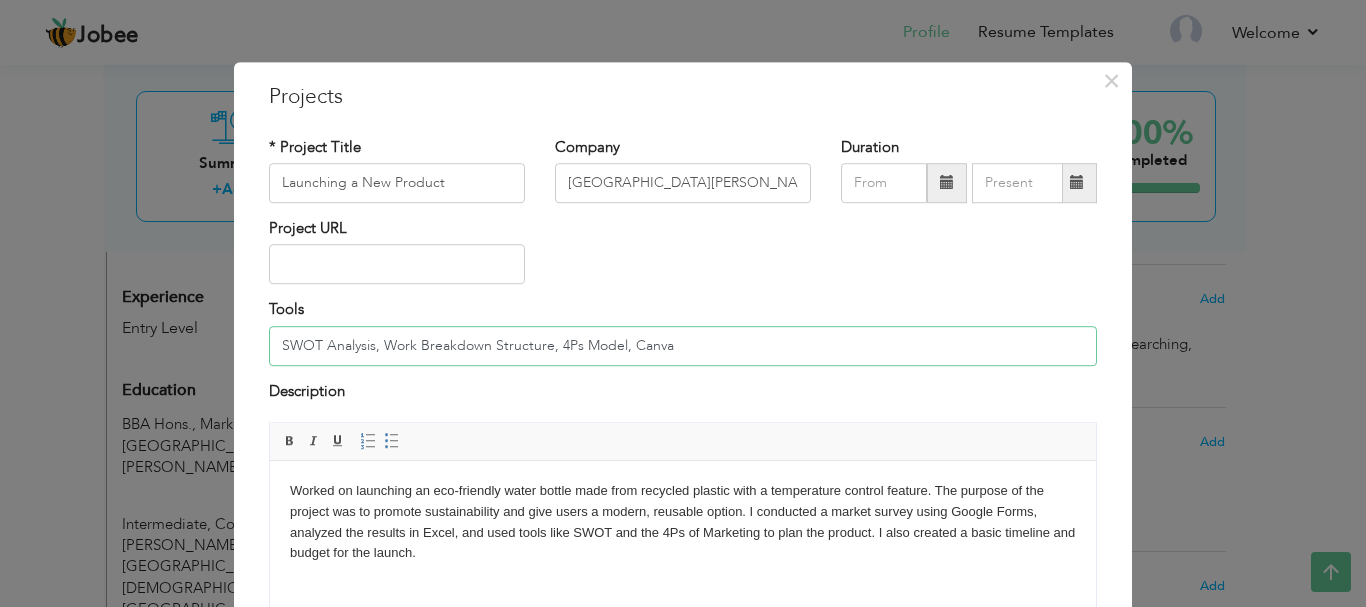 type on "SWOT Analysis, Work Breakdown Structure, 4Ps Model, Canva" 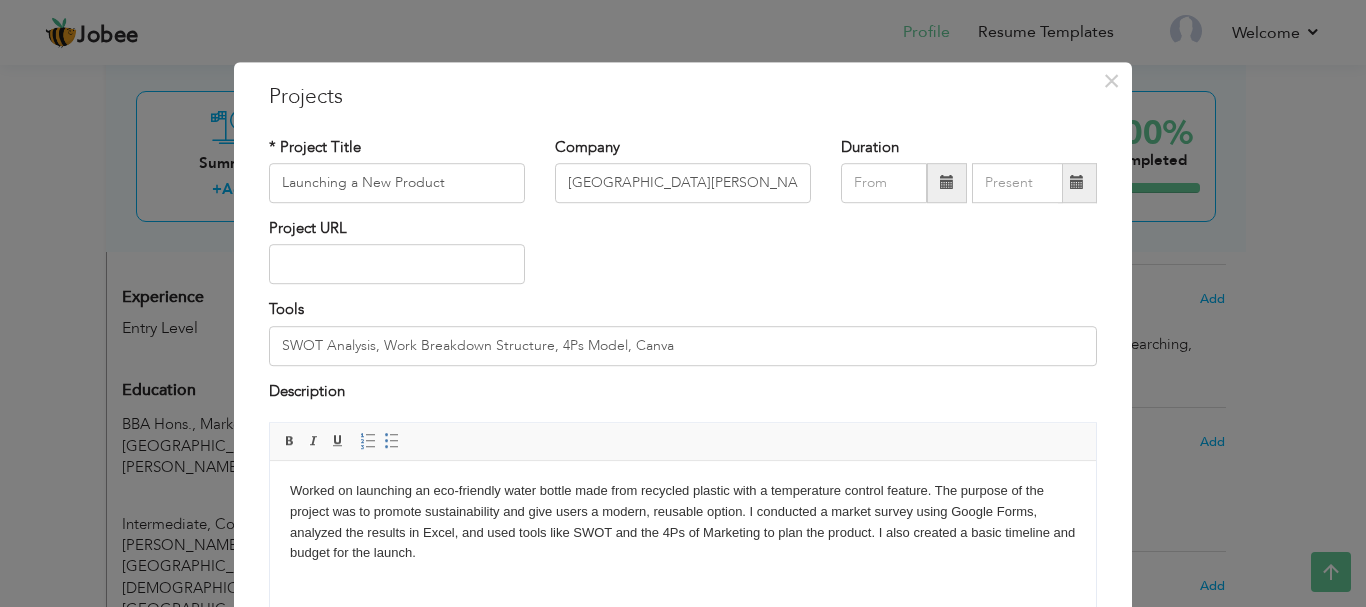 click on "Description" at bounding box center (683, 394) 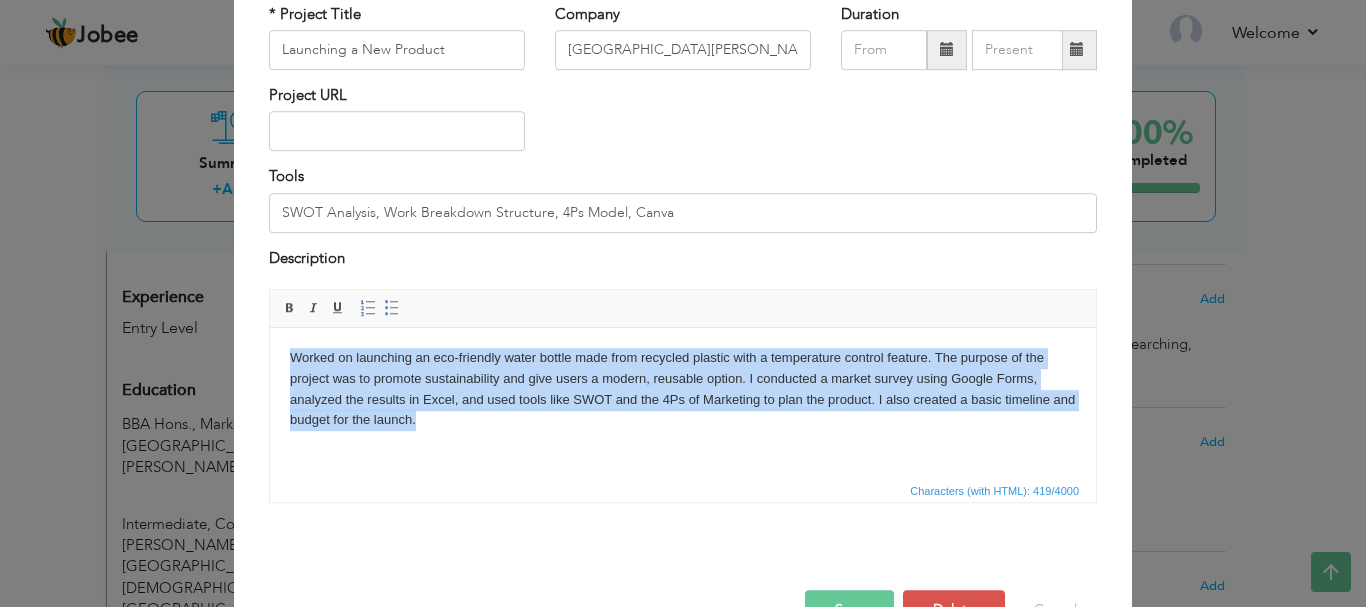 drag, startPoint x: 290, startPoint y: 354, endPoint x: 418, endPoint y: 630, distance: 304.23676 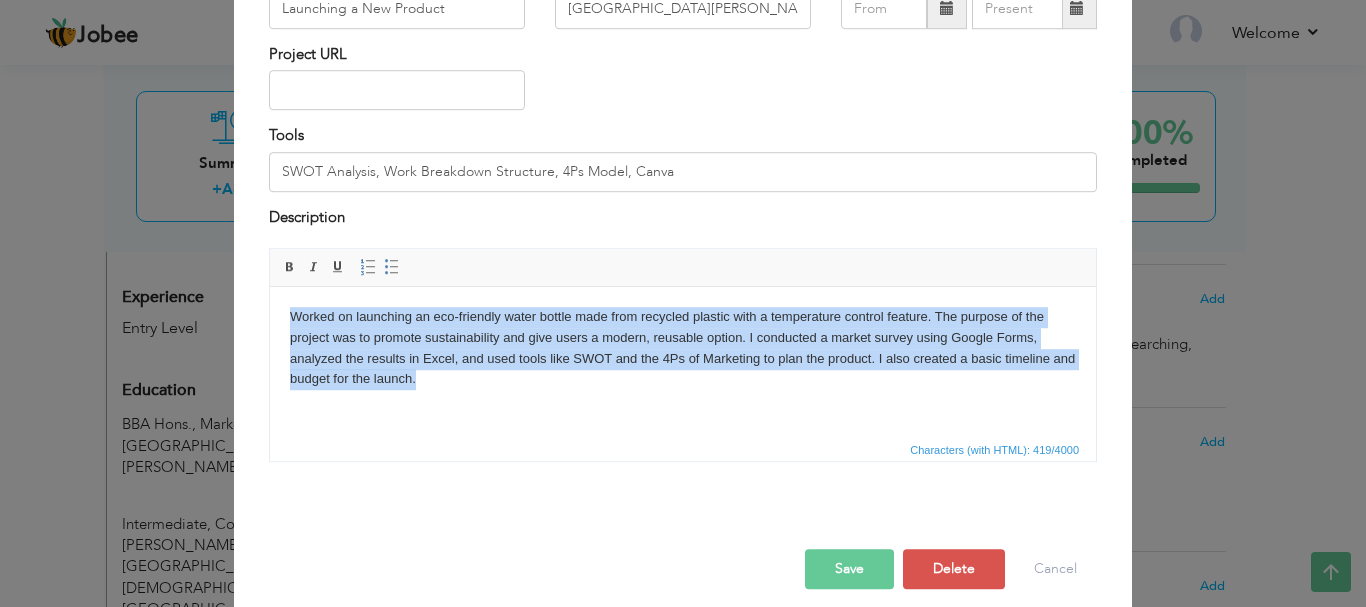 copy on "Worked on launching an eco-friendly water bottle made from recycled plastic with a temperature control feature. The purpose of the project was to promote sustainability and give users a modern, reusable option. I conducted a market survey using Google Forms, analyzed the results in Excel, and used tools like SWOT and the 4Ps of Marketing to plan the product. I also created a basic timeline and budget for the launch." 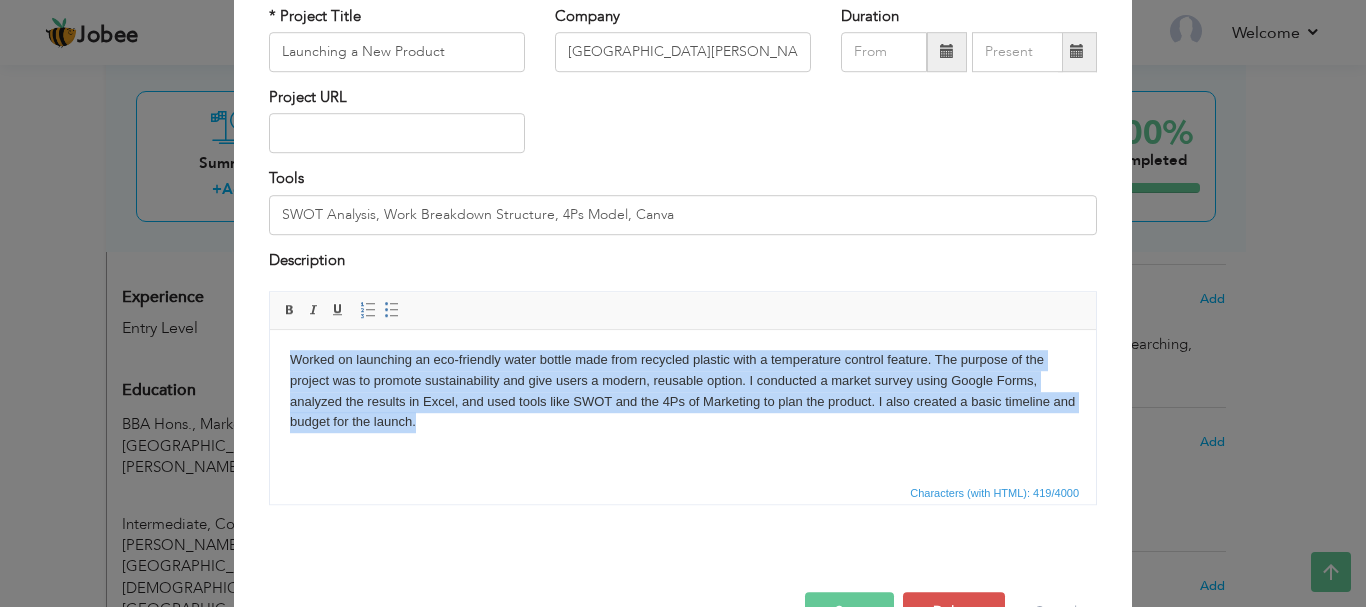 scroll, scrollTop: 126, scrollLeft: 0, axis: vertical 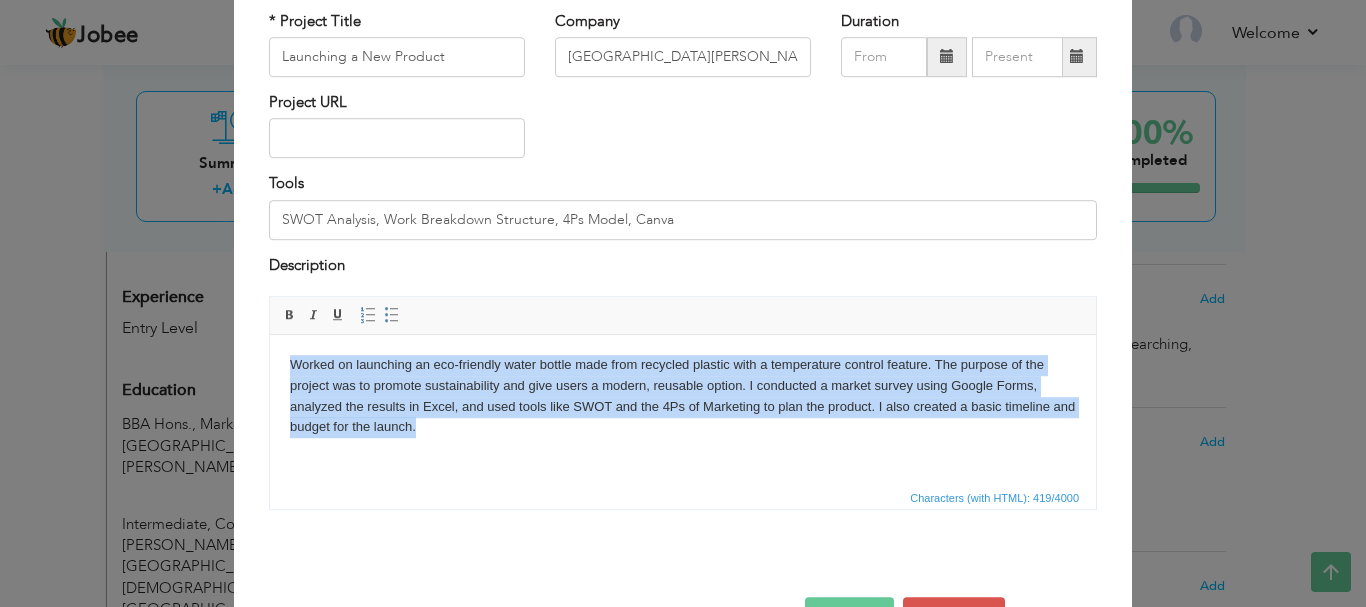 click on "Worked on launching an eco-friendly water bottle made from recycled plastic with a temperature control feature. The purpose of the project was to promote sustainability and give users a modern, reusable option. I conducted a market survey using Google Forms, analyzed the results in Excel, and used tools like SWOT and the 4Ps of Marketing to plan the product. I also created a basic timeline and budget for the launch." at bounding box center (683, 396) 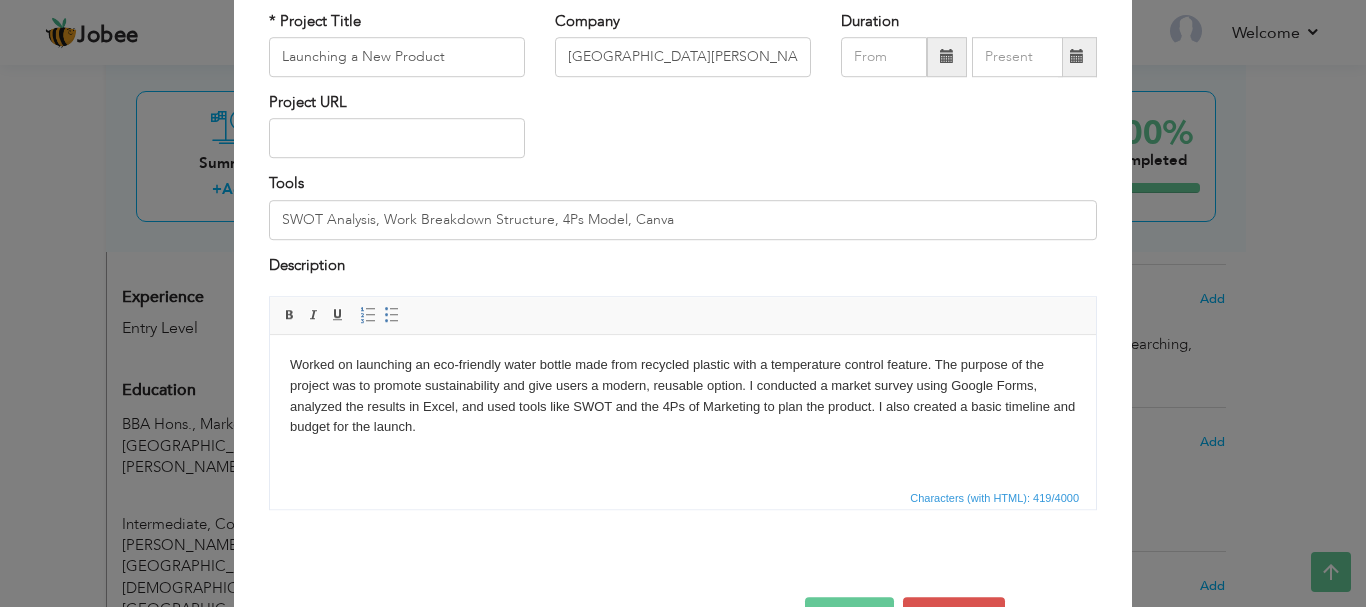 click on "Worked on launching an eco-friendly water bottle made from recycled plastic with a temperature control feature. The purpose of the project was to promote sustainability and give users a modern, reusable option. I conducted a market survey using Google Forms, analyzed the results in Excel, and used tools like SWOT and the 4Ps of Marketing to plan the product. I also created a basic timeline and budget for the launch." at bounding box center (683, 396) 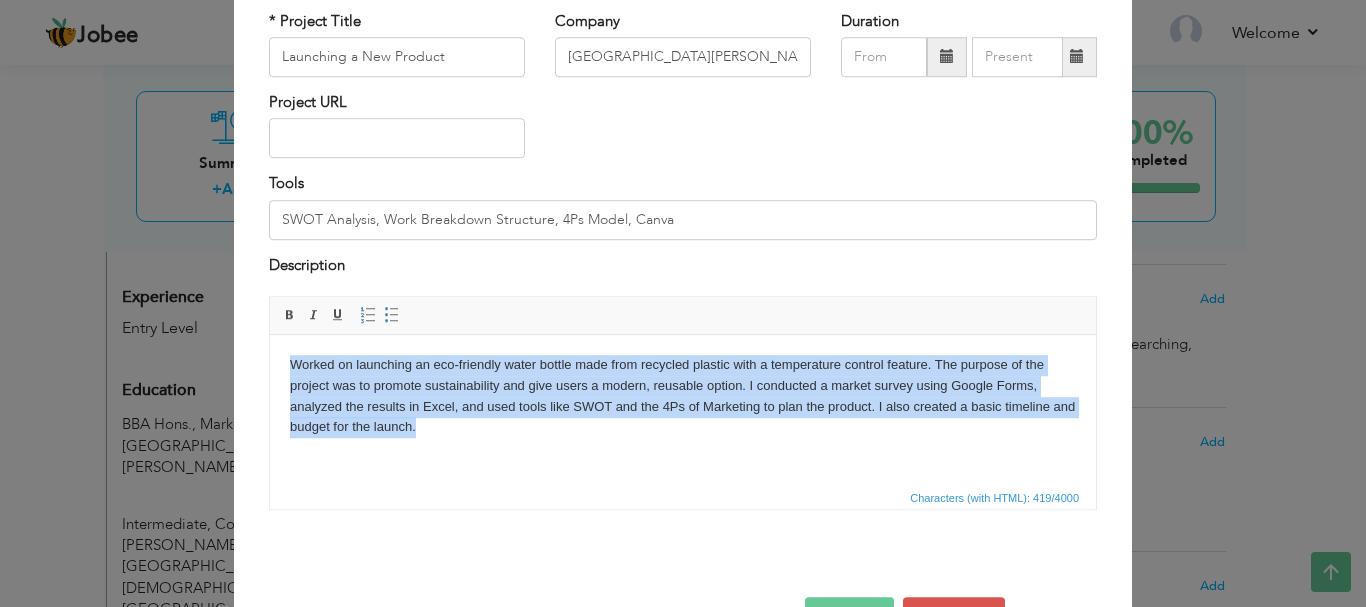 drag, startPoint x: 594, startPoint y: 458, endPoint x: 217, endPoint y: 353, distance: 391.34894 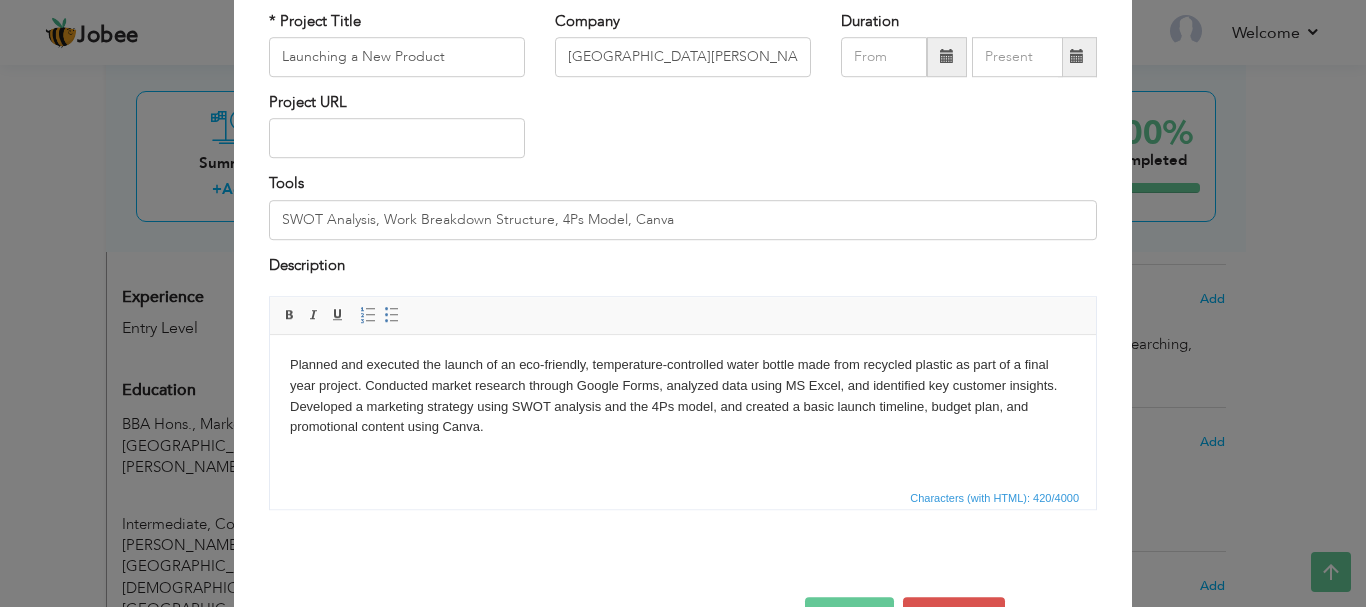 click on "Planned and executed the launch of an eco-friendly, temperature-controlled water bottle made from recycled plastic as part of a final year project. Conducted market research through Google Forms, analyzed data using MS Excel, and identified key customer insights. Developed a marketing strategy using SWOT analysis and the 4Ps model, and created a basic launch timeline, budget plan, and promotional content using Canva." at bounding box center (683, 396) 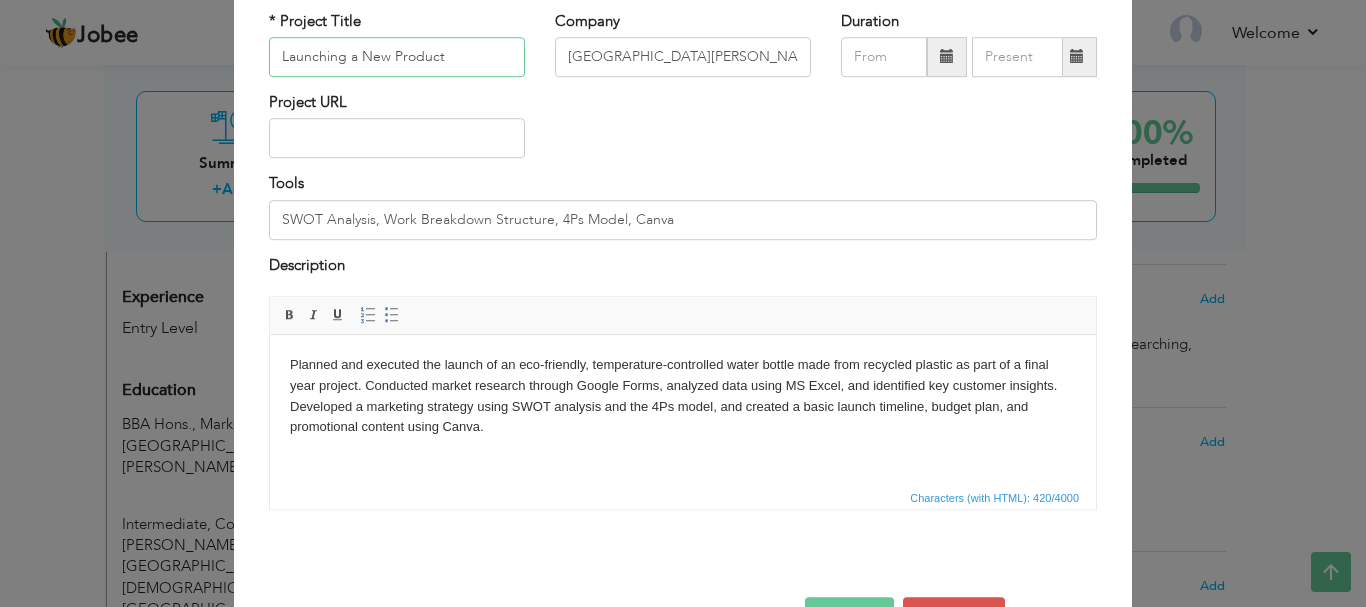 drag, startPoint x: 444, startPoint y: 69, endPoint x: 232, endPoint y: 89, distance: 212.9413 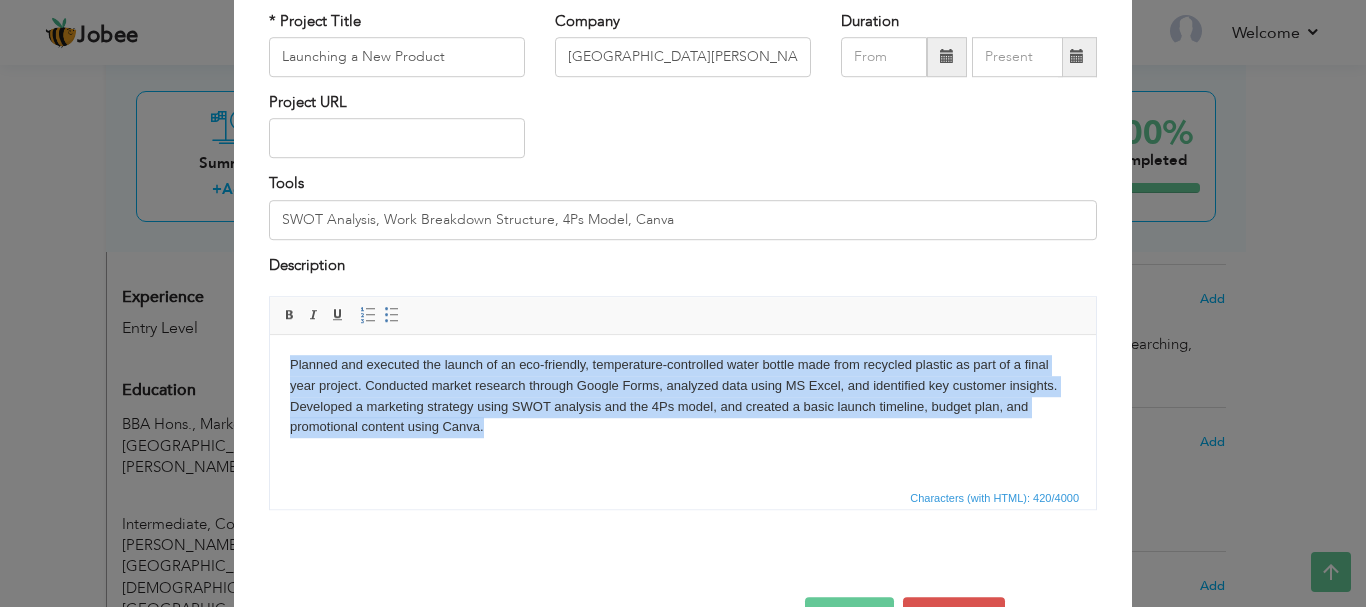 drag, startPoint x: 489, startPoint y: 456, endPoint x: 272, endPoint y: 357, distance: 238.51625 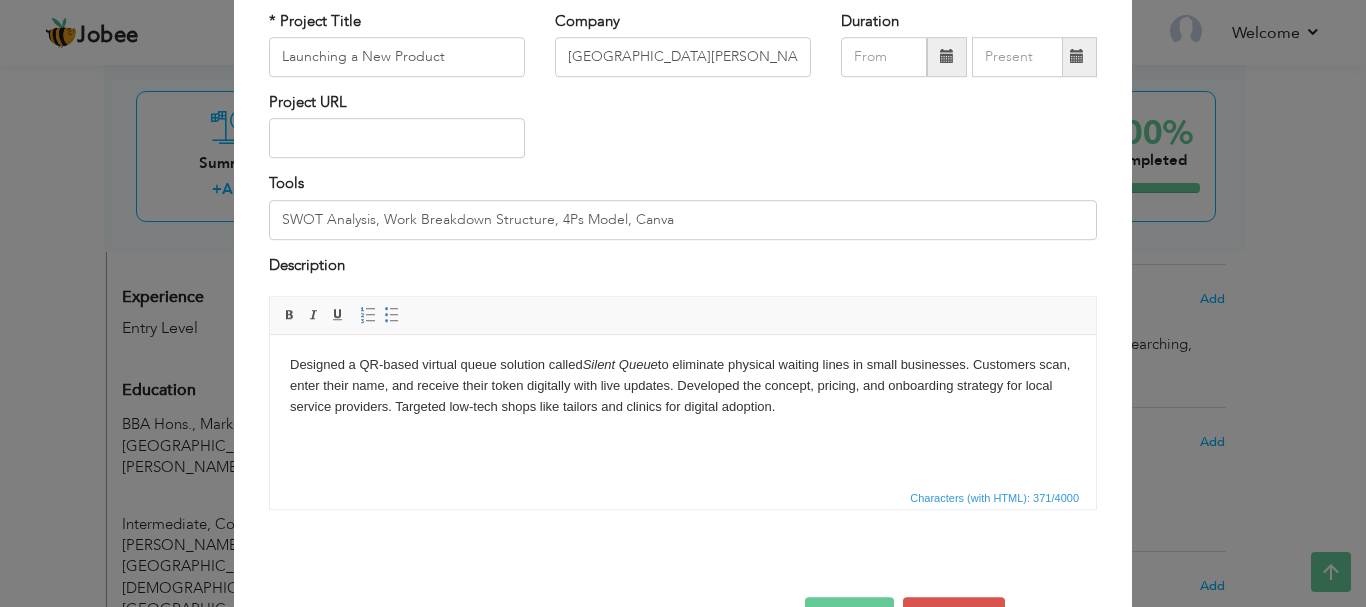 click on "Designed a QR-based virtual queue solution called  Silent Queue  to eliminate physical waiting lines in small businesses. Customers scan, enter their name, and receive their token digitally with live updates. Developed the concept, pricing, and onboarding strategy for local service providers. Targeted low-tech shops like tailors and clinics for digital adoption." at bounding box center [683, 386] 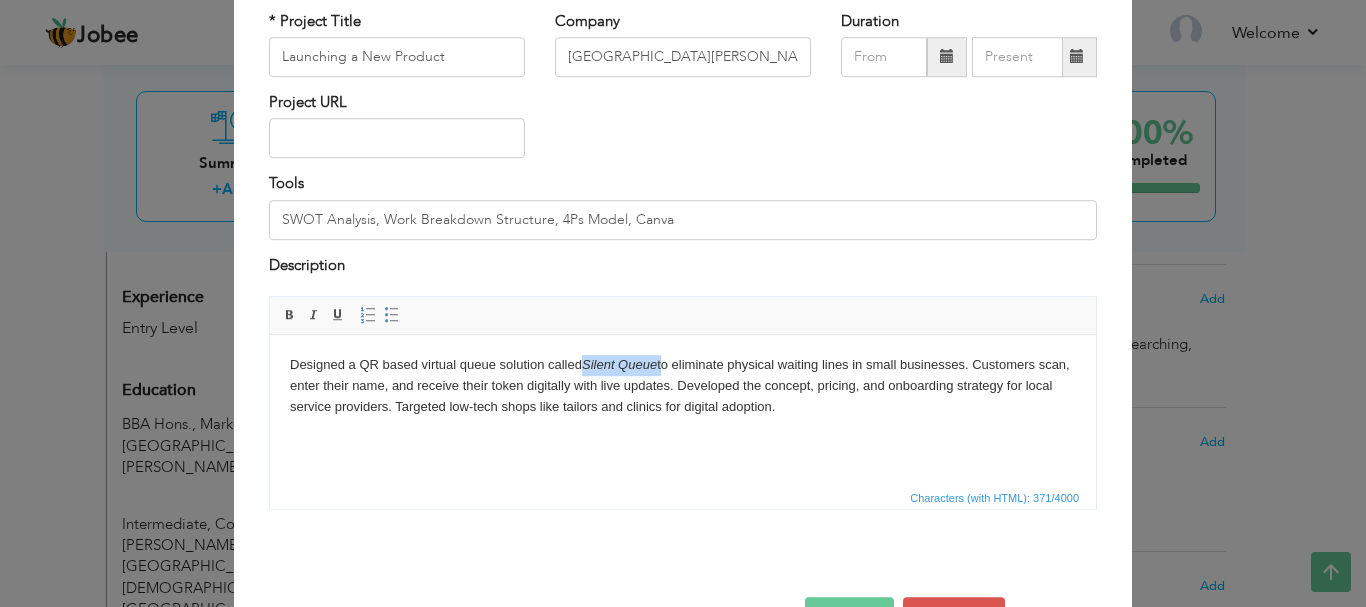 drag, startPoint x: 663, startPoint y: 362, endPoint x: 588, endPoint y: 359, distance: 75.059975 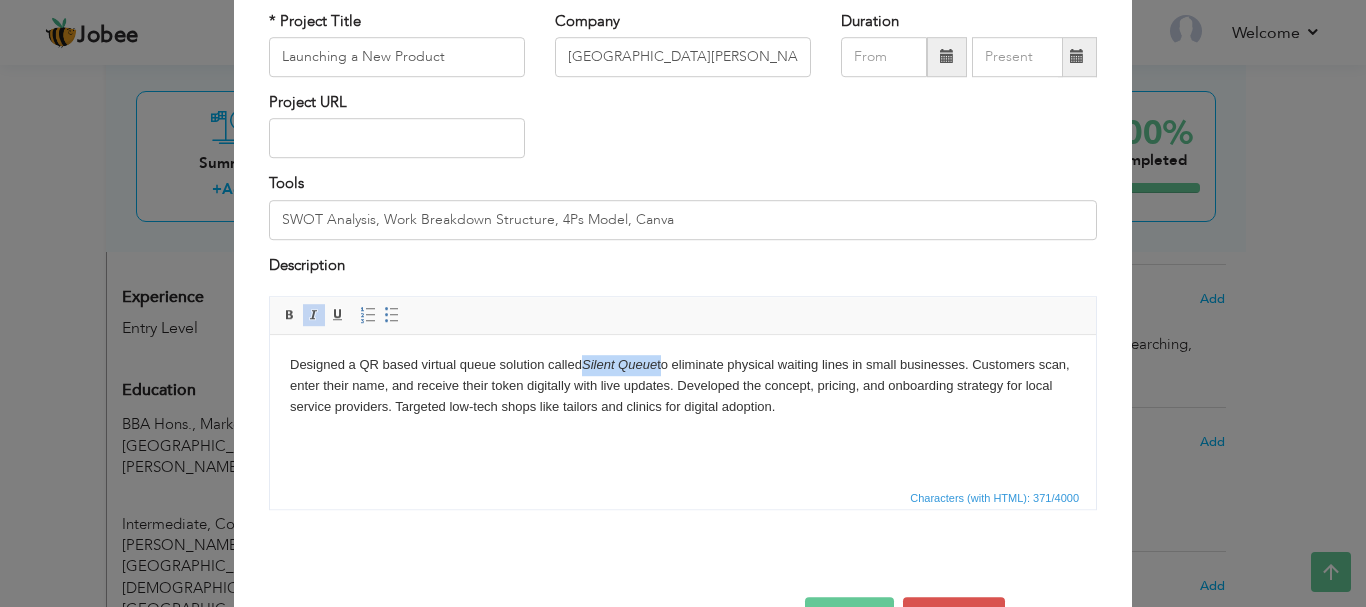 click at bounding box center [314, 315] 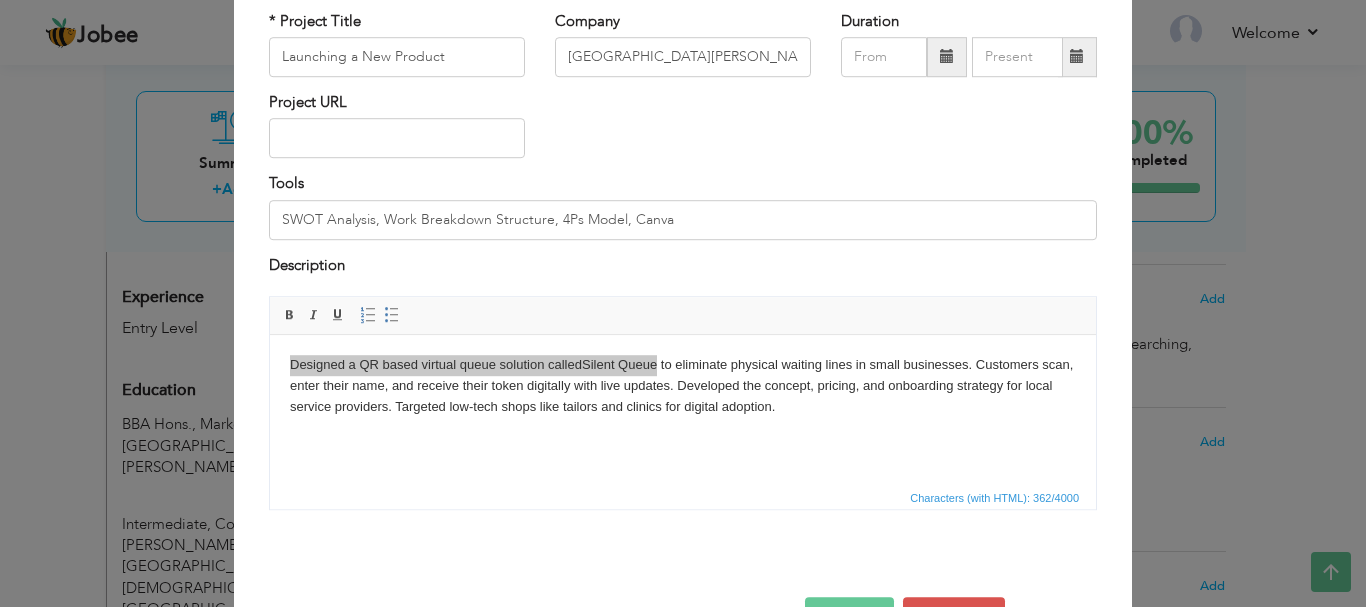 click on "Worked on launching an eco-friendly water bottle made from recycled plastic with a temperature control feature. The purpose of the project was to promote sustainability and give users a modern, reusable option. I conducted a market survey using Google Forms, analyzed the results in Excel, and used tools like SWOT and the 4Ps of Marketing to plan the product. I also created a basic timeline and budget for the launch. Rich Text Editor, projectEditor Editor toolbars Basic Styles   Bold   Italic   Underline Paragraph   Insert/Remove Numbered List   Insert/Remove Bulleted List Press ALT 0 for help Characters (with HTML): 362/4000" at bounding box center (683, 410) 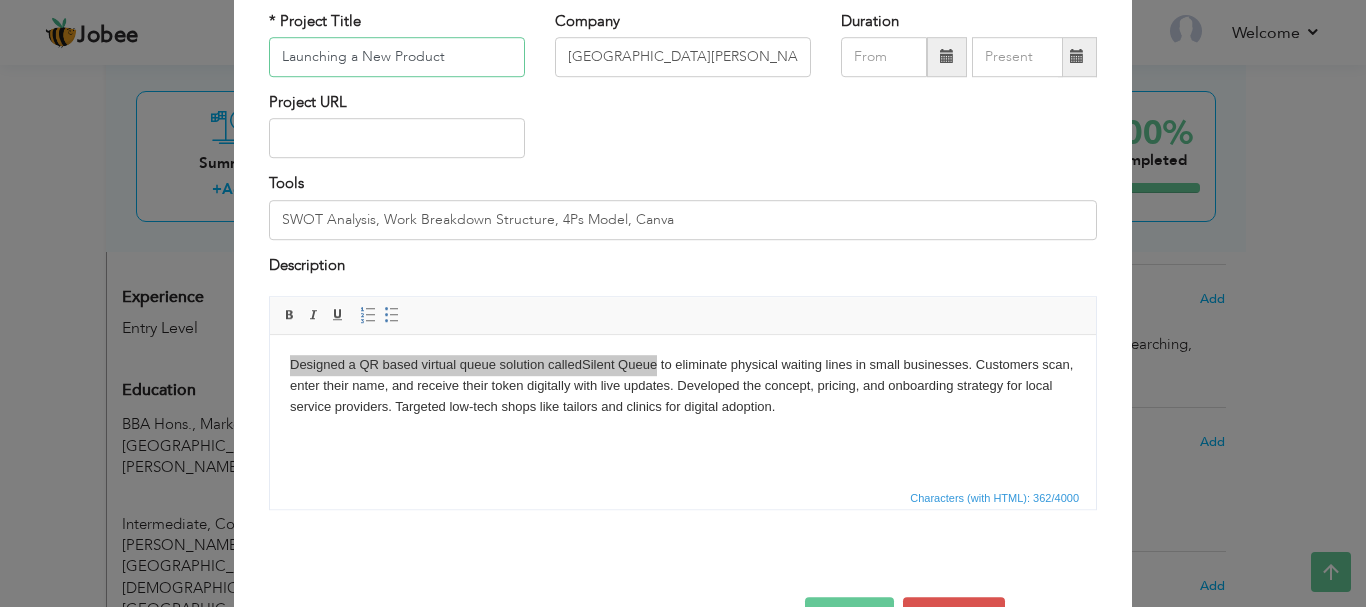 click on "Launching a New Product" at bounding box center (397, 57) 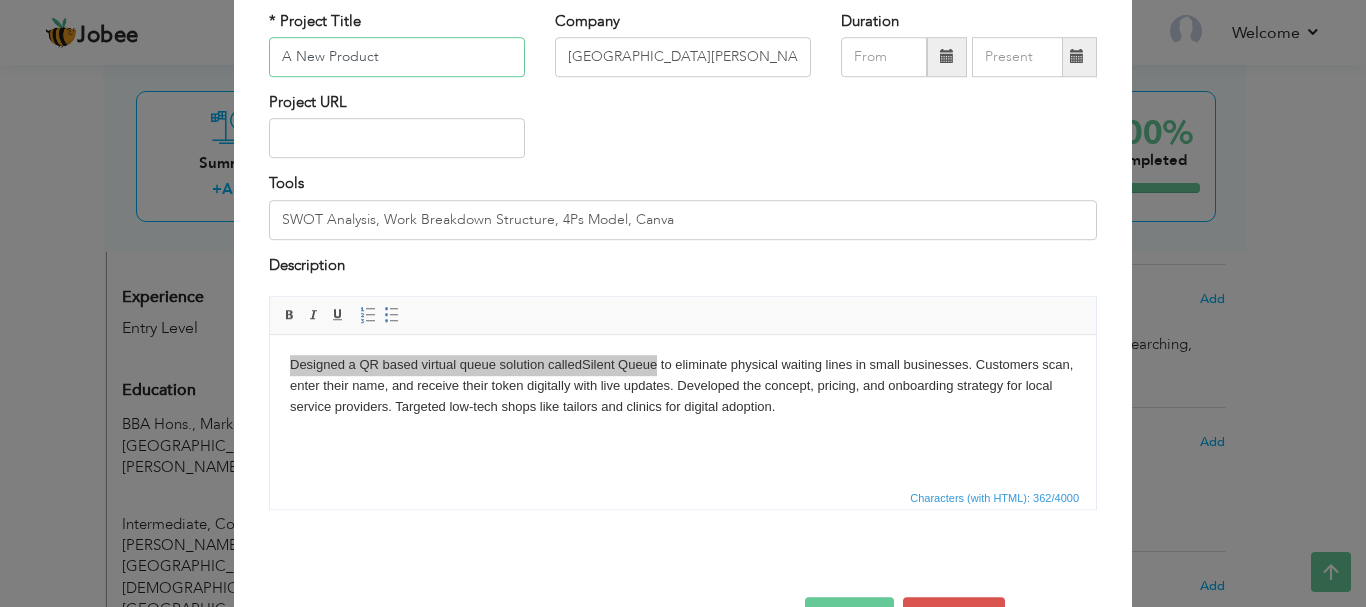 click on "A New Product" at bounding box center (397, 57) 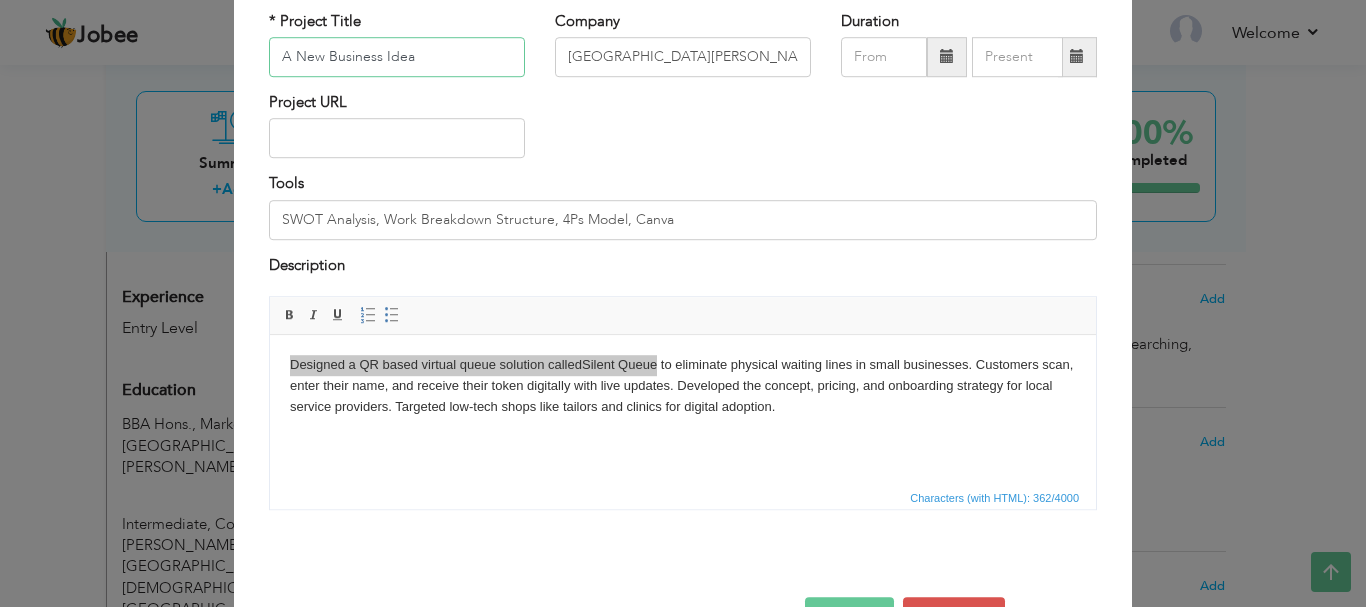 click on "A New Business Idea" at bounding box center [397, 57] 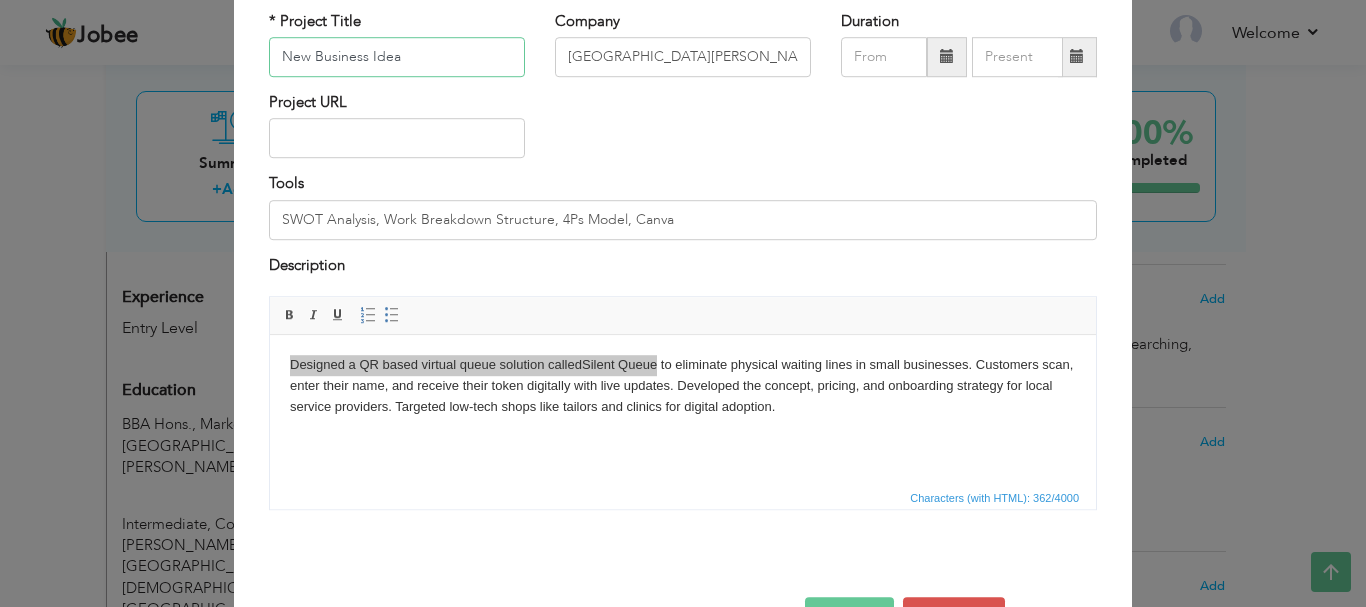 type on "New Business Idea" 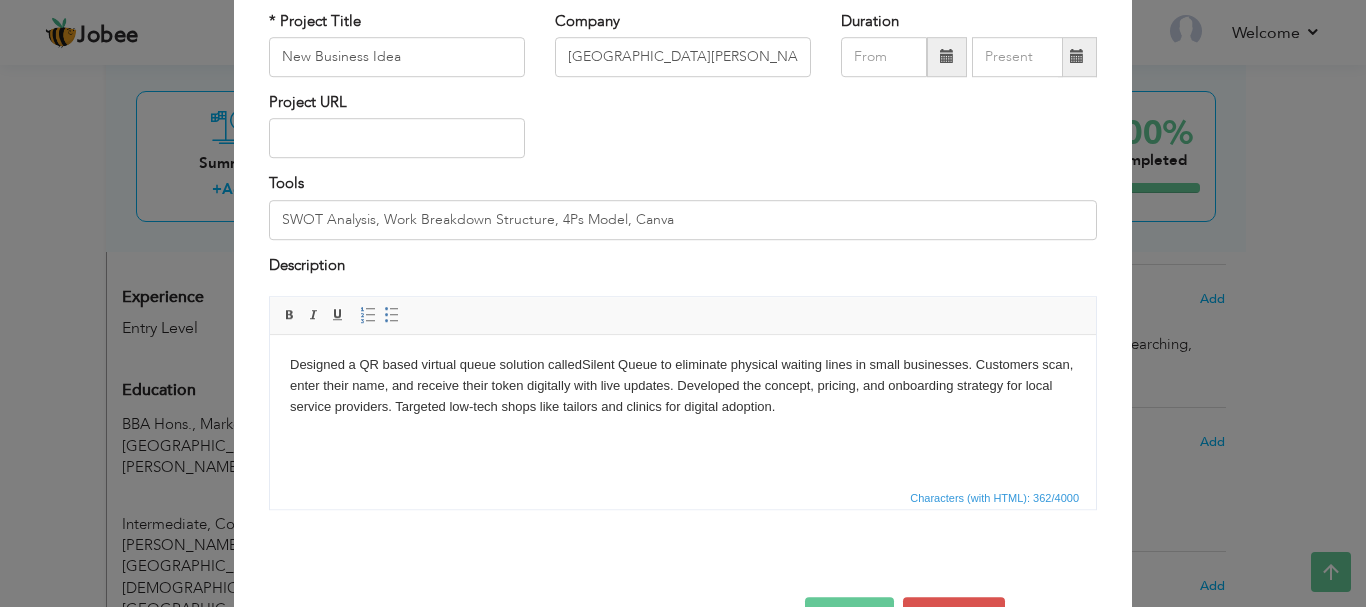 click on "Designed a QR based virtual queue solution called  Silent Queue   to eliminate physical waiting lines in small businesses. Customers scan, enter their name, and receive their token digitally with live updates. Developed the concept, pricing, and onboarding strategy for local service providers. Targeted low-tech shops like tailors and clinics for digital adoption." at bounding box center (683, 386) 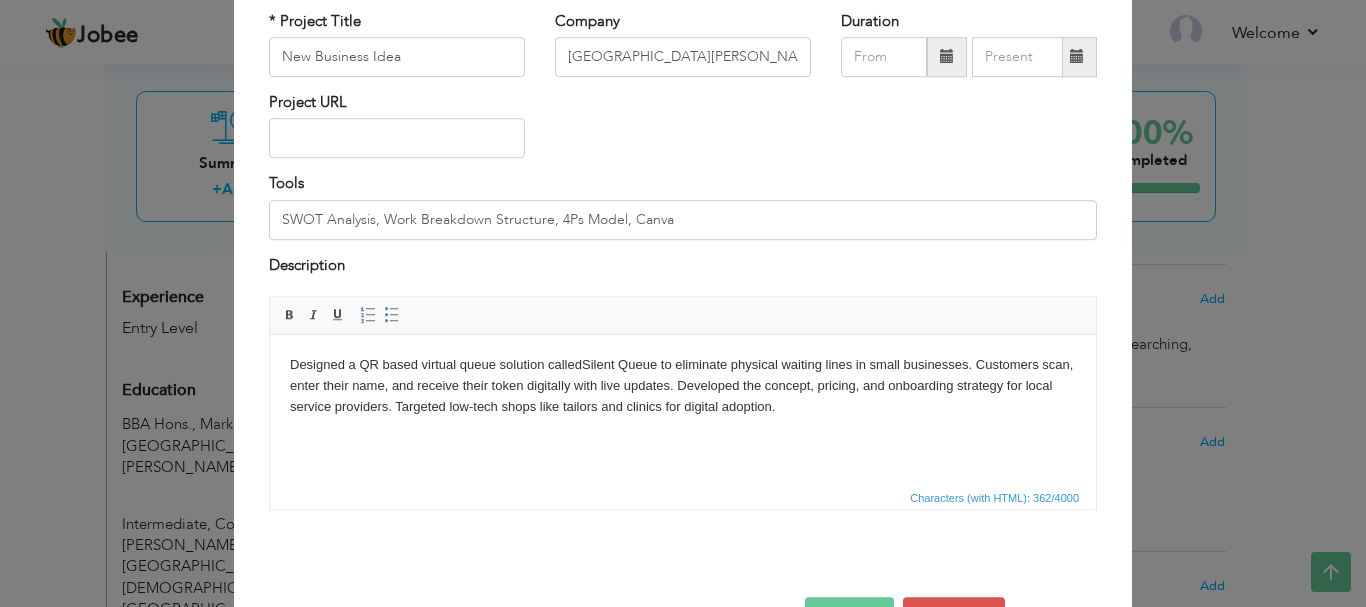 click on "Designed a QR based virtual queue solution called  Silent Queue   to eliminate physical waiting lines in small businesses. Customers scan, enter their name, and receive their token digitally with live updates. Developed the concept, pricing, and onboarding strategy for local service providers. Targeted low-tech shops like tailors and clinics for digital adoption." at bounding box center (683, 386) 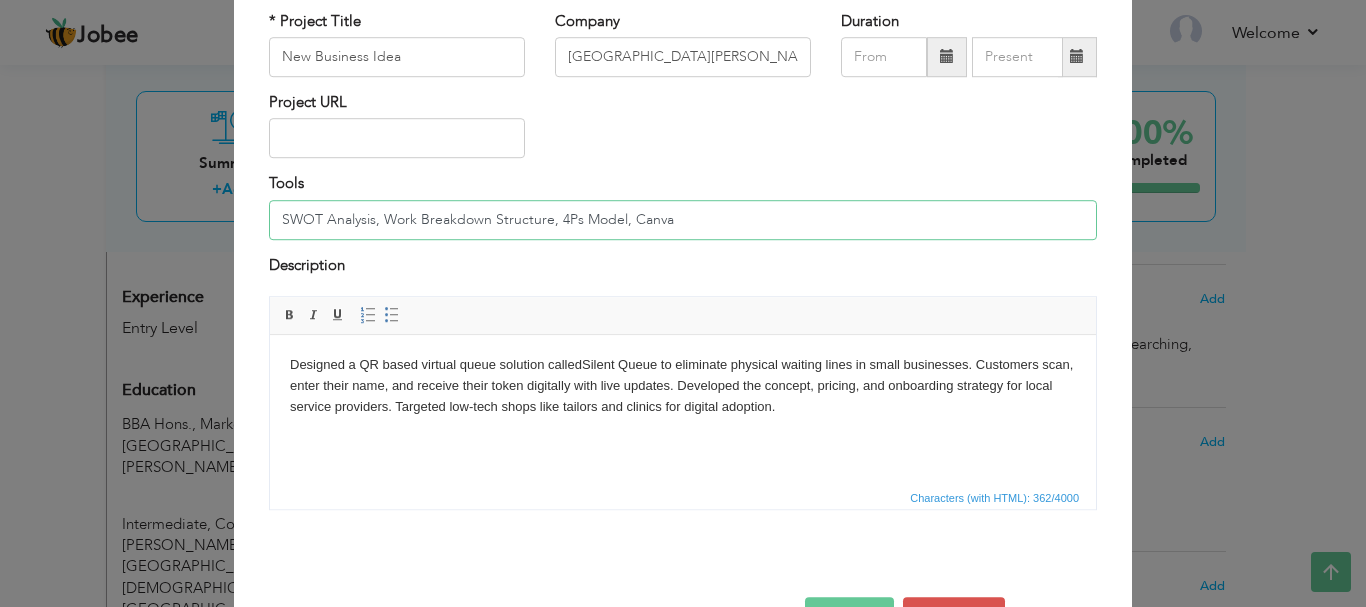 drag, startPoint x: 365, startPoint y: 214, endPoint x: 265, endPoint y: 214, distance: 100 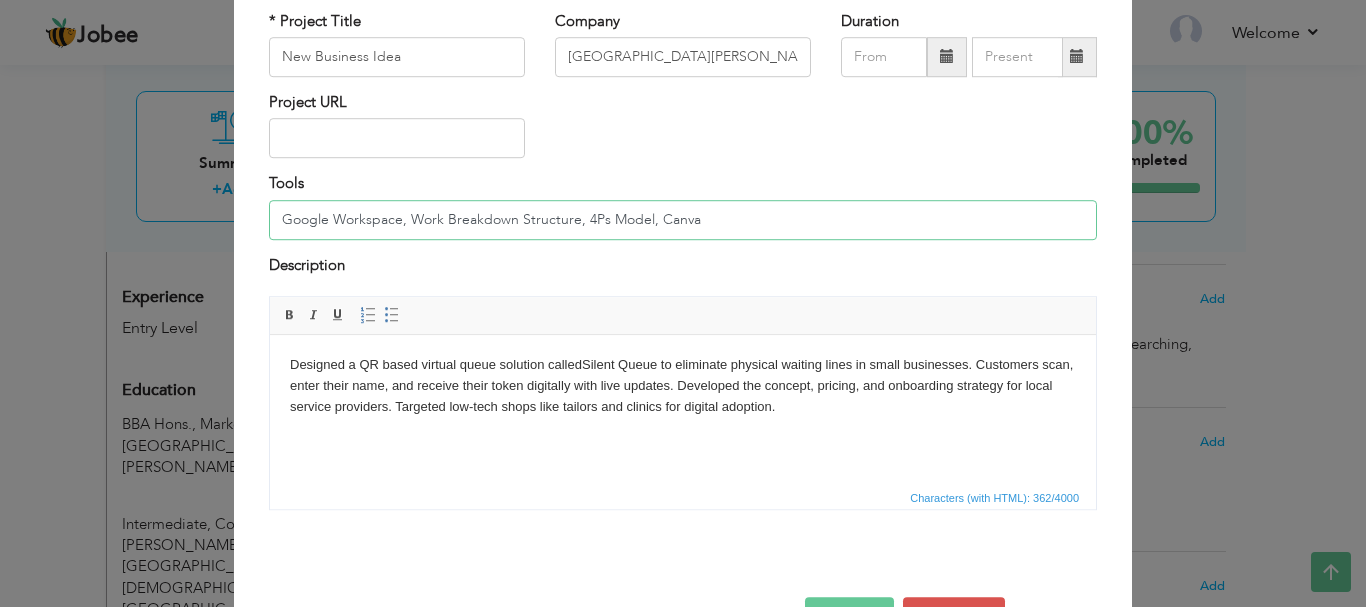 type on "Google Workspace, Work Breakdown Structure, 4Ps Model, Canva" 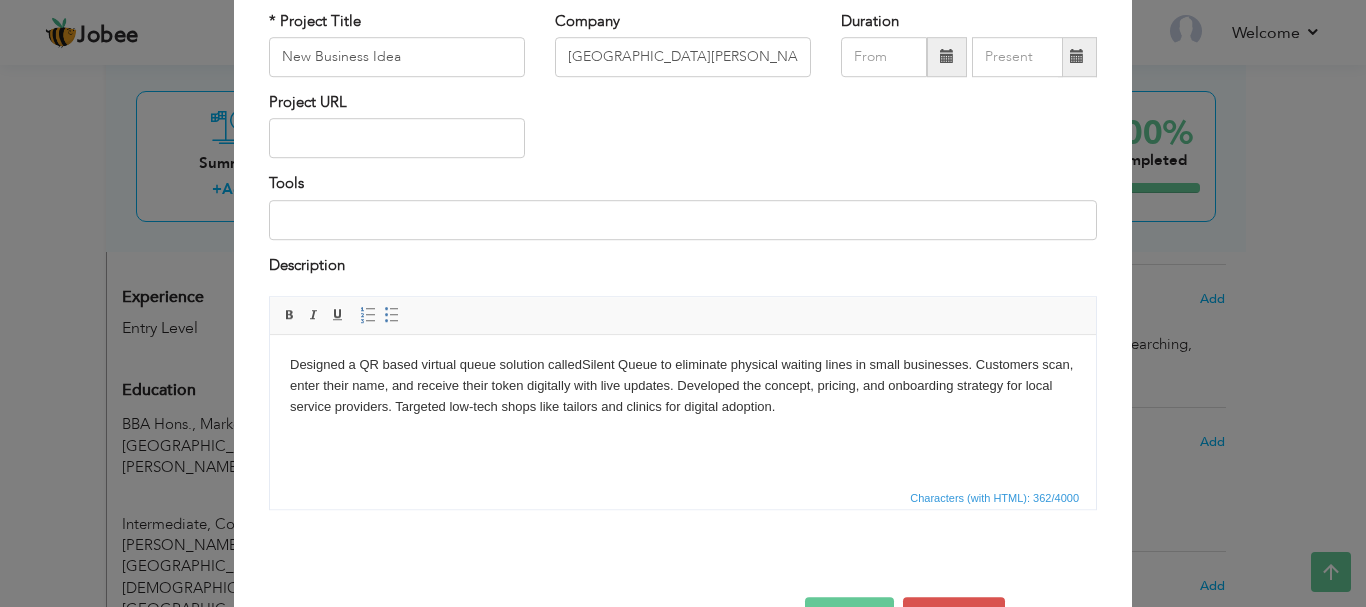 click on "Description" at bounding box center (683, 268) 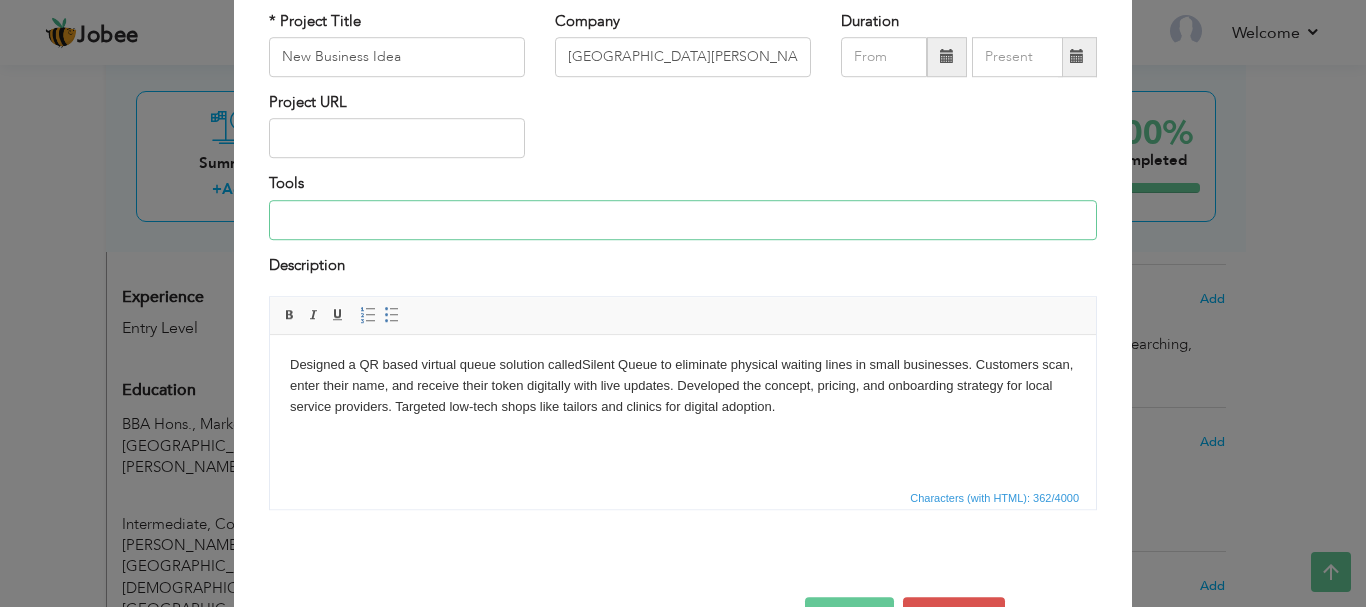 click at bounding box center [683, 220] 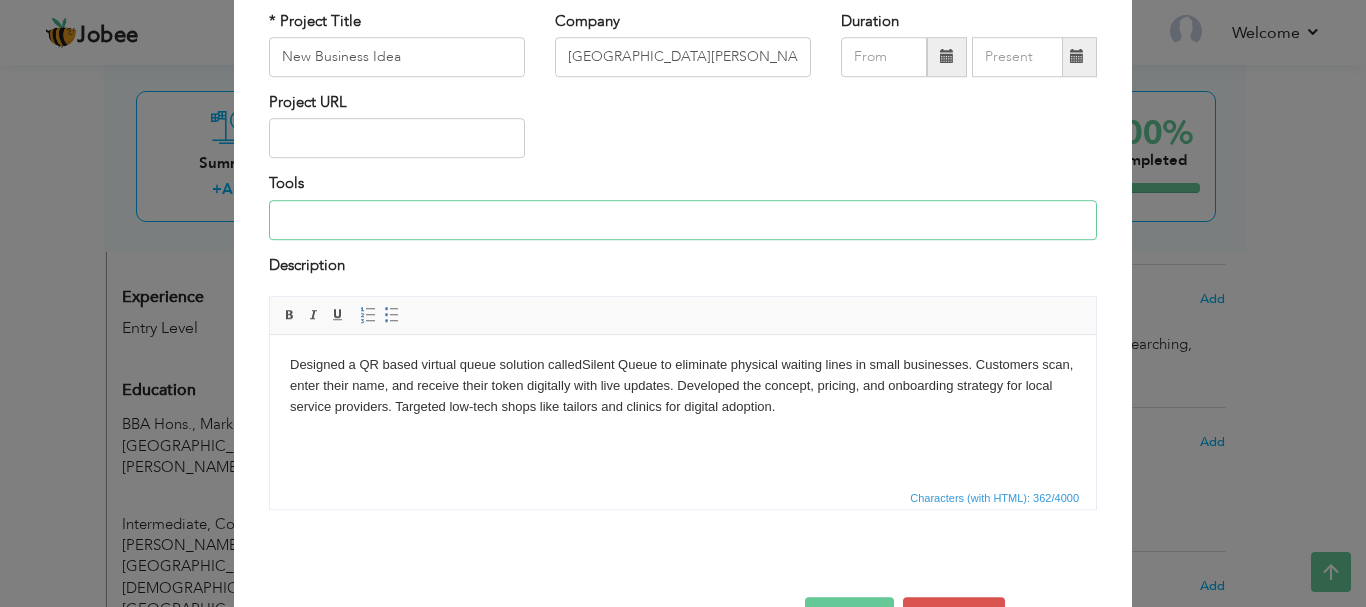 paste on "Google Forms" 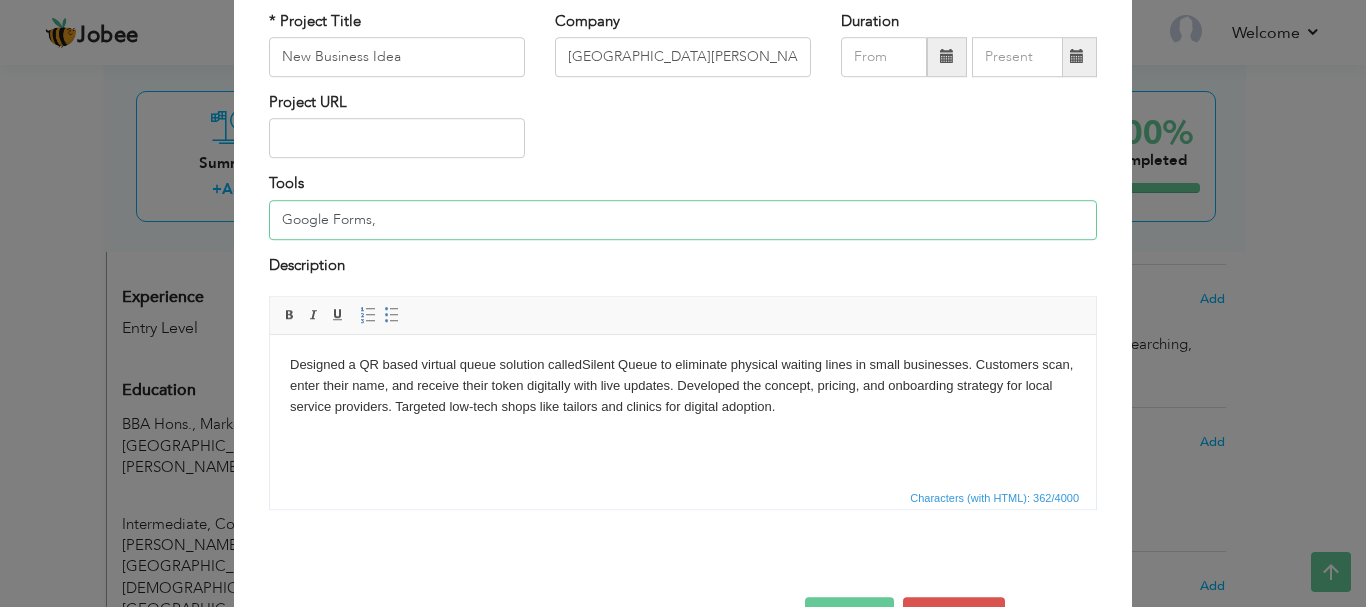 paste on "Canva" 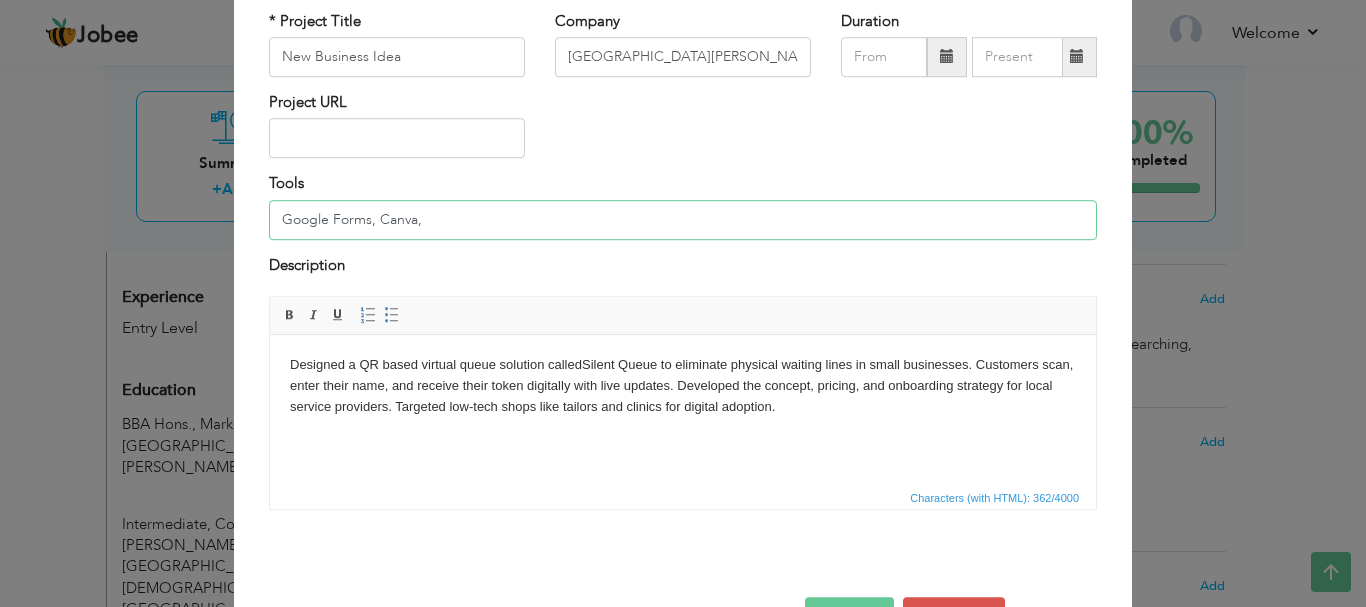 paste on "QR Code Generator" 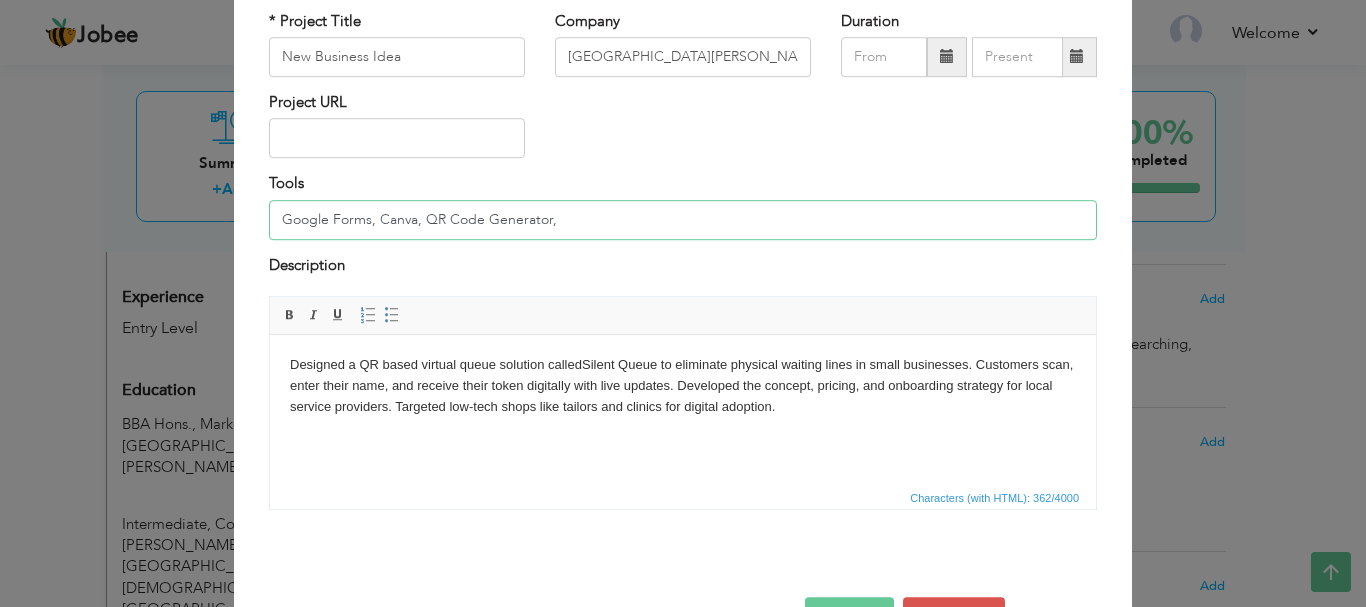 paste on "PowerPoint / Google Slides" 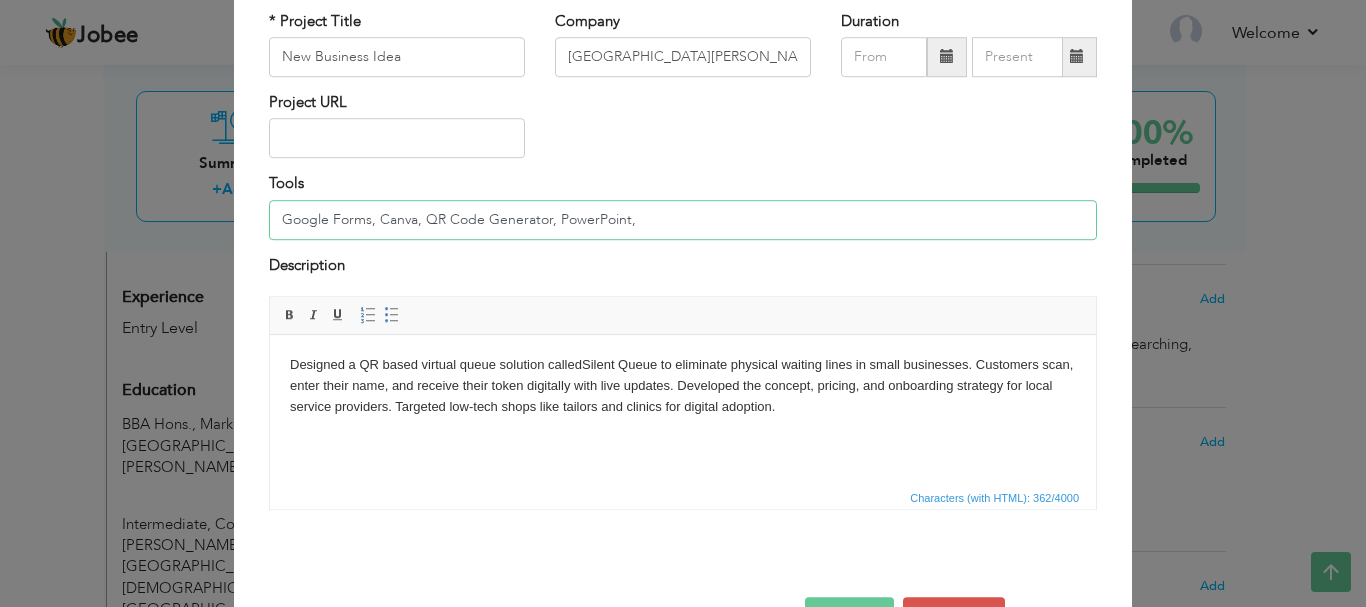 type on "Google Forms, Canva, QR Code Generator, PowerPoint," 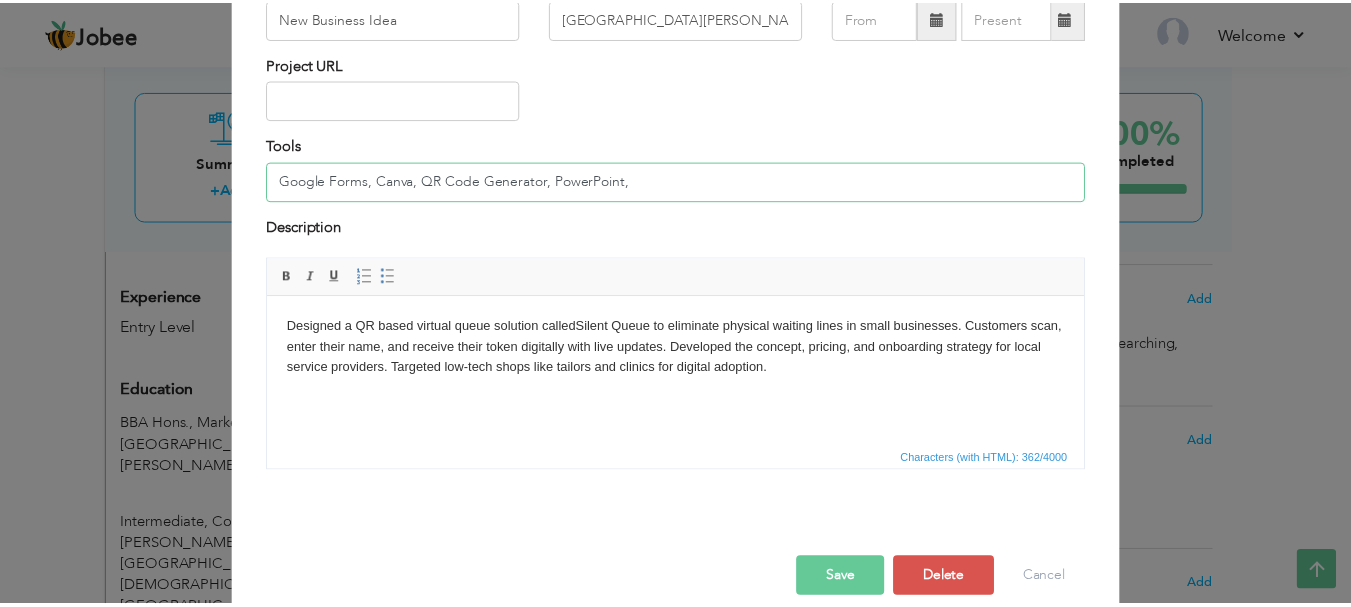 scroll, scrollTop: 191, scrollLeft: 0, axis: vertical 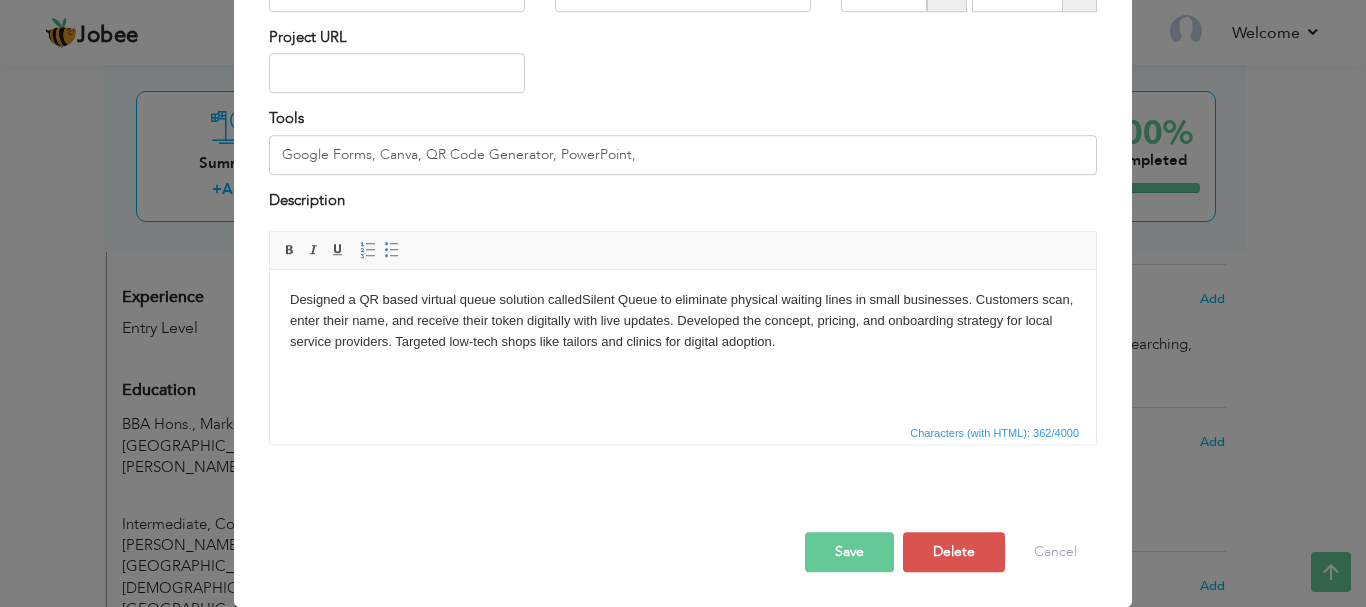 click on "Save" at bounding box center (849, 552) 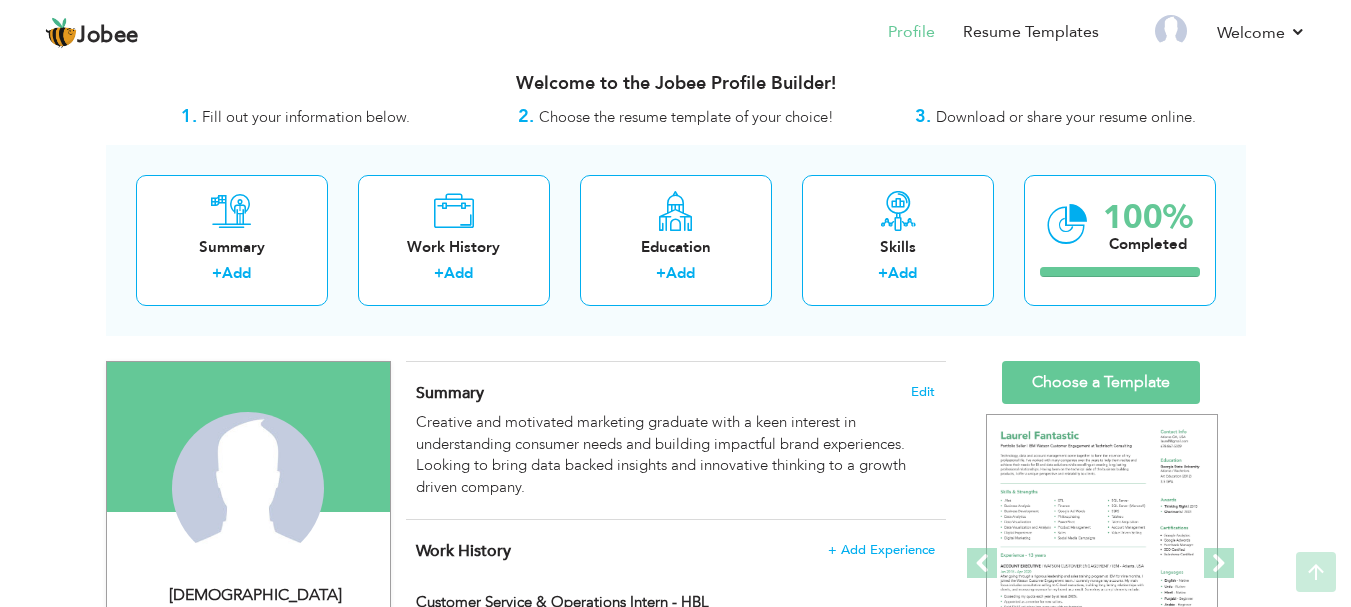 scroll, scrollTop: 0, scrollLeft: 0, axis: both 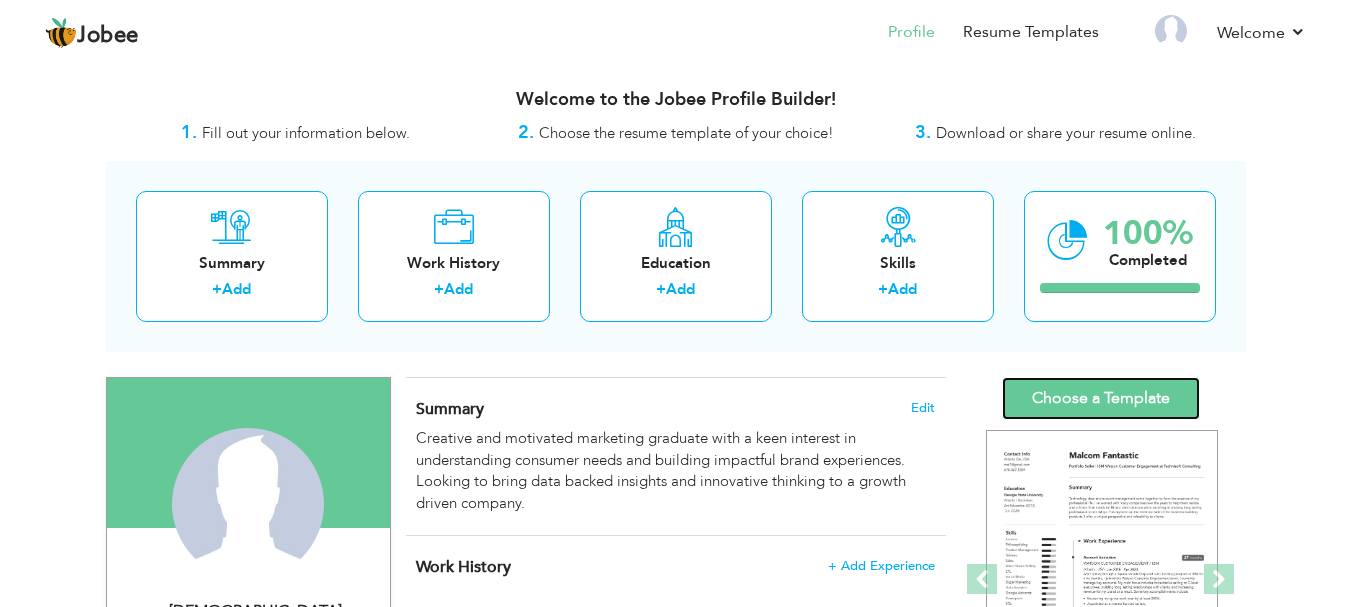 click on "Choose a Template" at bounding box center (1101, 398) 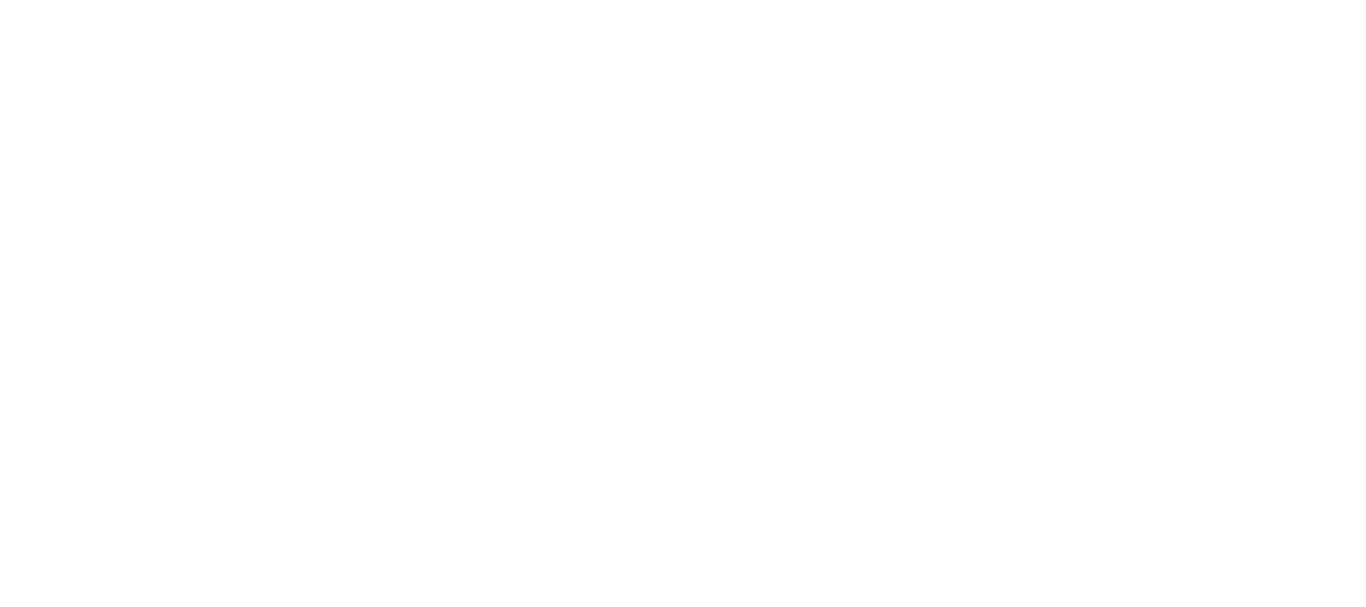 scroll, scrollTop: 0, scrollLeft: 0, axis: both 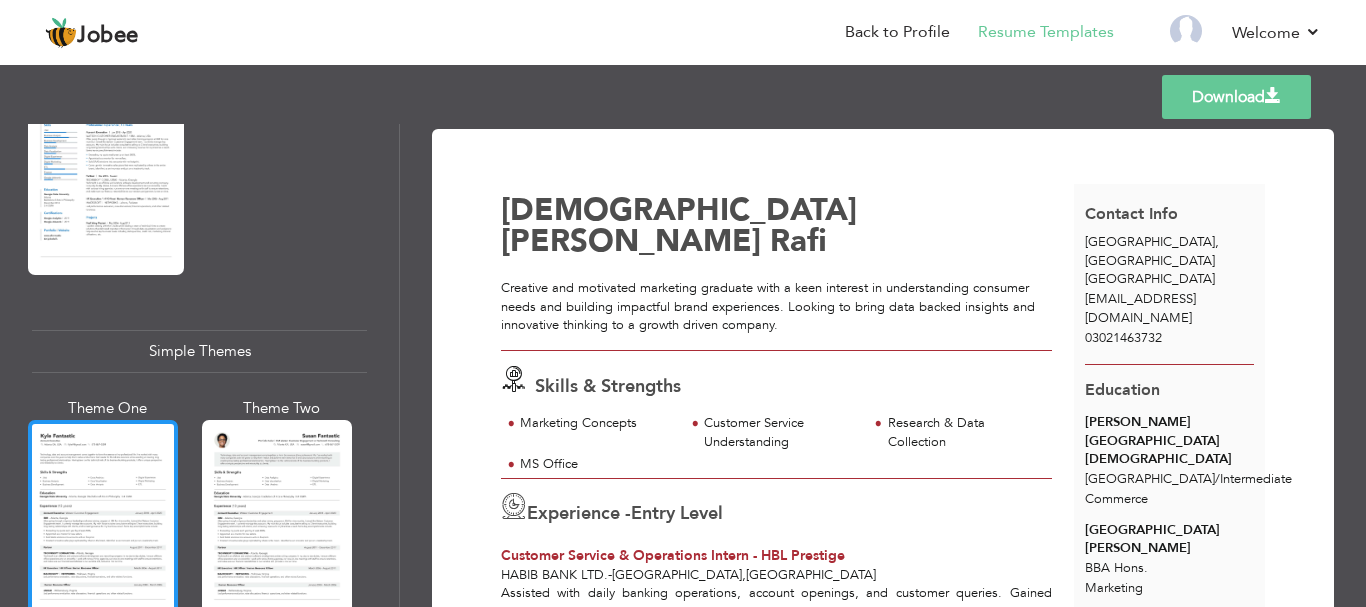 click at bounding box center (103, 519) 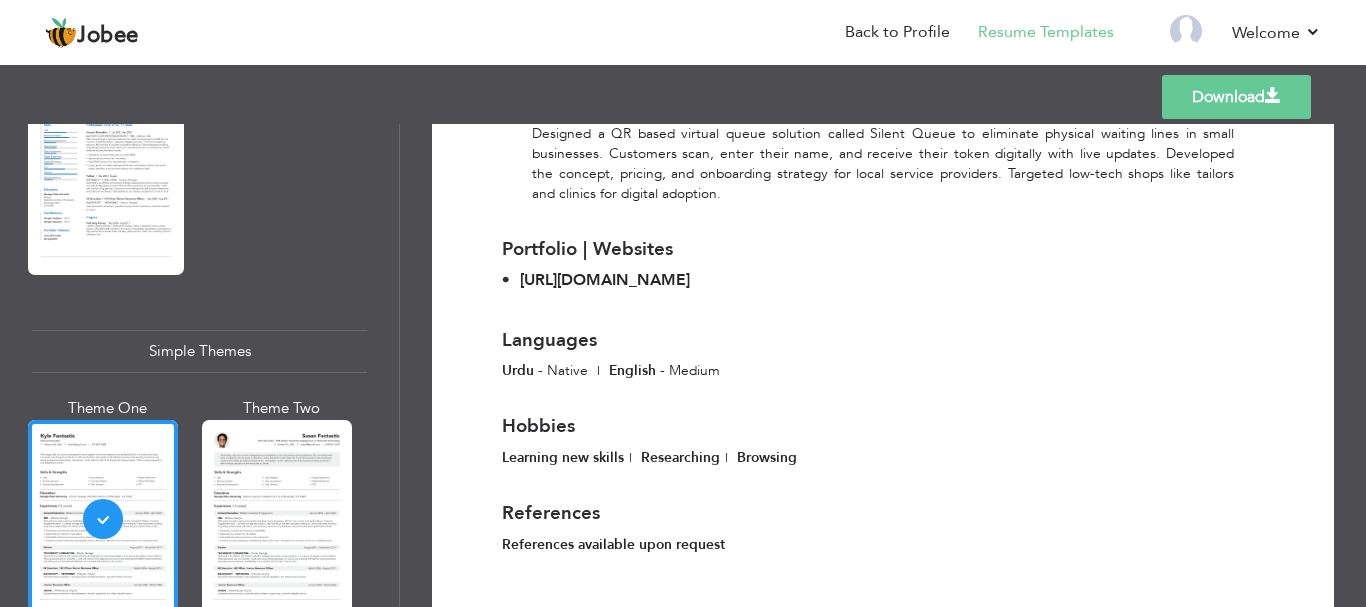 scroll, scrollTop: 1194, scrollLeft: 0, axis: vertical 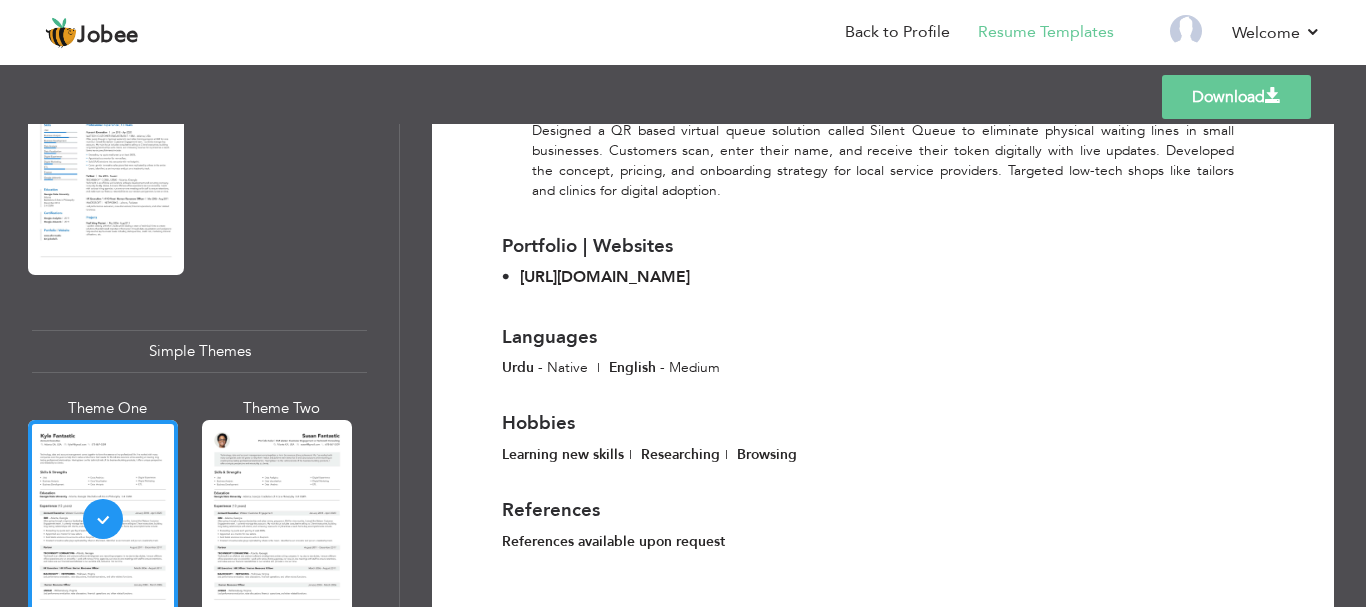 click on "Learning new skills
|
Researching
|
Browsing" at bounding box center (883, 454) 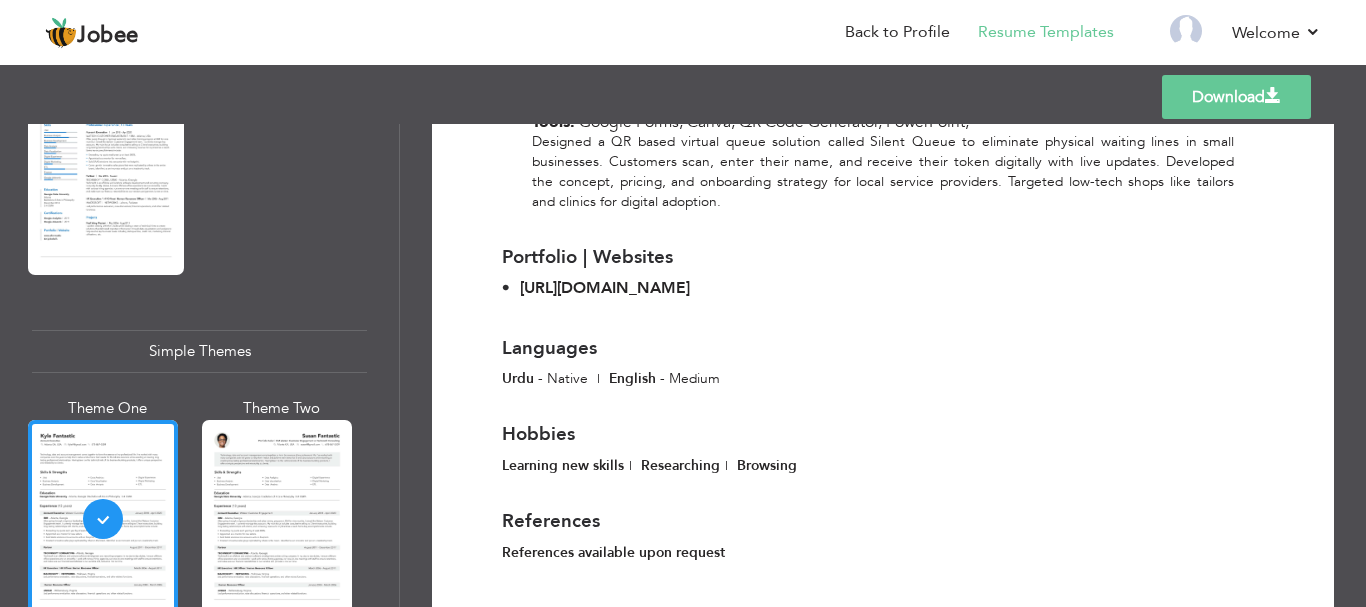 scroll, scrollTop: 1202, scrollLeft: 0, axis: vertical 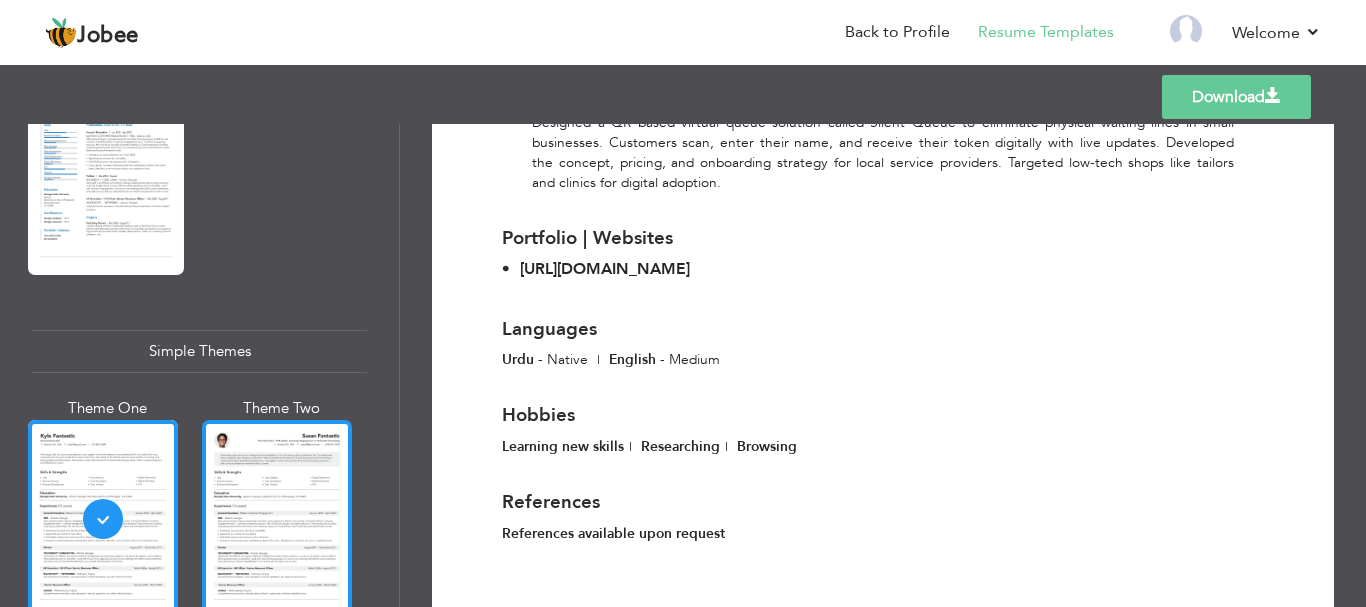 click at bounding box center [277, 519] 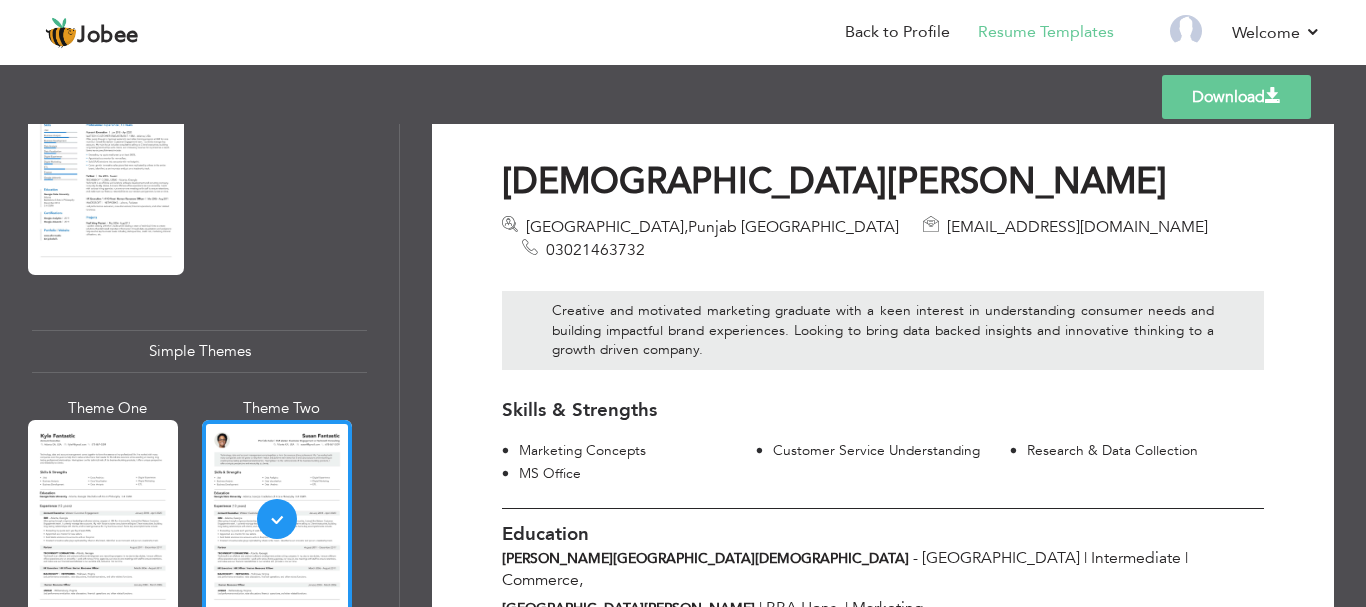 scroll, scrollTop: 0, scrollLeft: 0, axis: both 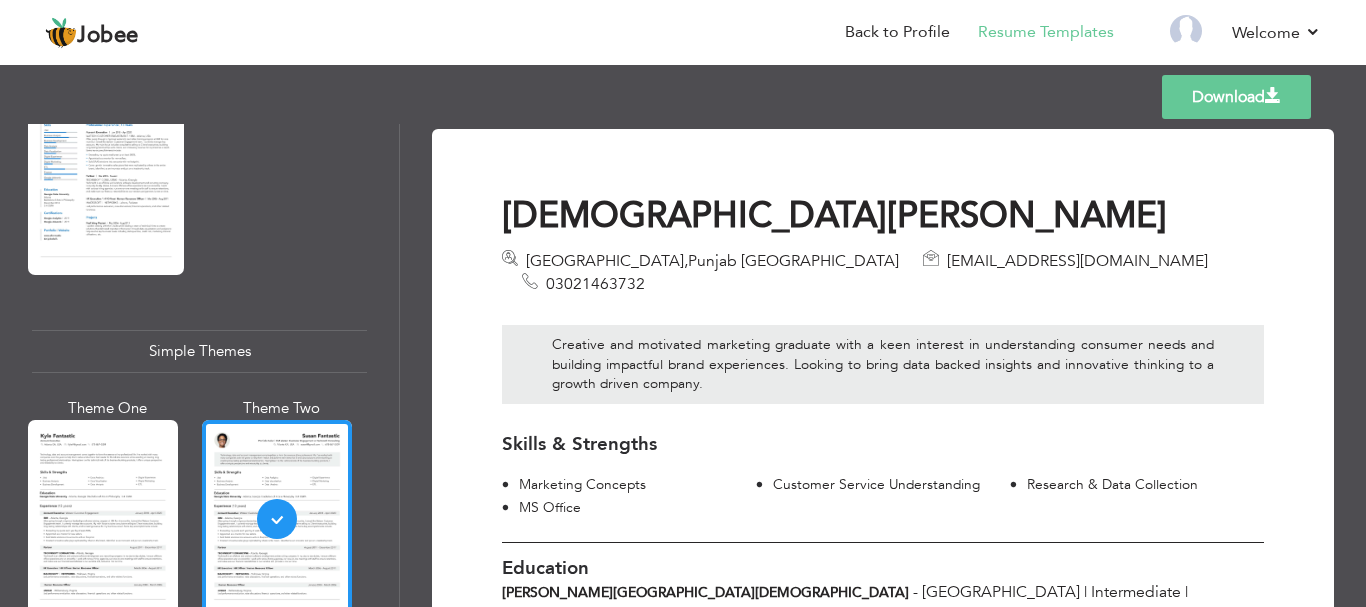 click on "Skills & Strengths
Marketing Concepts
Customer Service Understanding
Research & Data Collection
MS Office" at bounding box center [883, 473] 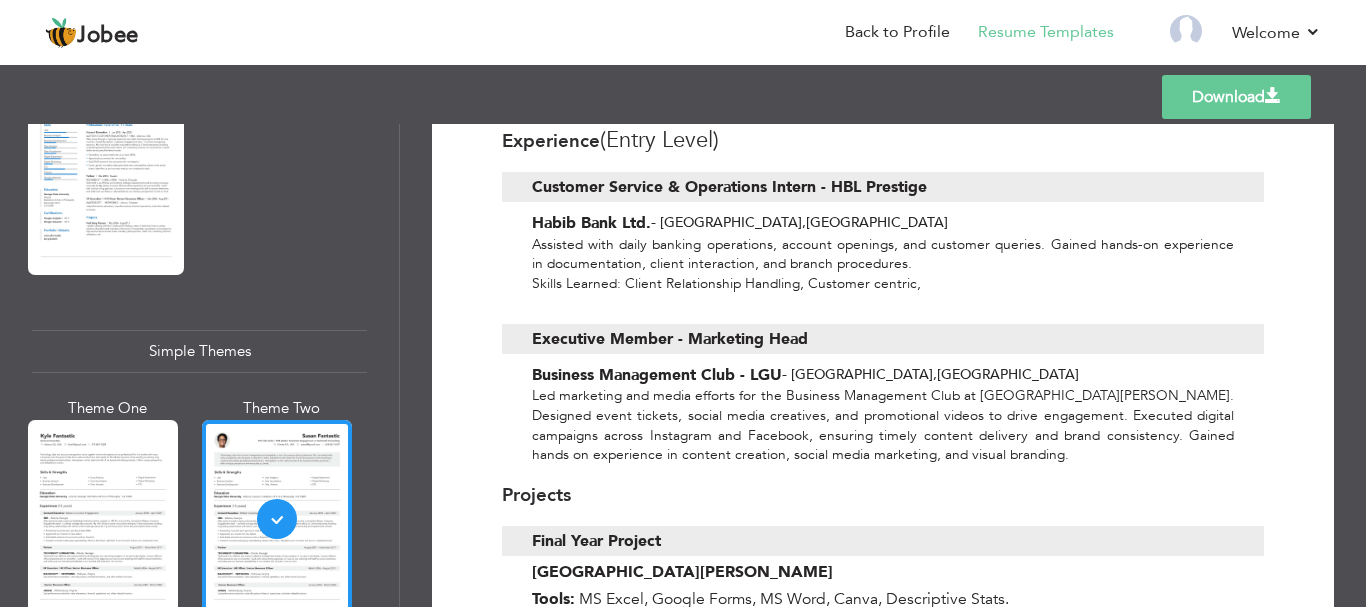 scroll, scrollTop: 626, scrollLeft: 0, axis: vertical 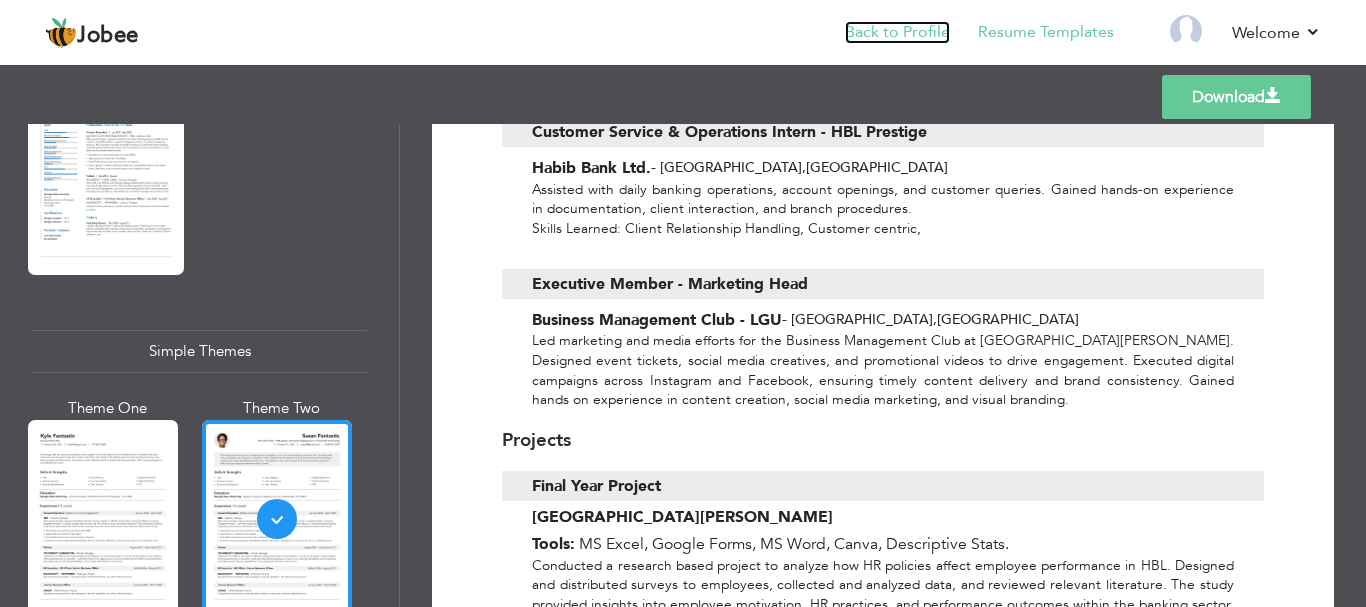 click on "Back to Profile" at bounding box center [897, 32] 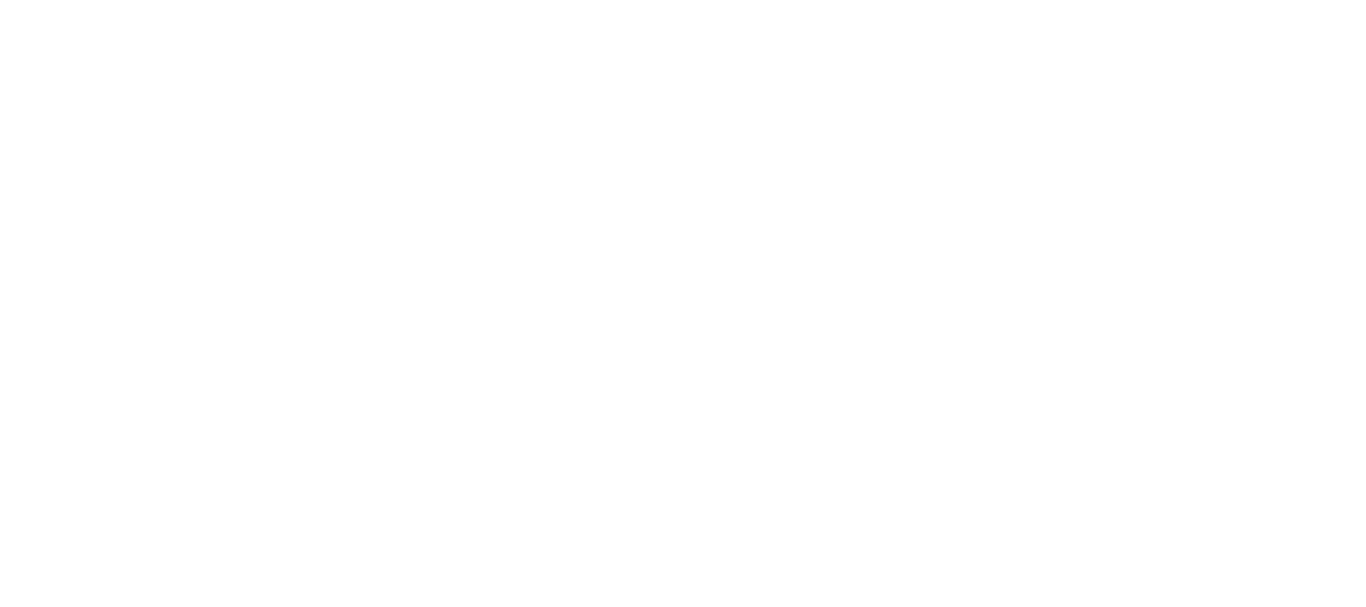 scroll, scrollTop: 0, scrollLeft: 0, axis: both 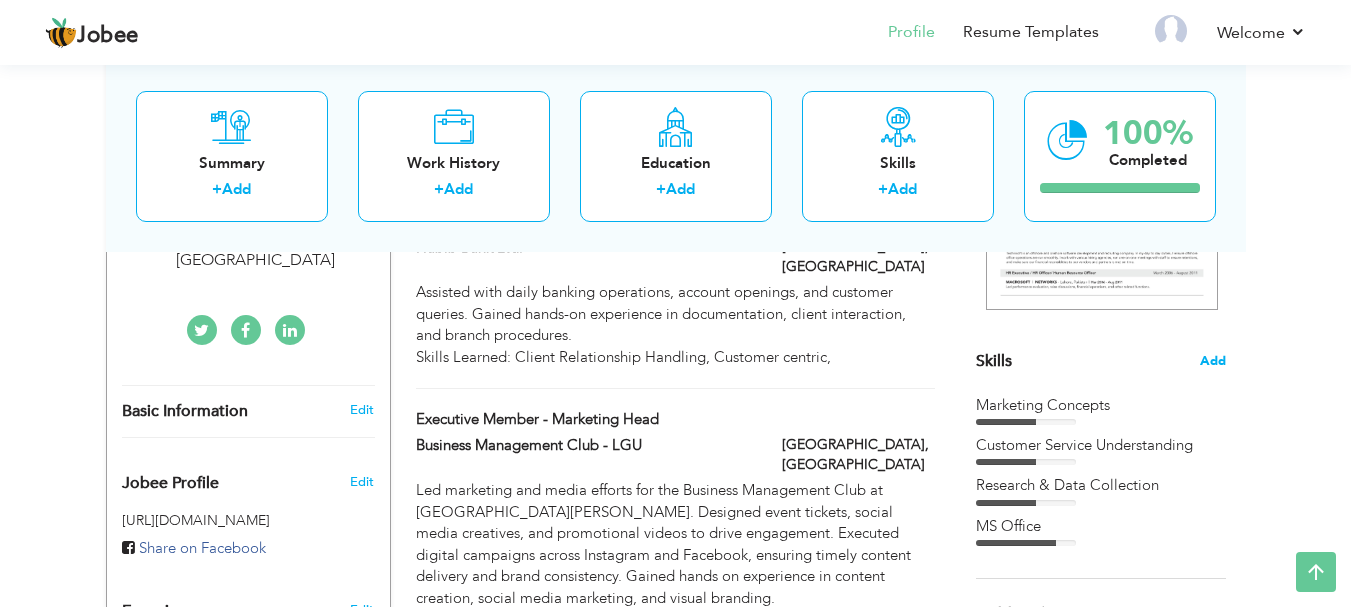 click on "Add" at bounding box center (1213, 361) 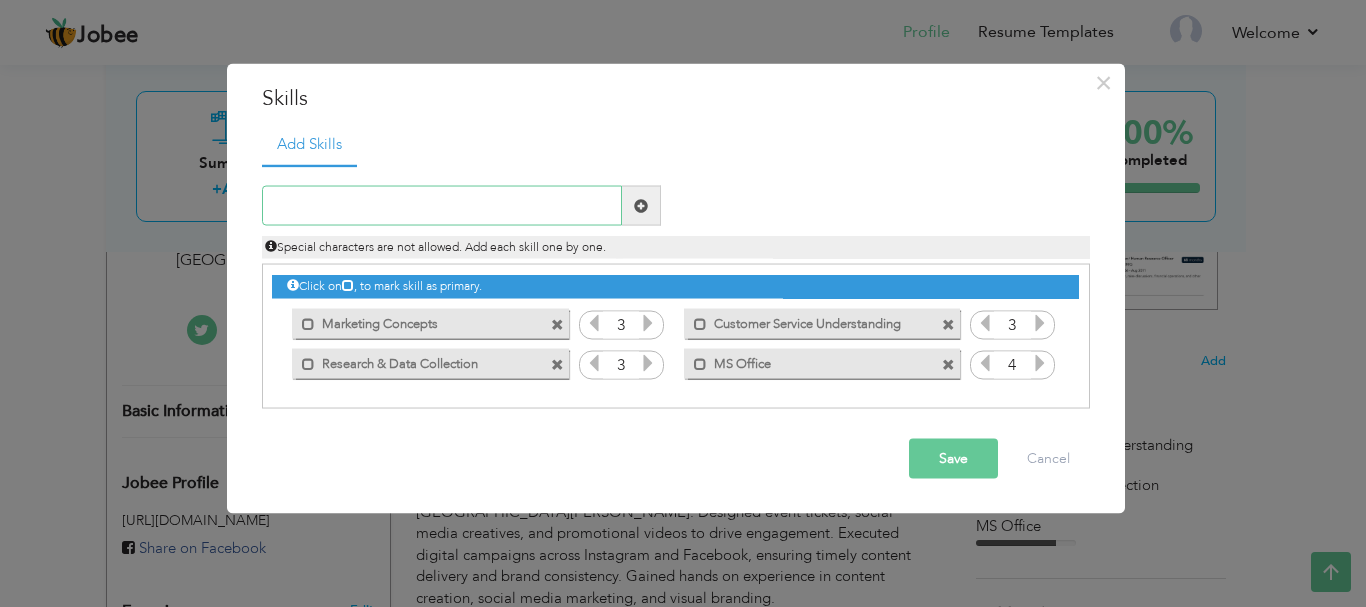 paste on "Content Creation" 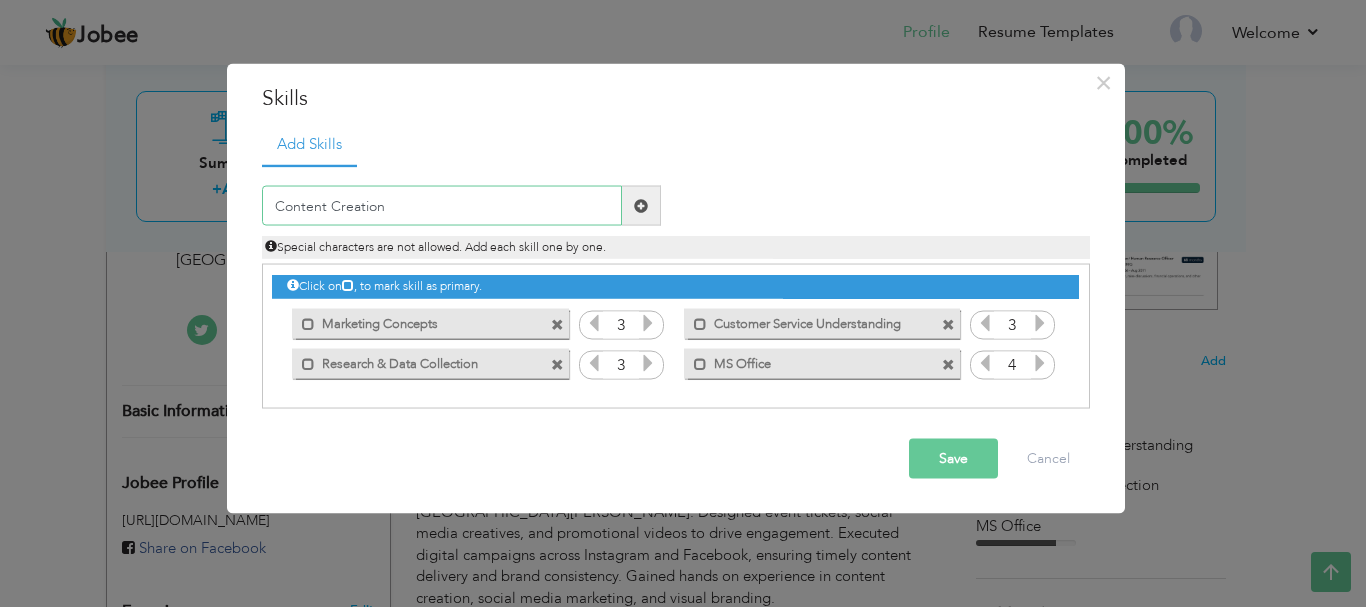 type on "Content Creation" 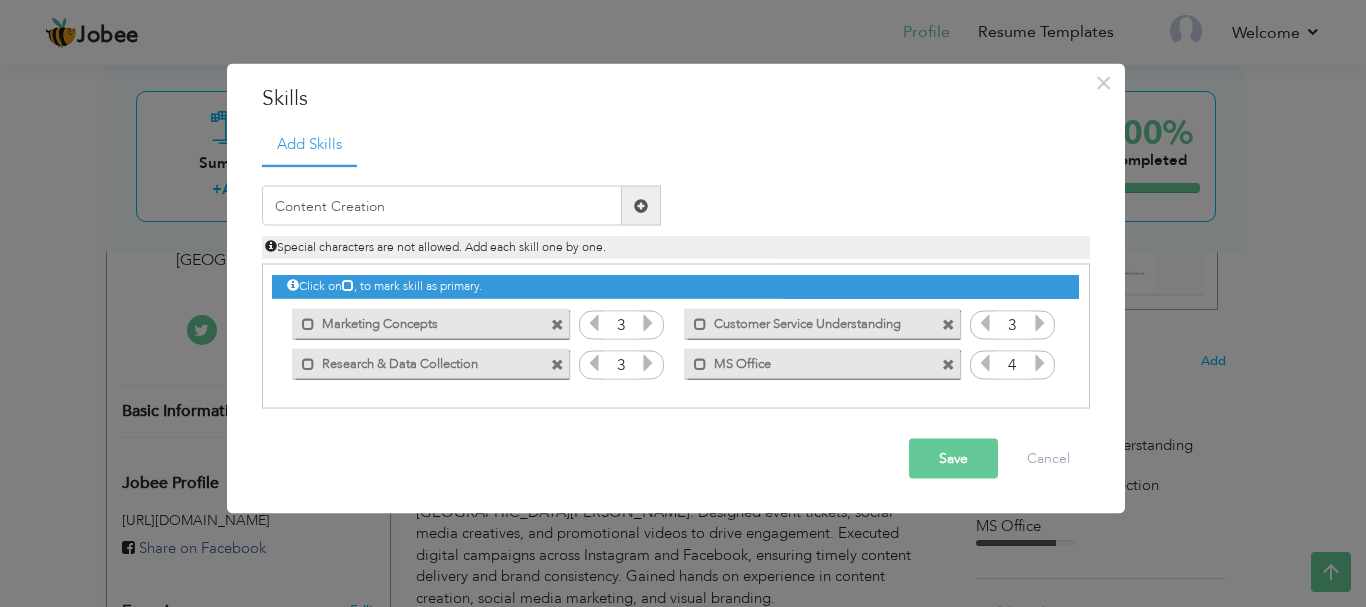 click on "Save" at bounding box center [953, 459] 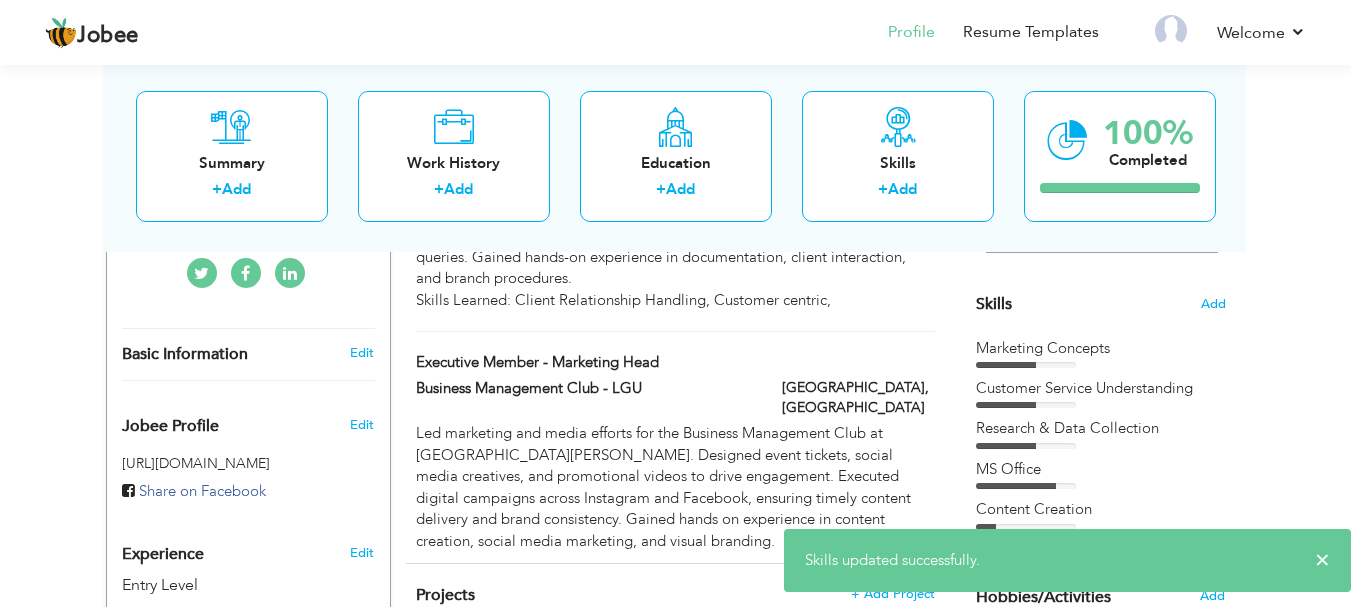 scroll, scrollTop: 485, scrollLeft: 0, axis: vertical 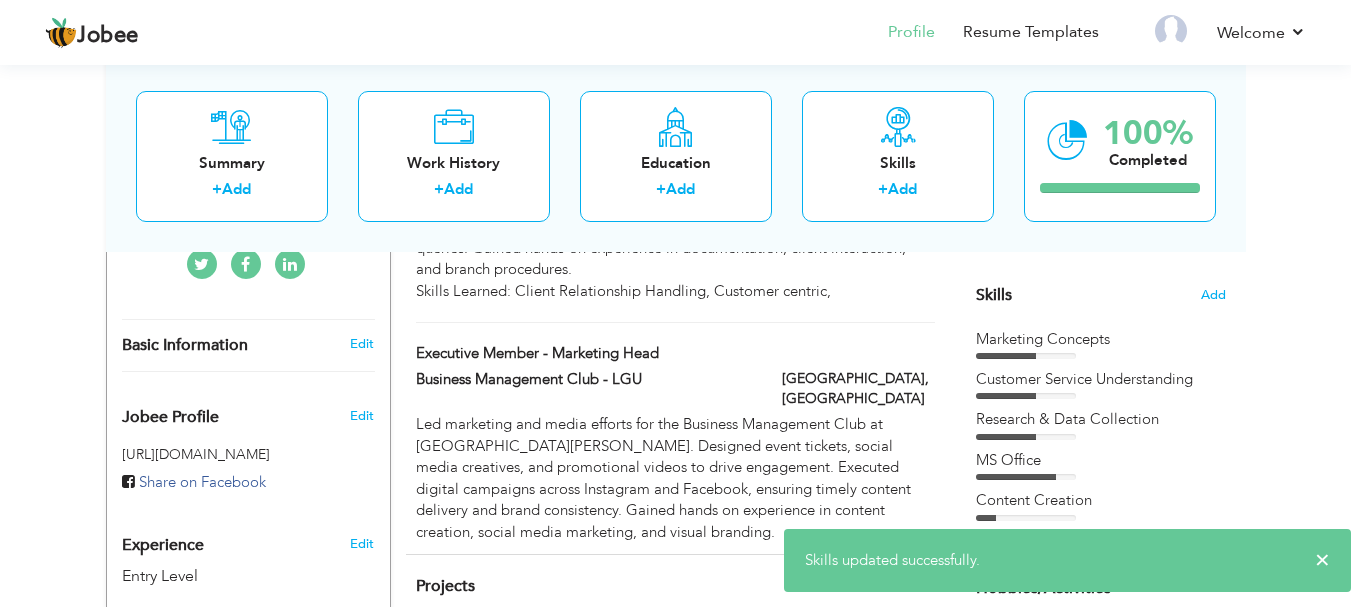 click on "Research & Data Collection" at bounding box center (1101, 419) 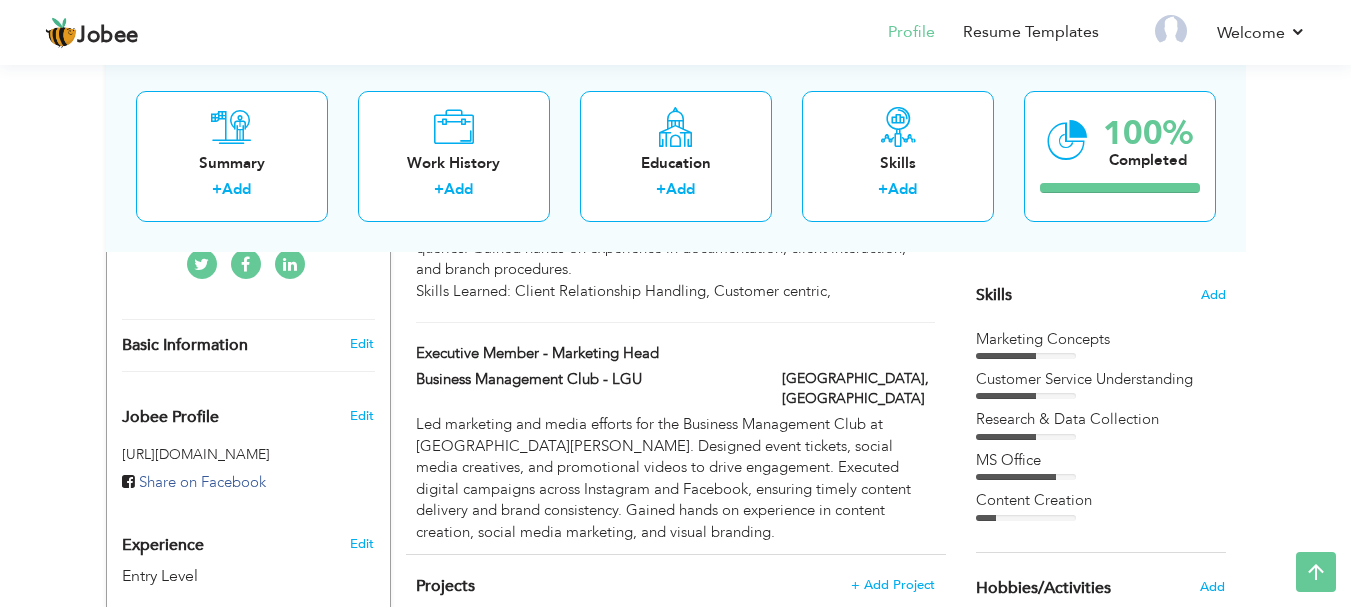 click on "Content Creation" at bounding box center (1101, 500) 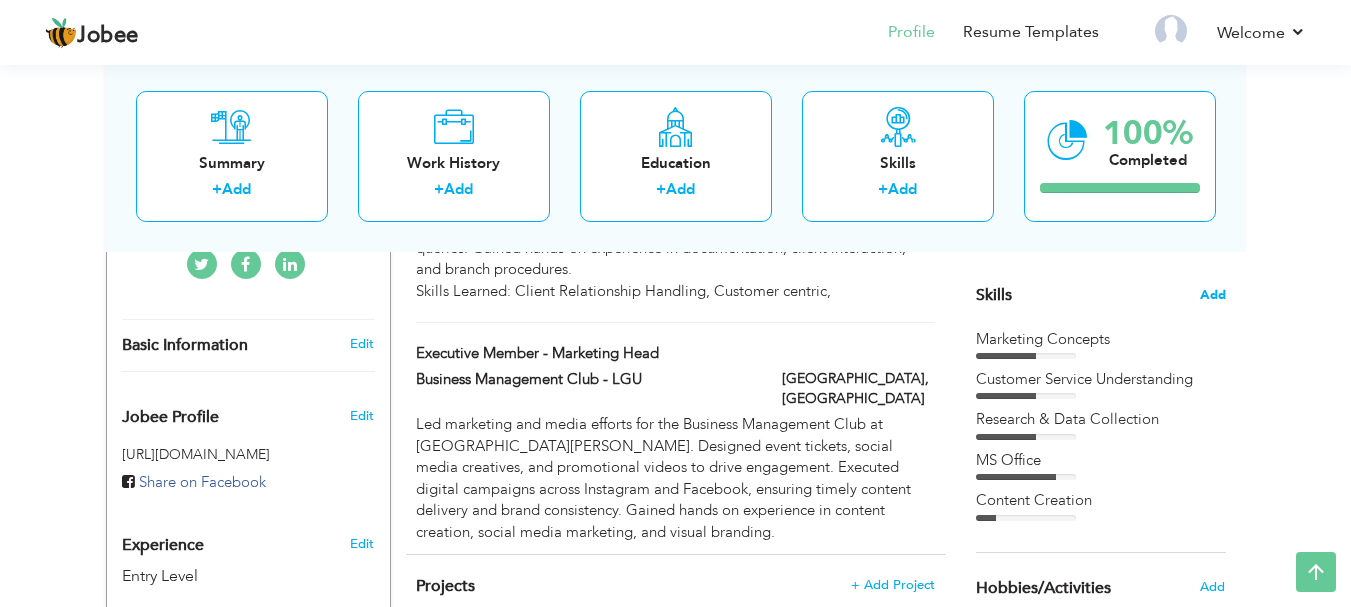 click on "Add" at bounding box center (1213, 295) 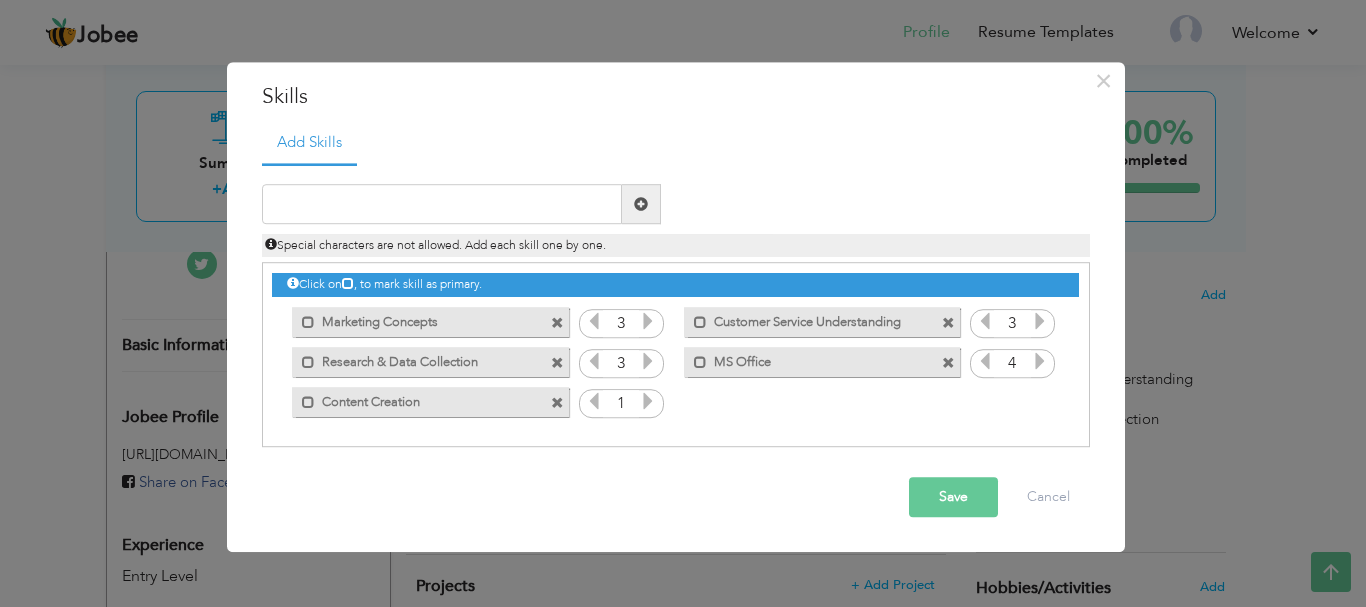 click at bounding box center [648, 402] 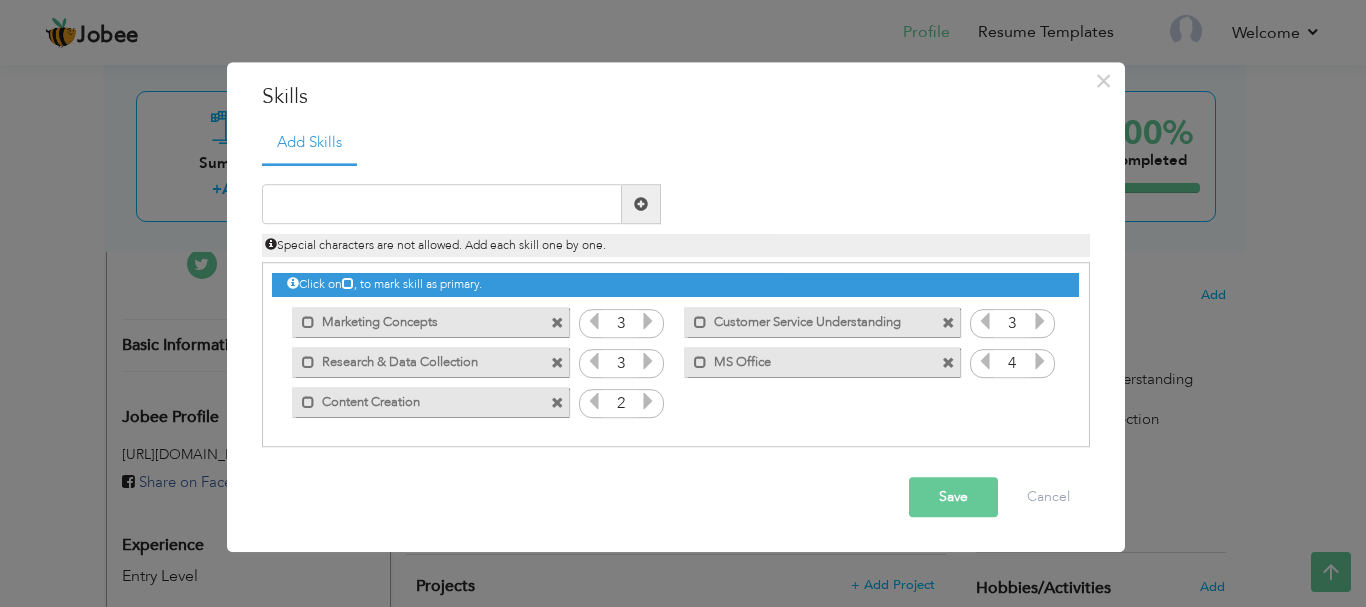 click at bounding box center (648, 402) 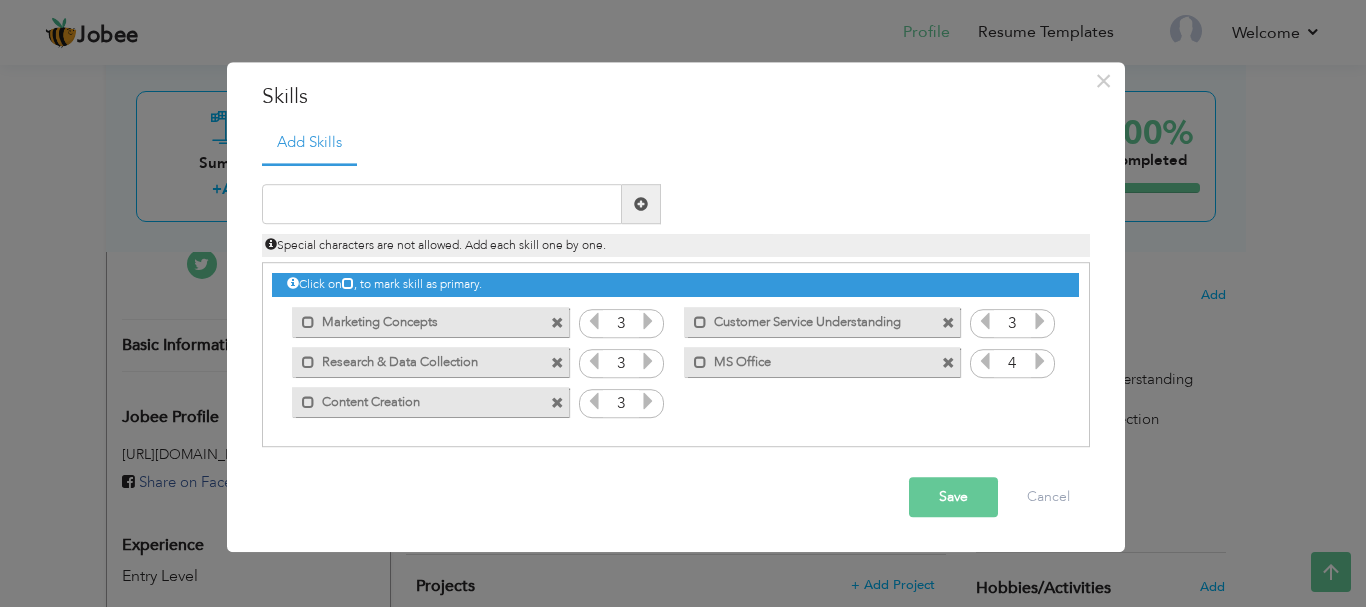 click on "Save" at bounding box center [953, 498] 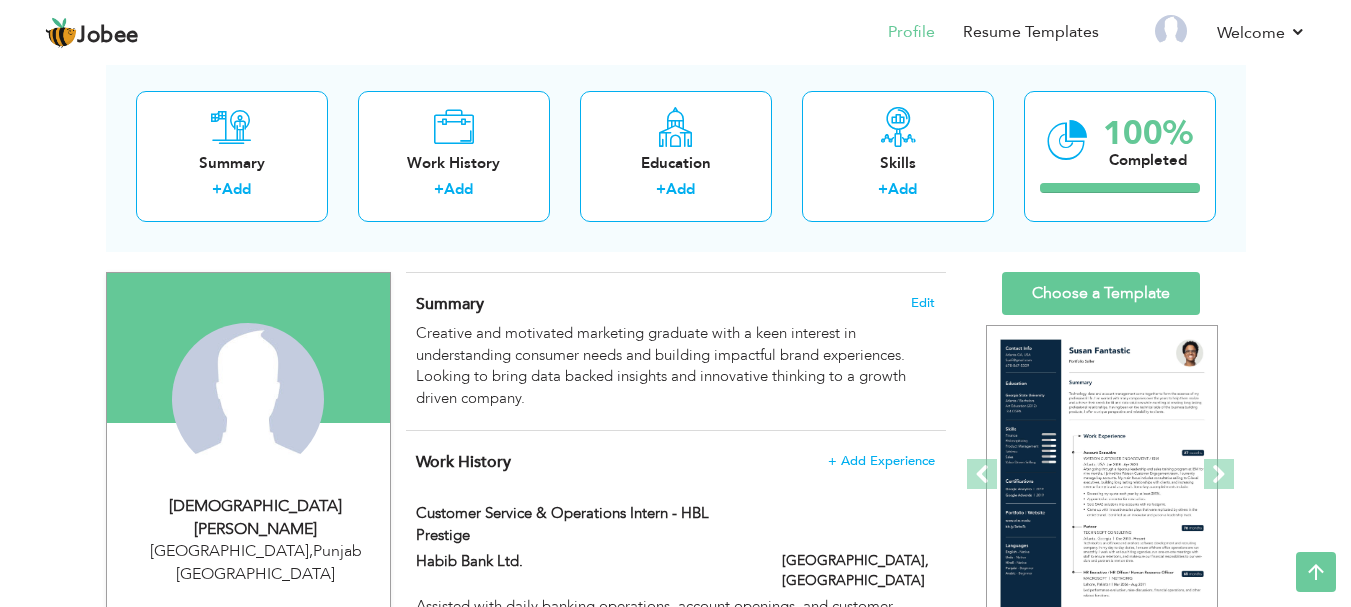 scroll, scrollTop: 98, scrollLeft: 0, axis: vertical 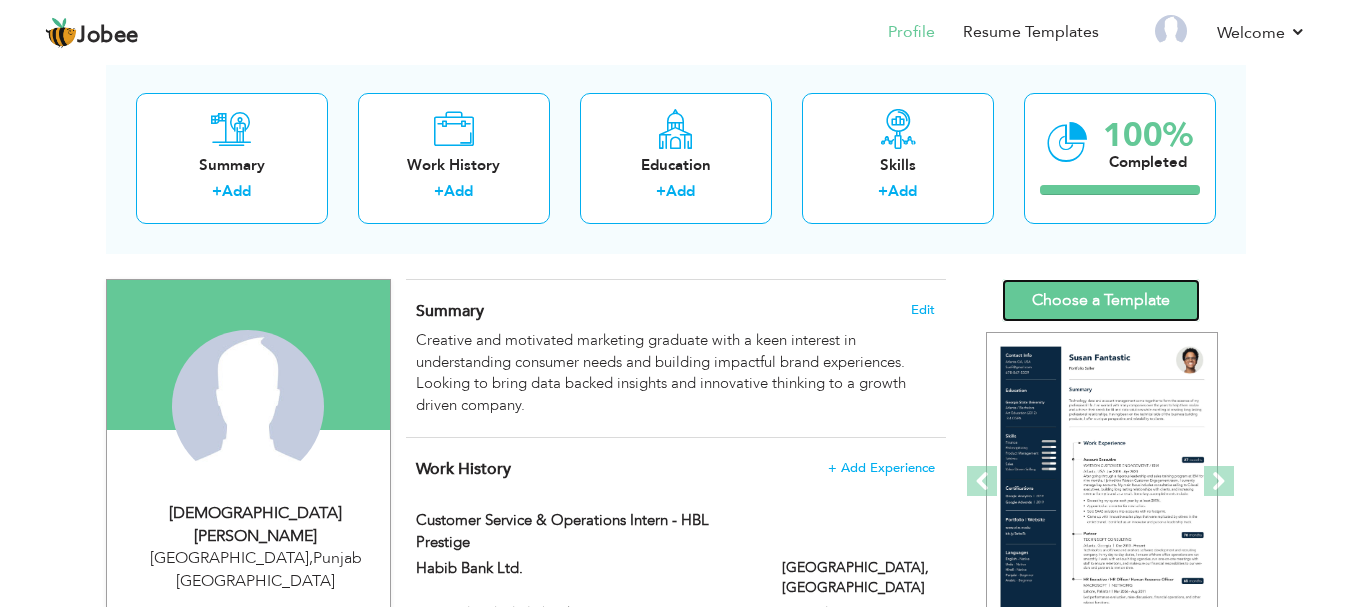 click on "Choose a Template" at bounding box center (1101, 300) 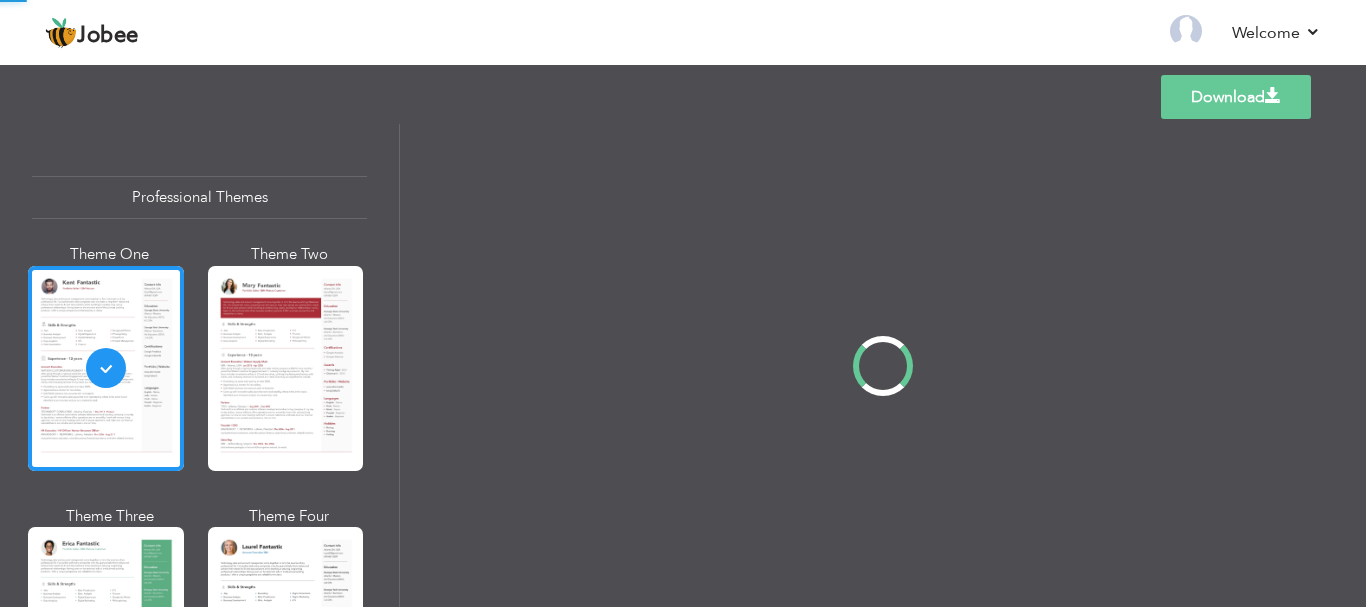 scroll, scrollTop: 0, scrollLeft: 0, axis: both 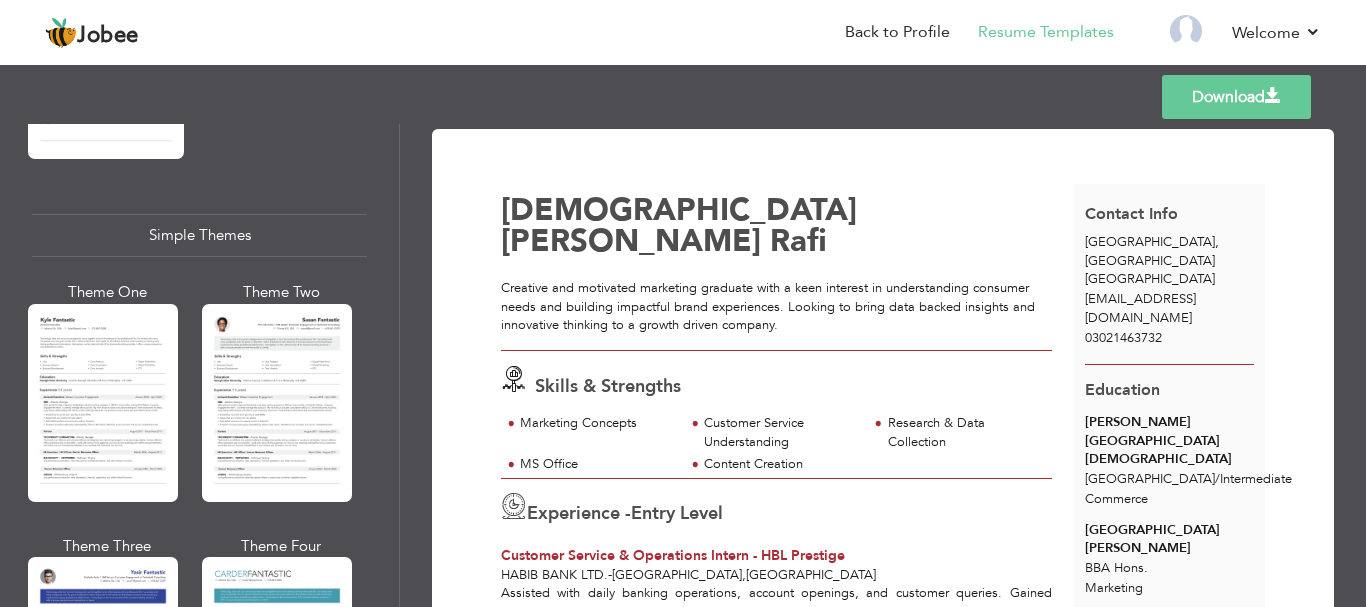 click at bounding box center [103, 403] 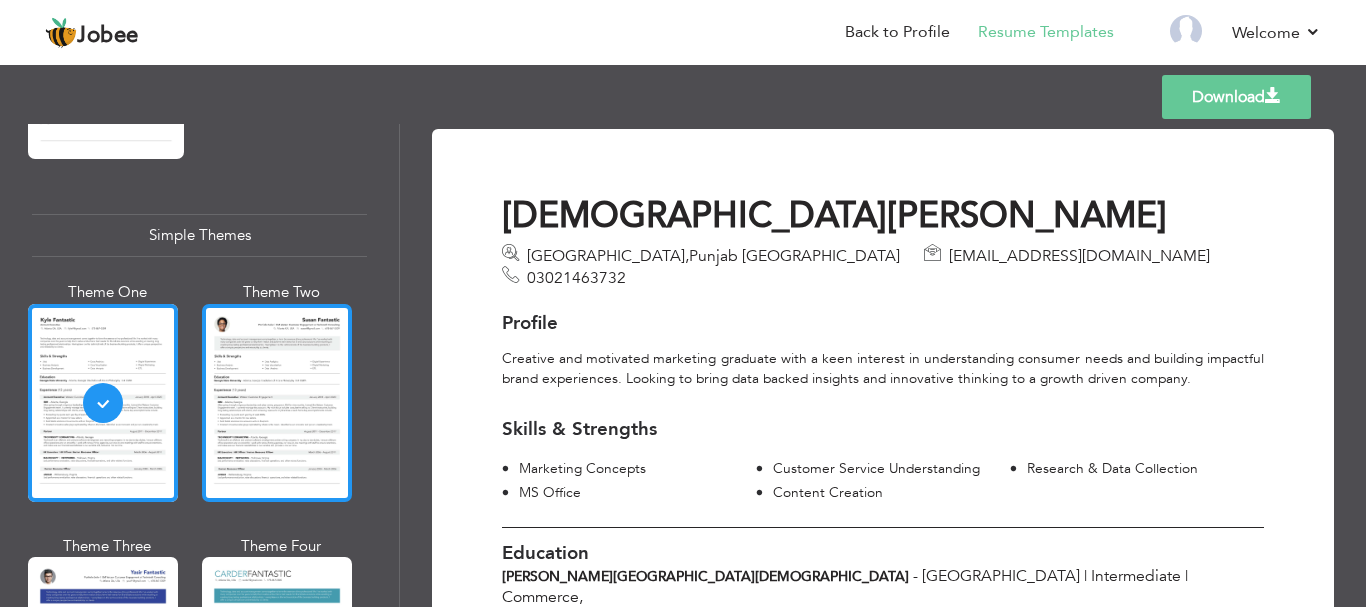 click at bounding box center [277, 403] 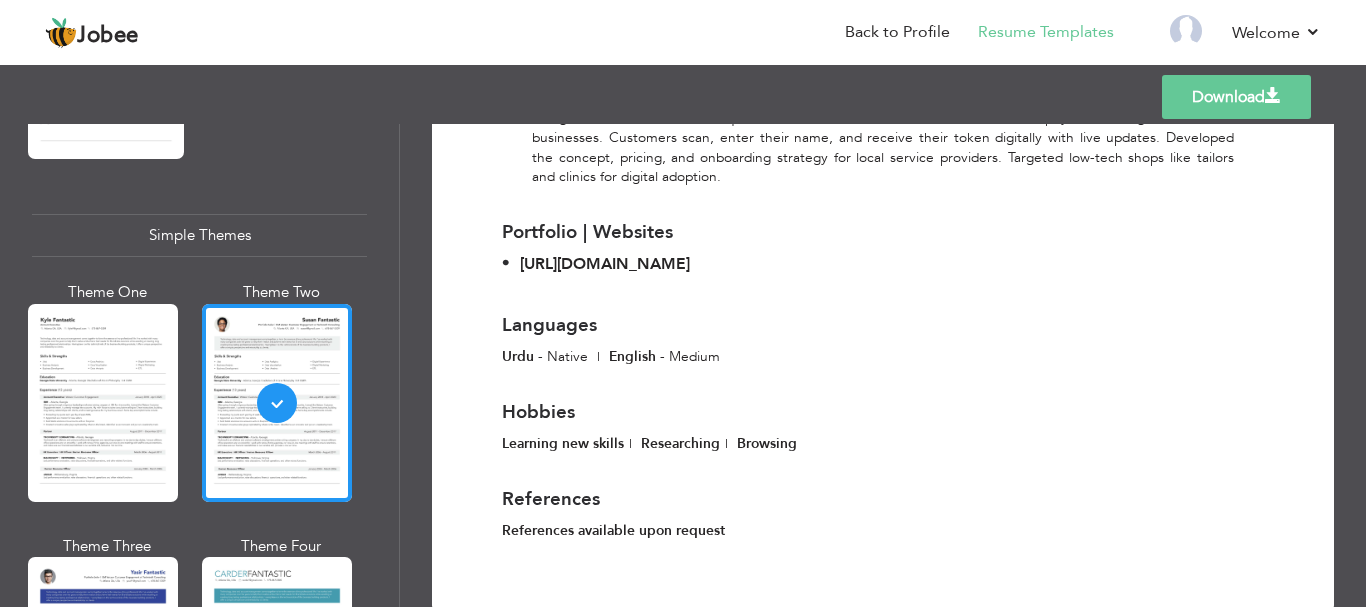 scroll, scrollTop: 1248, scrollLeft: 0, axis: vertical 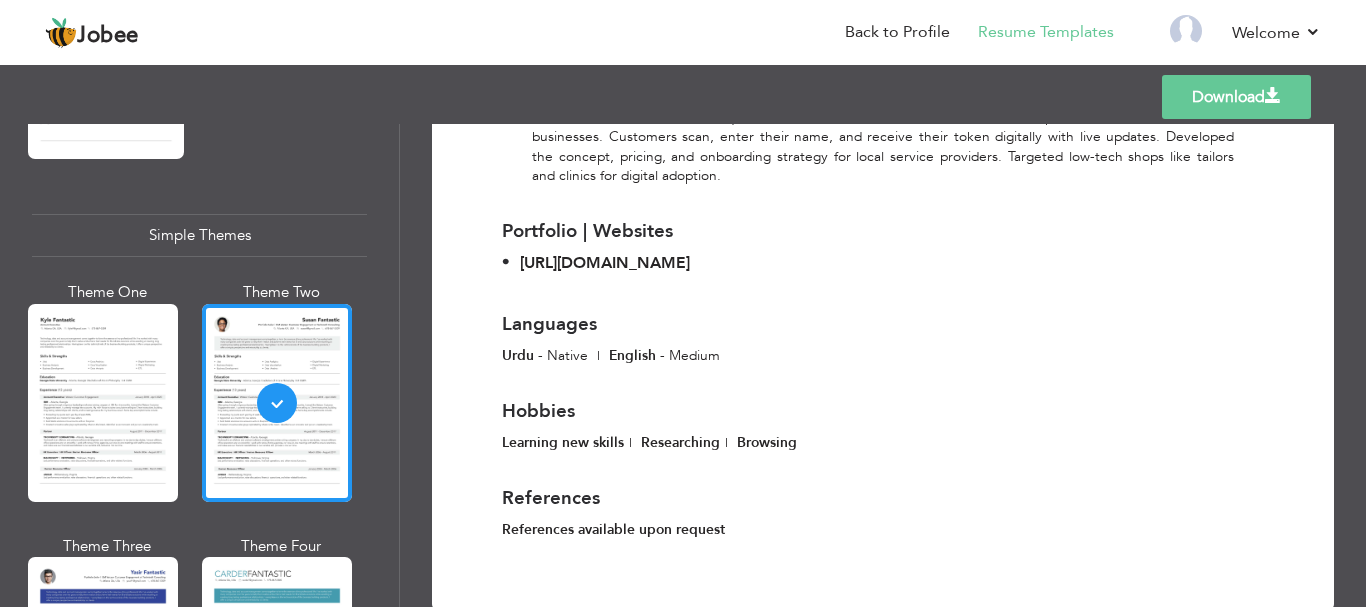 click on "Download" at bounding box center [1236, 97] 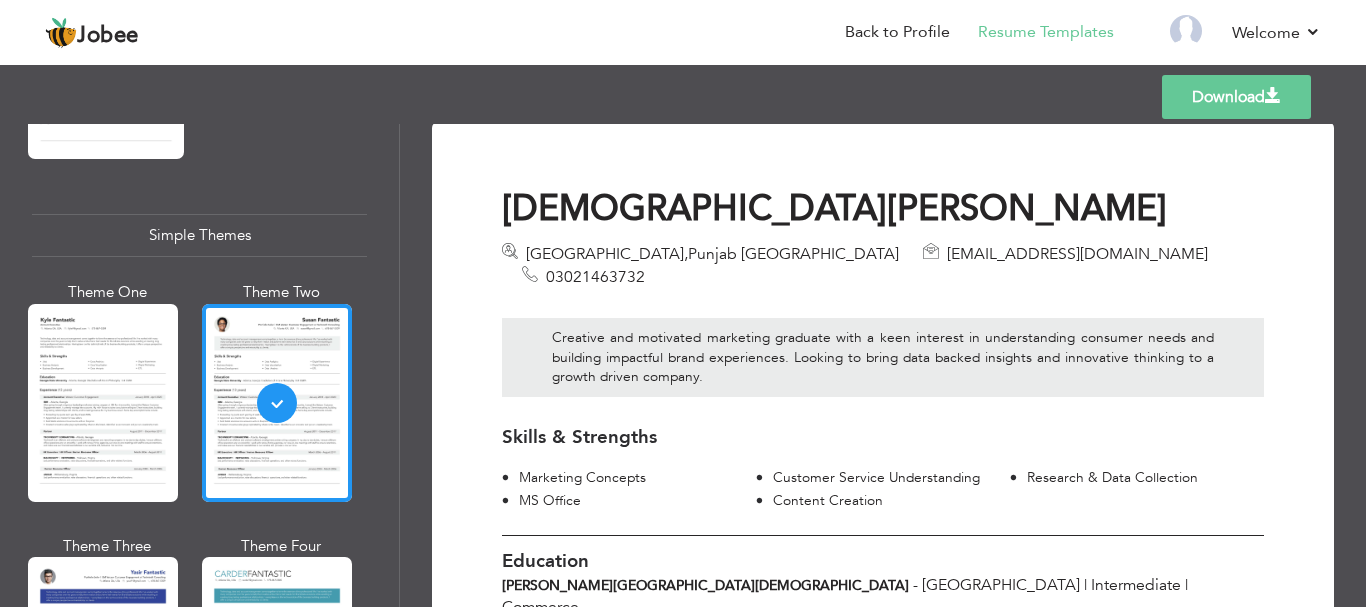 scroll, scrollTop: 0, scrollLeft: 0, axis: both 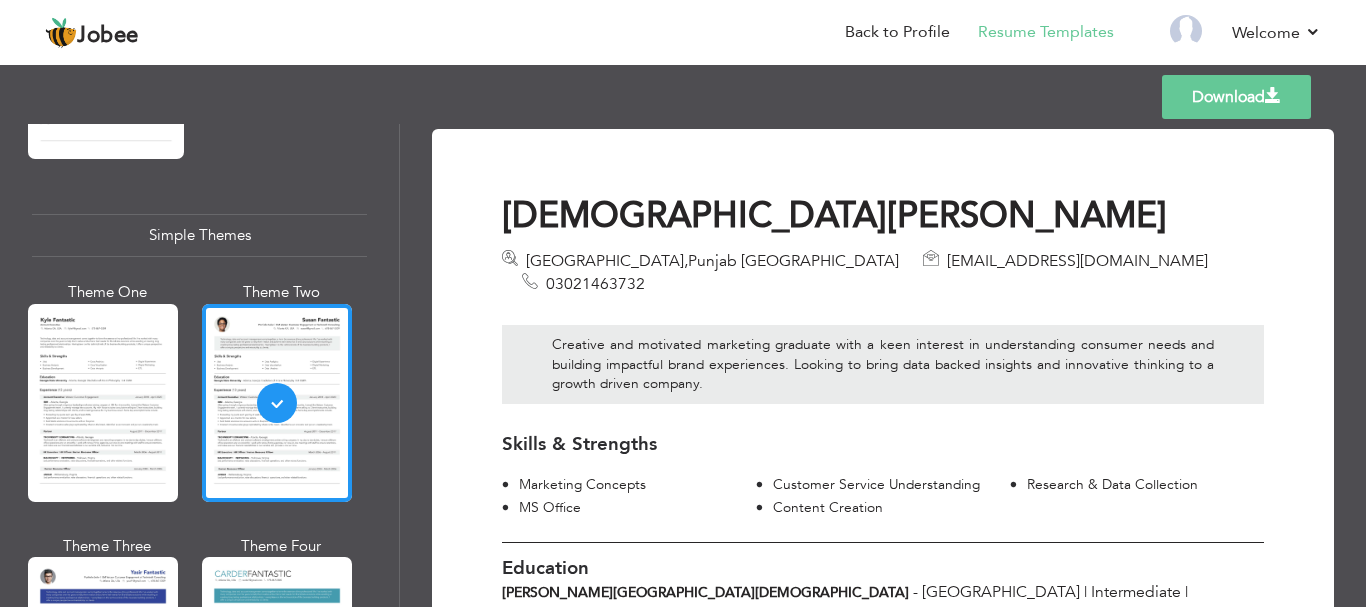 click on "Creative and motivated marketing graduate with a keen interest in understanding consumer needs and building impactful brand experiences. Looking to bring data backed insights and innovative thinking to a growth driven company." at bounding box center (883, 359) 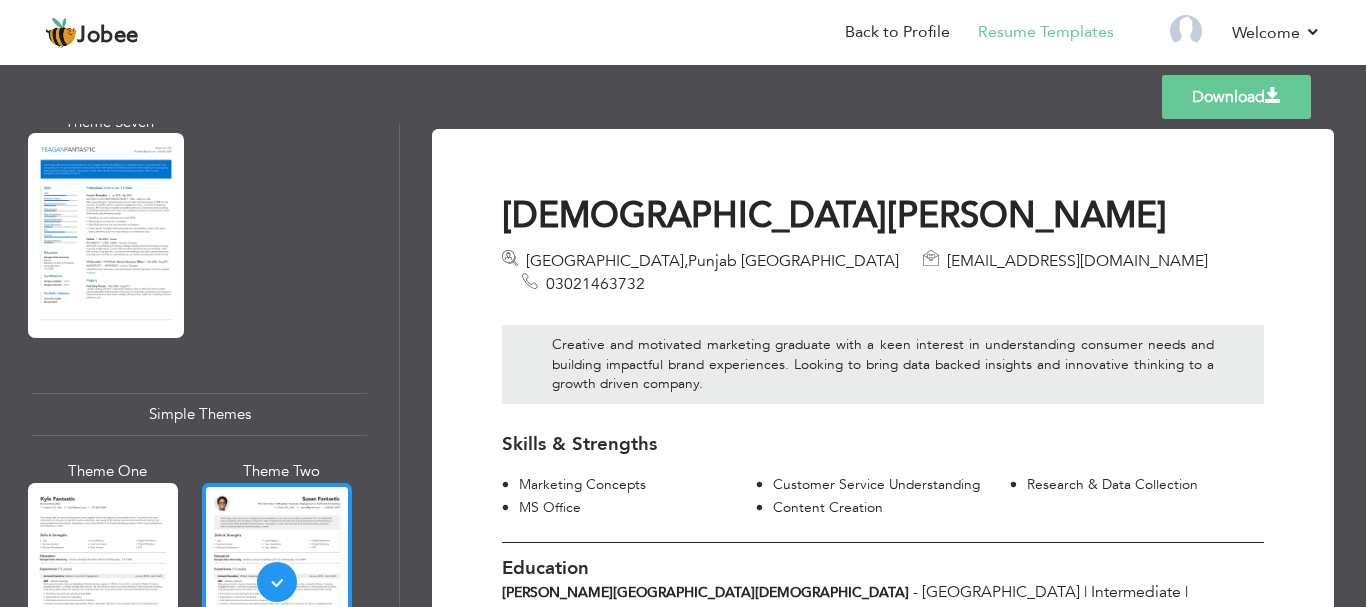 scroll, scrollTop: 3251, scrollLeft: 0, axis: vertical 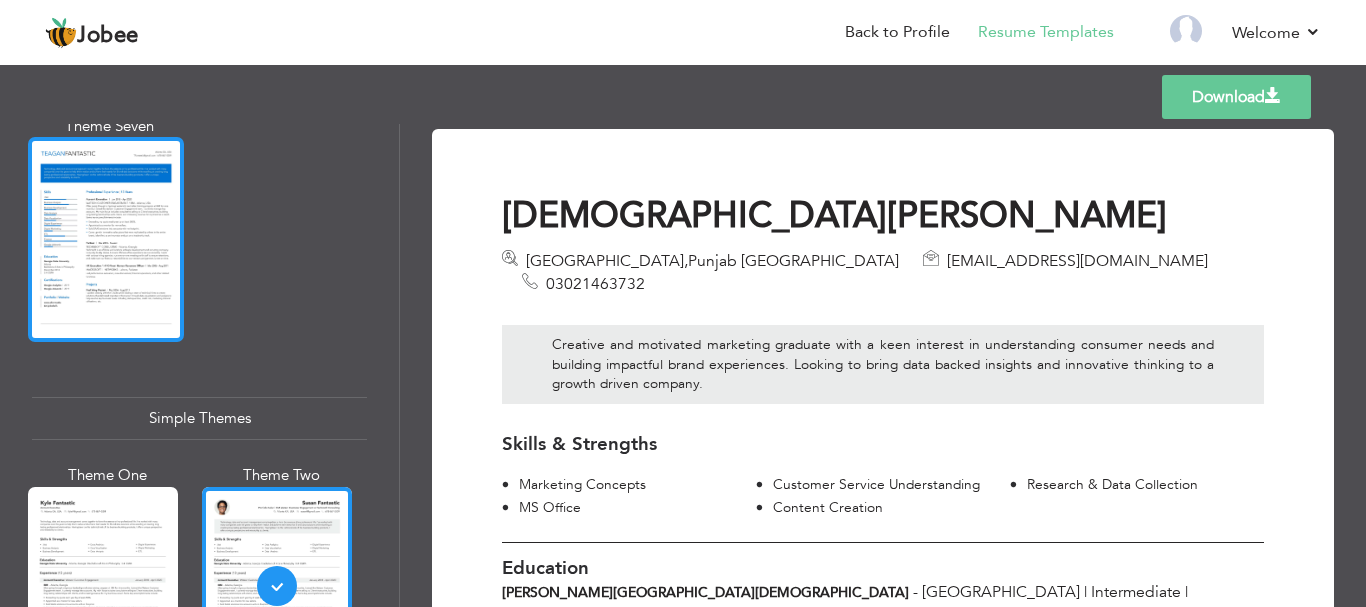 click at bounding box center (106, 239) 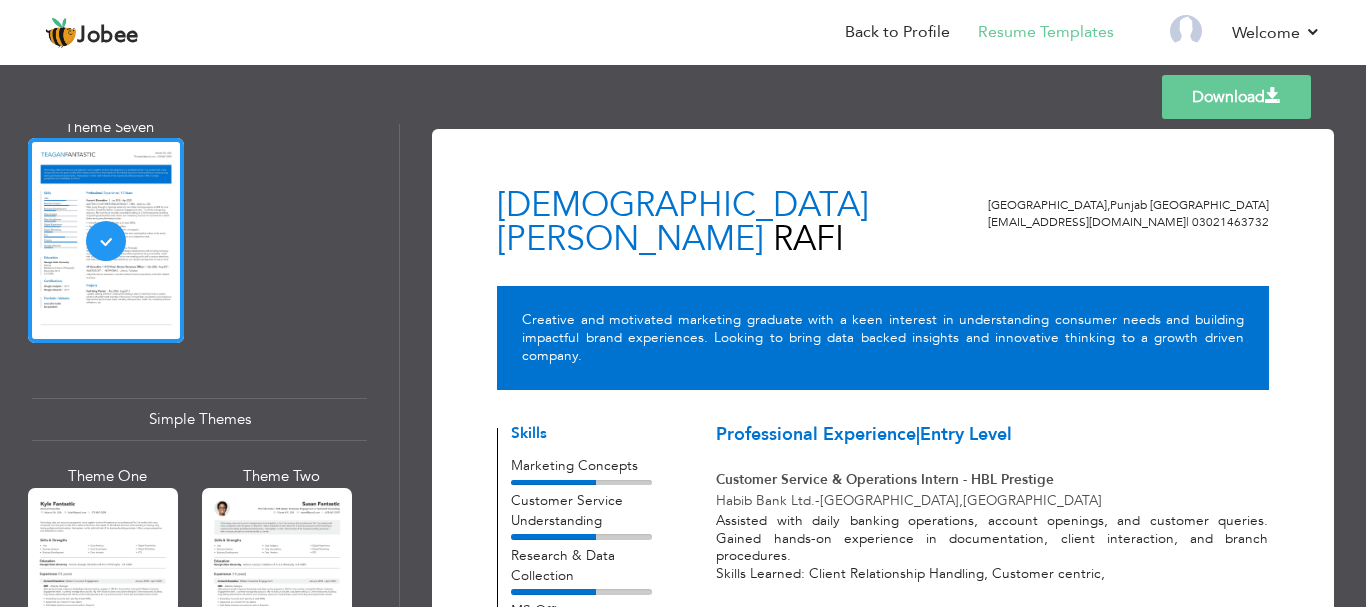 scroll, scrollTop: 3251, scrollLeft: 0, axis: vertical 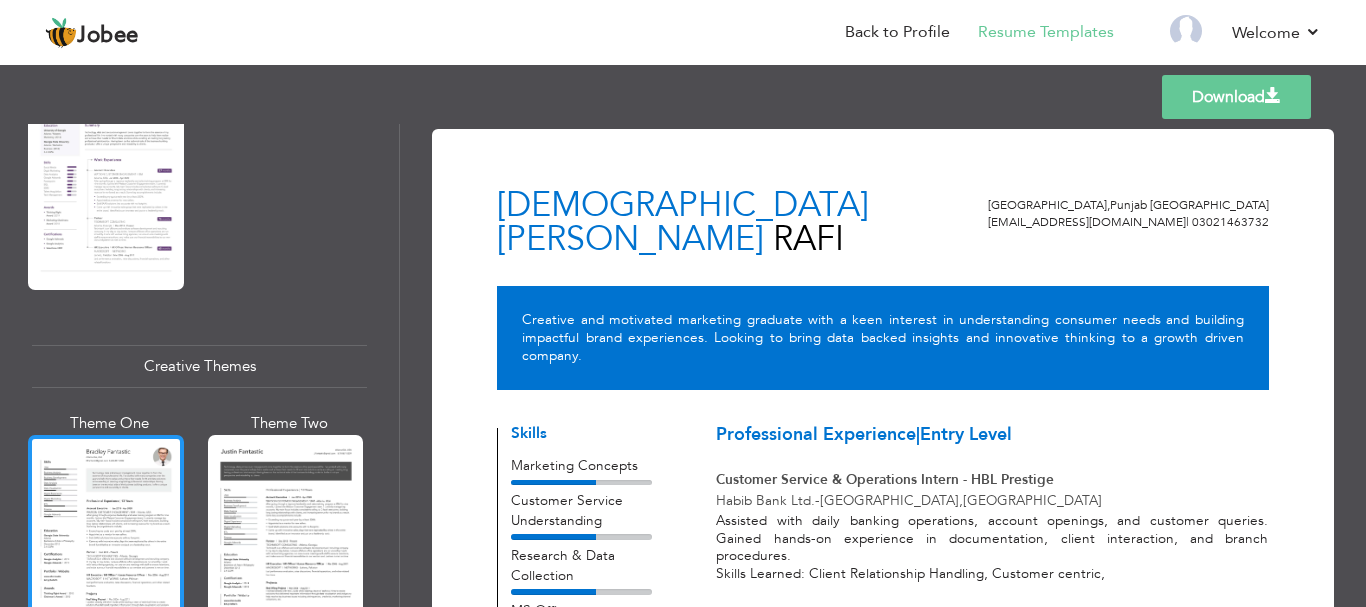 click at bounding box center [106, 537] 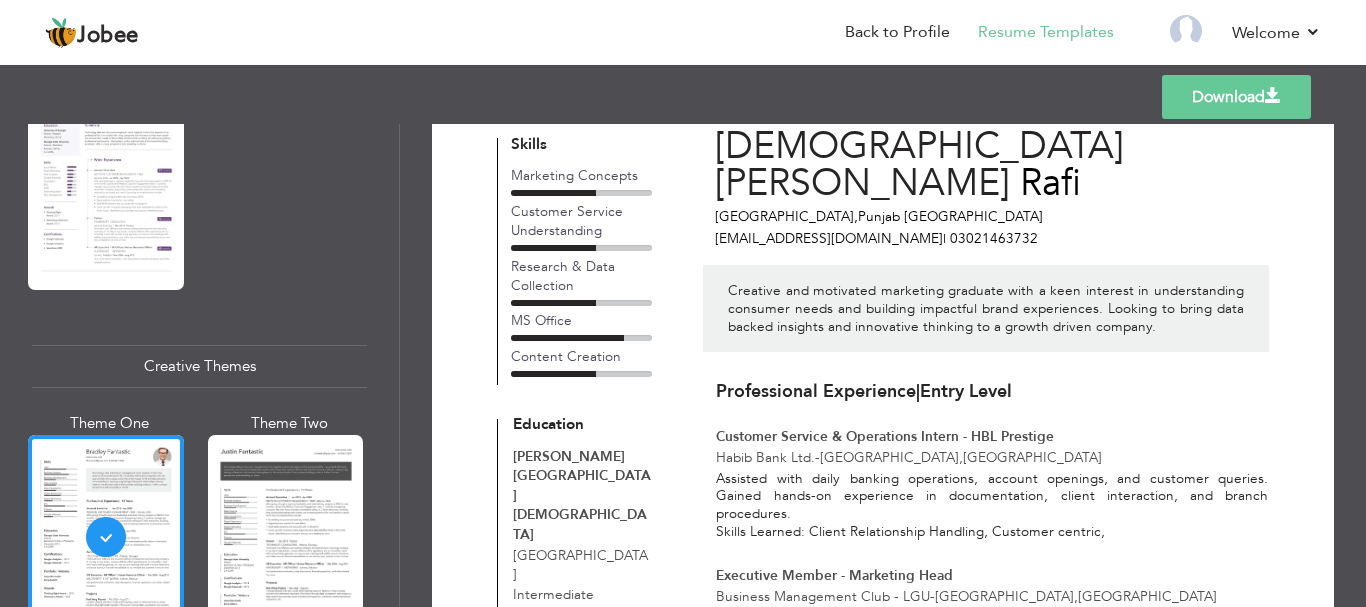 scroll, scrollTop: 34, scrollLeft: 0, axis: vertical 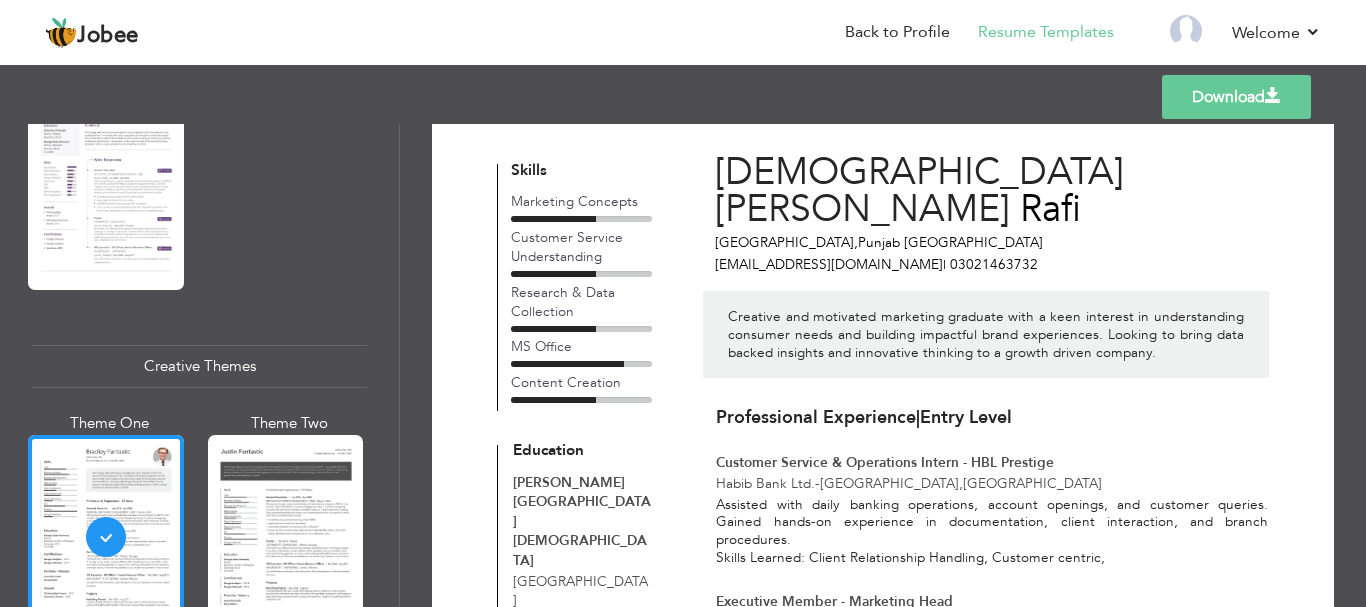 click on "Professional Experience  |  Entry Level
Customer Service & Operations Intern - HBL Prestige" at bounding box center (992, 439) 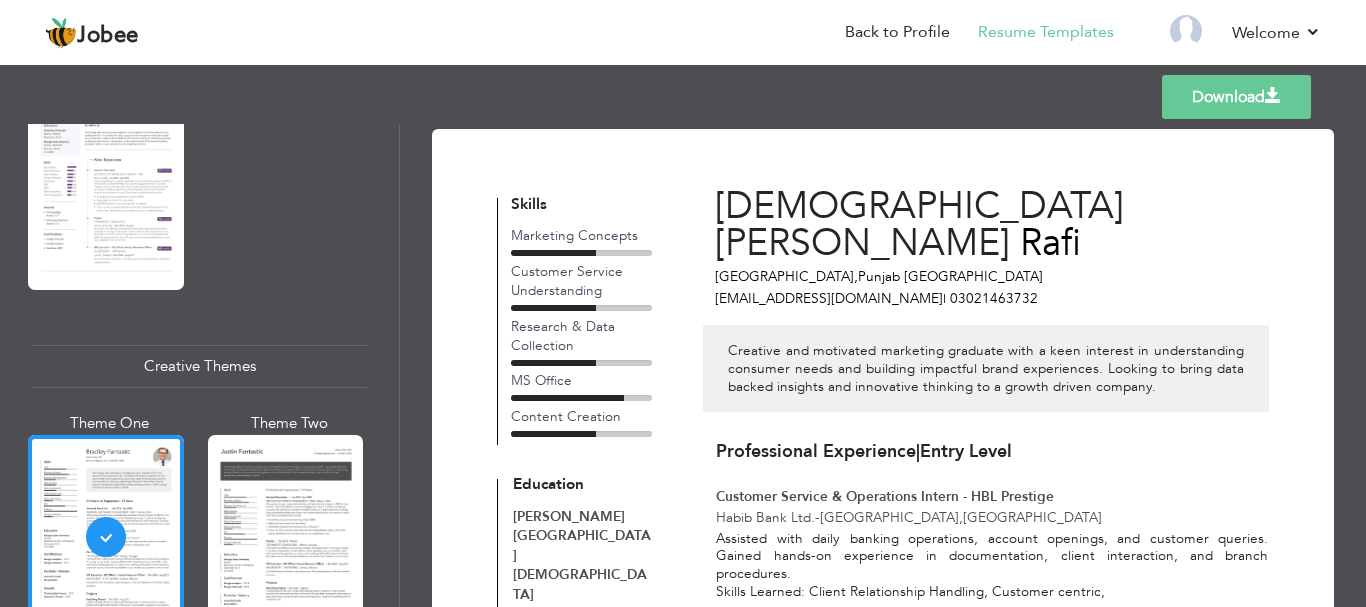click on "Download" at bounding box center (1236, 97) 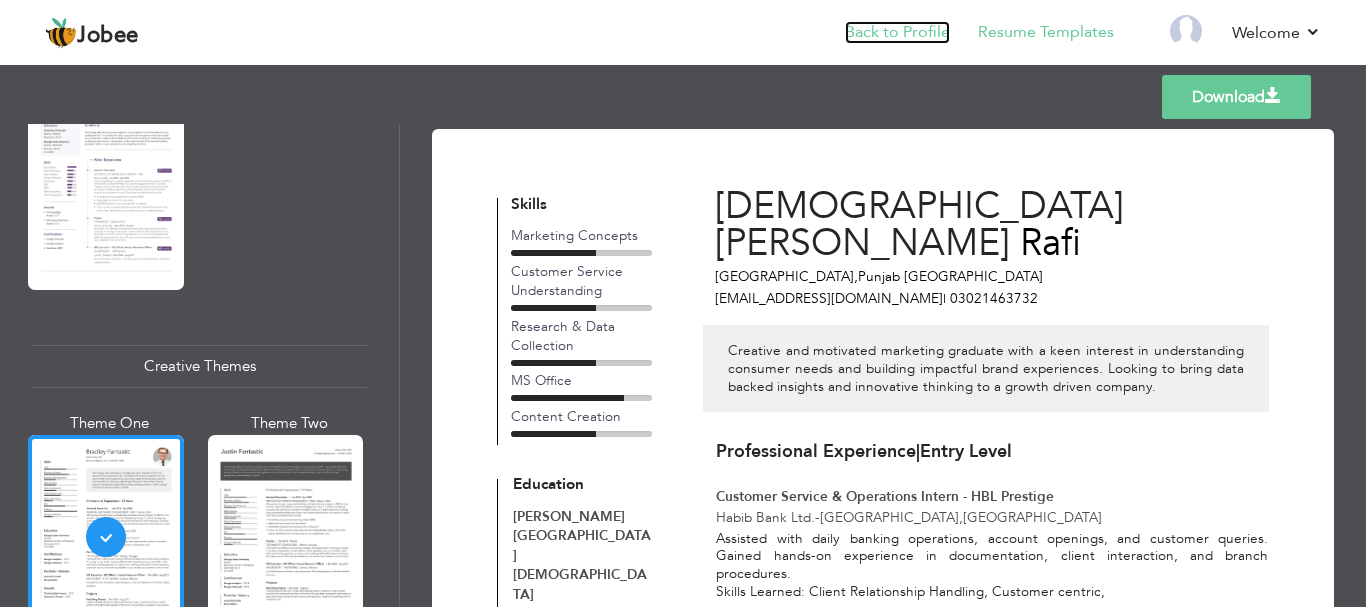 click on "Back to Profile" at bounding box center [897, 32] 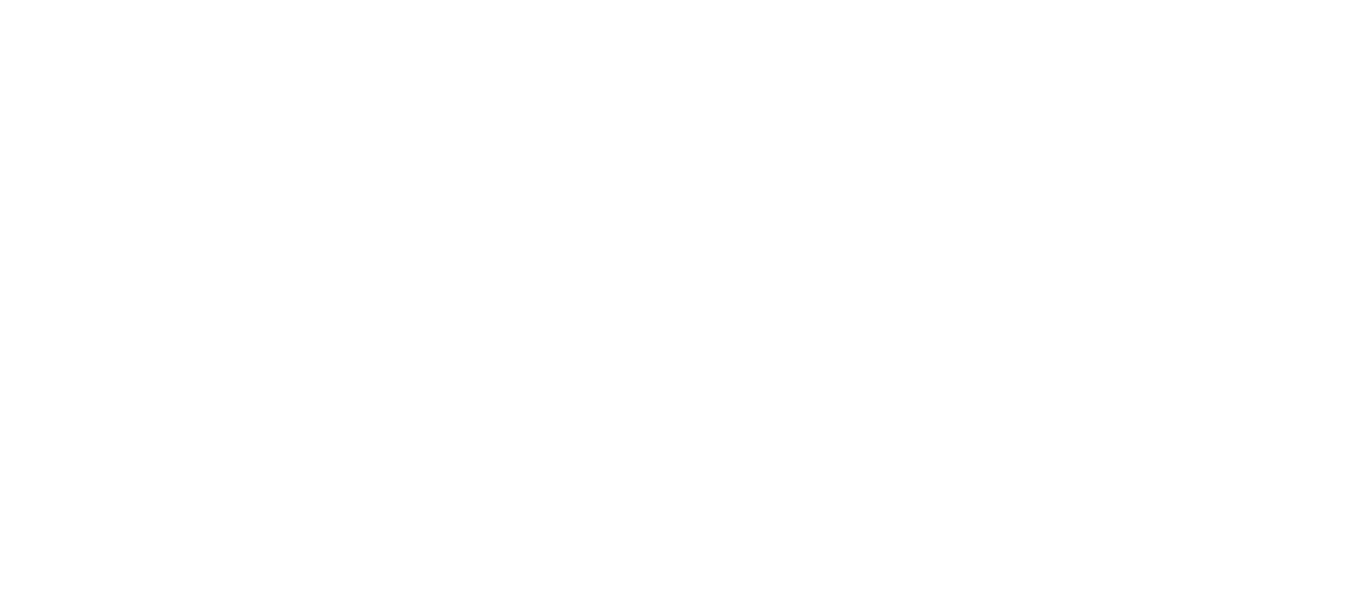 scroll, scrollTop: 0, scrollLeft: 0, axis: both 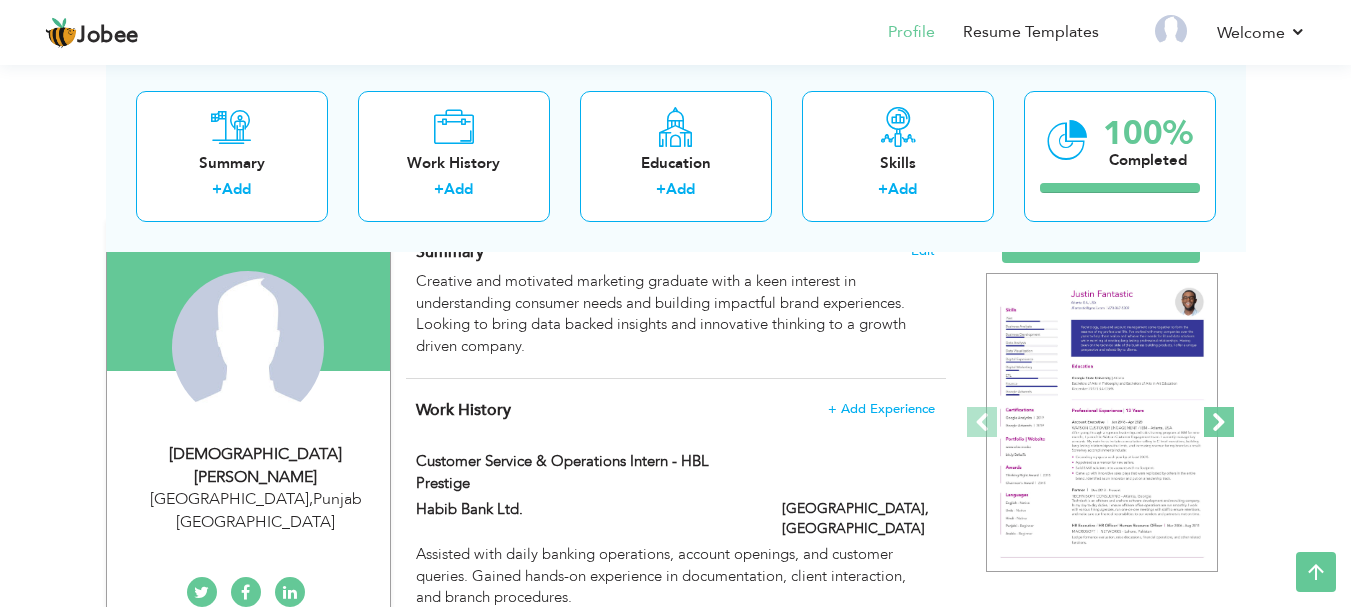 click at bounding box center [1219, 422] 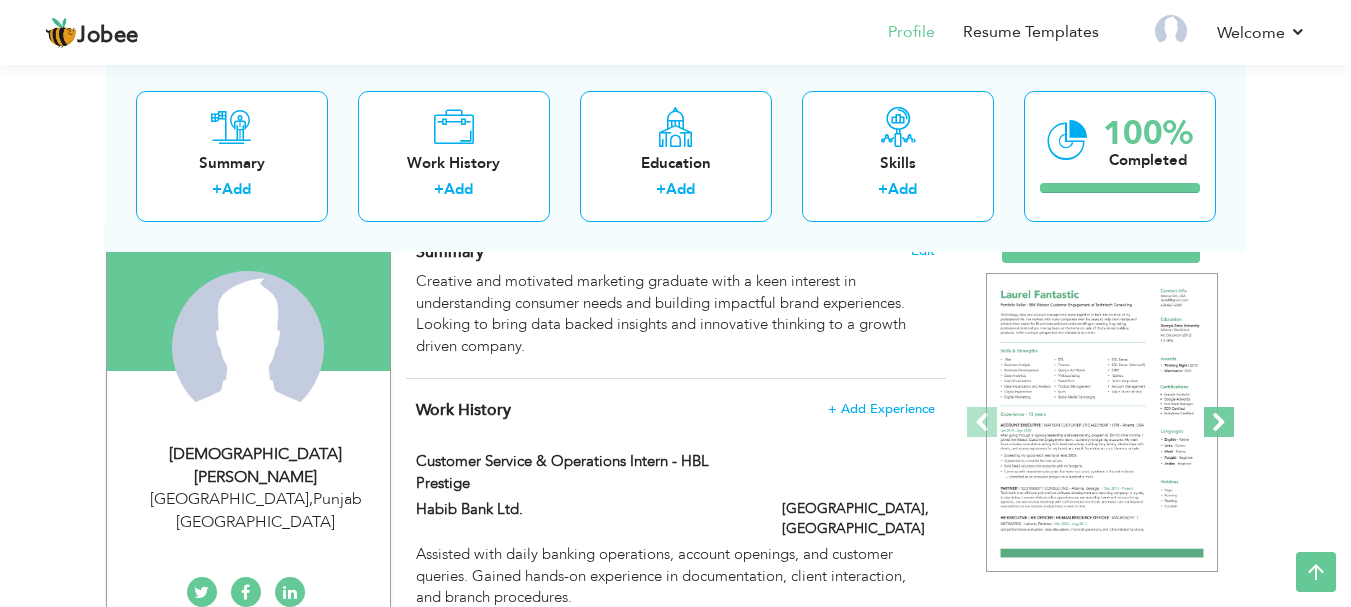 click at bounding box center (1219, 422) 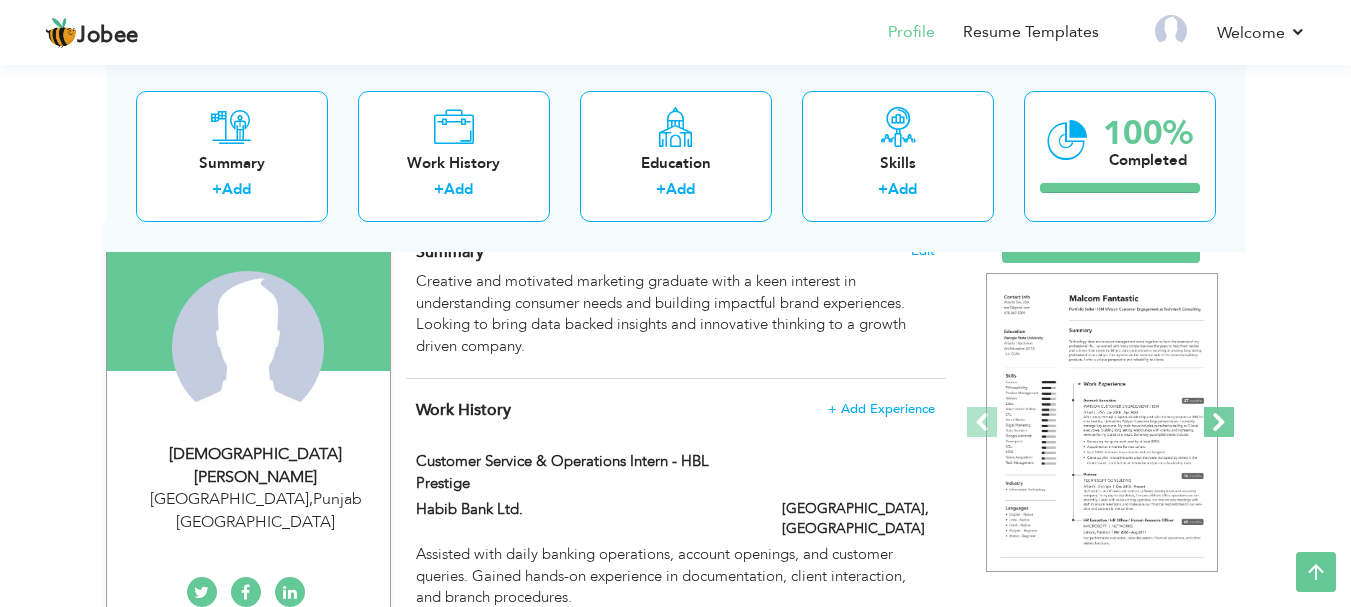 click at bounding box center [1219, 422] 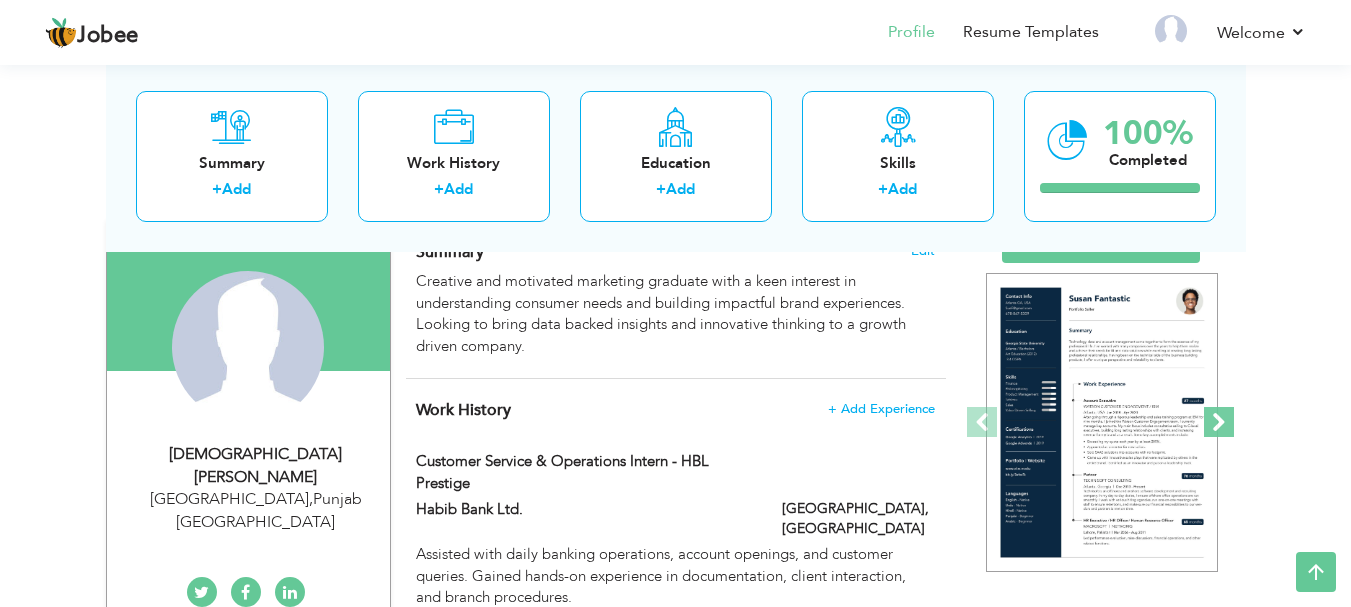 click at bounding box center (1219, 422) 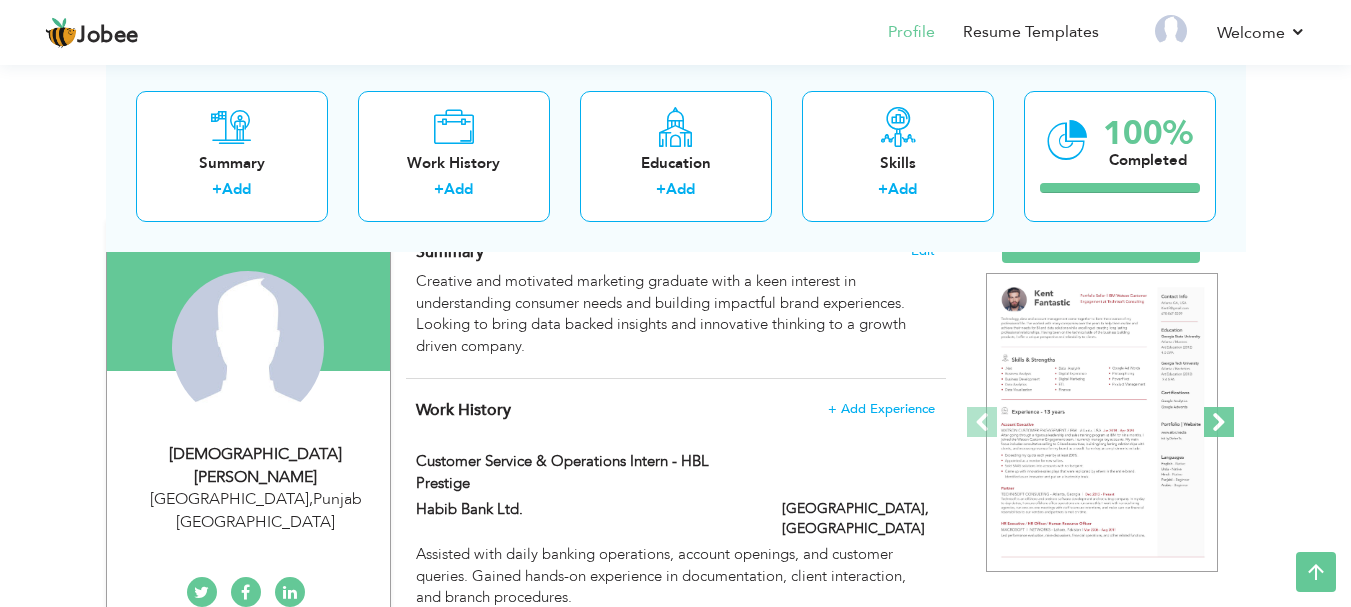 click at bounding box center [1219, 422] 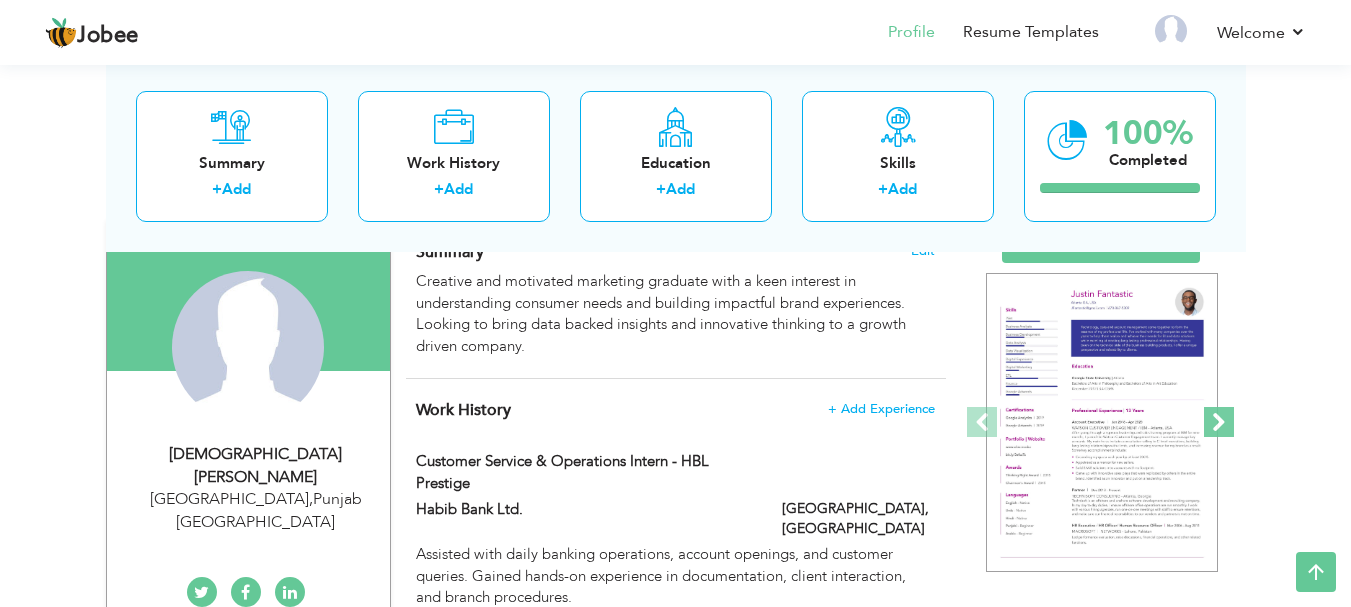 click at bounding box center (1219, 422) 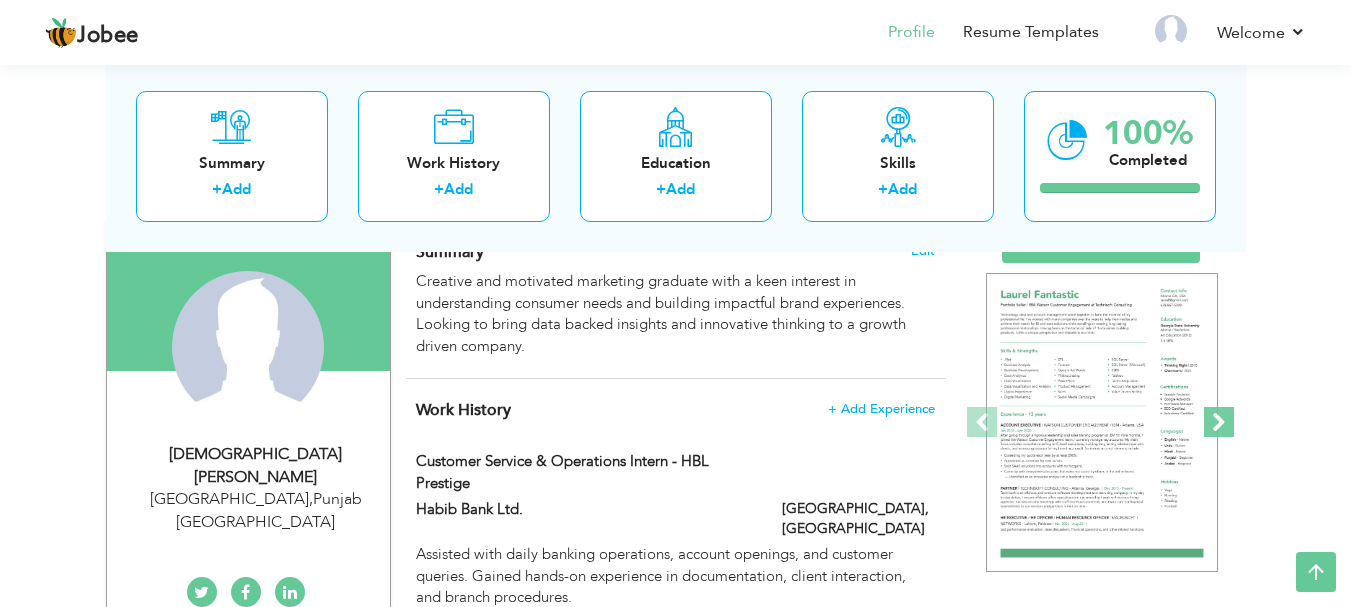 click at bounding box center (1219, 422) 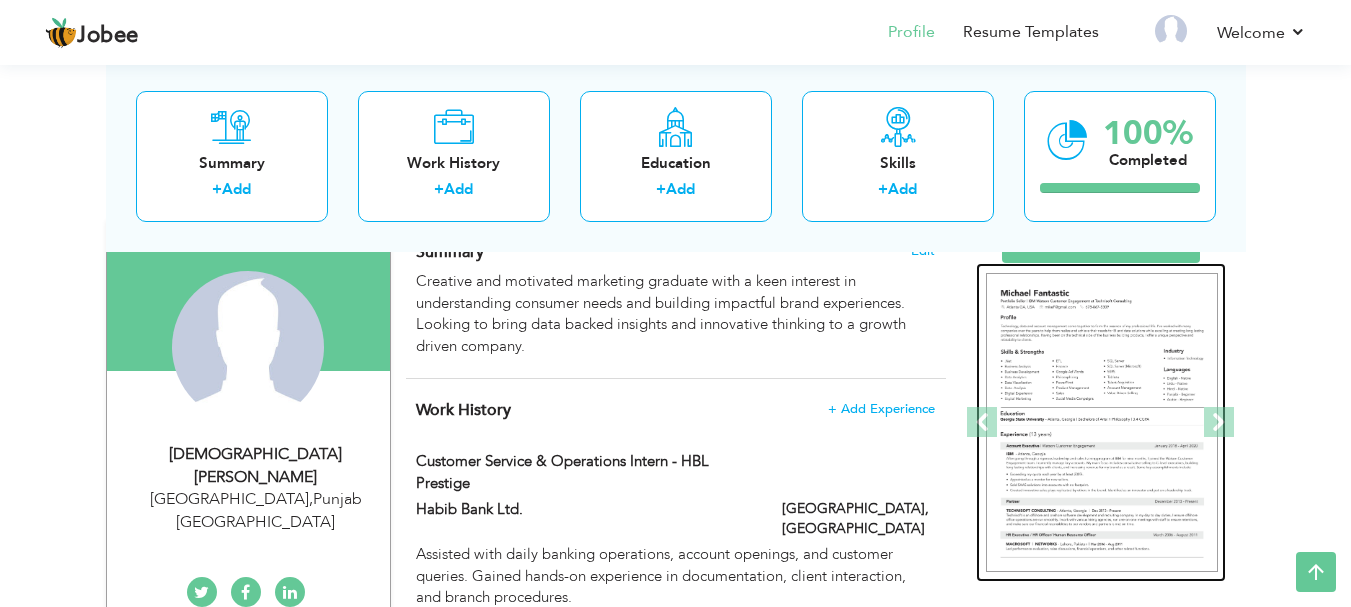 click at bounding box center (1102, 423) 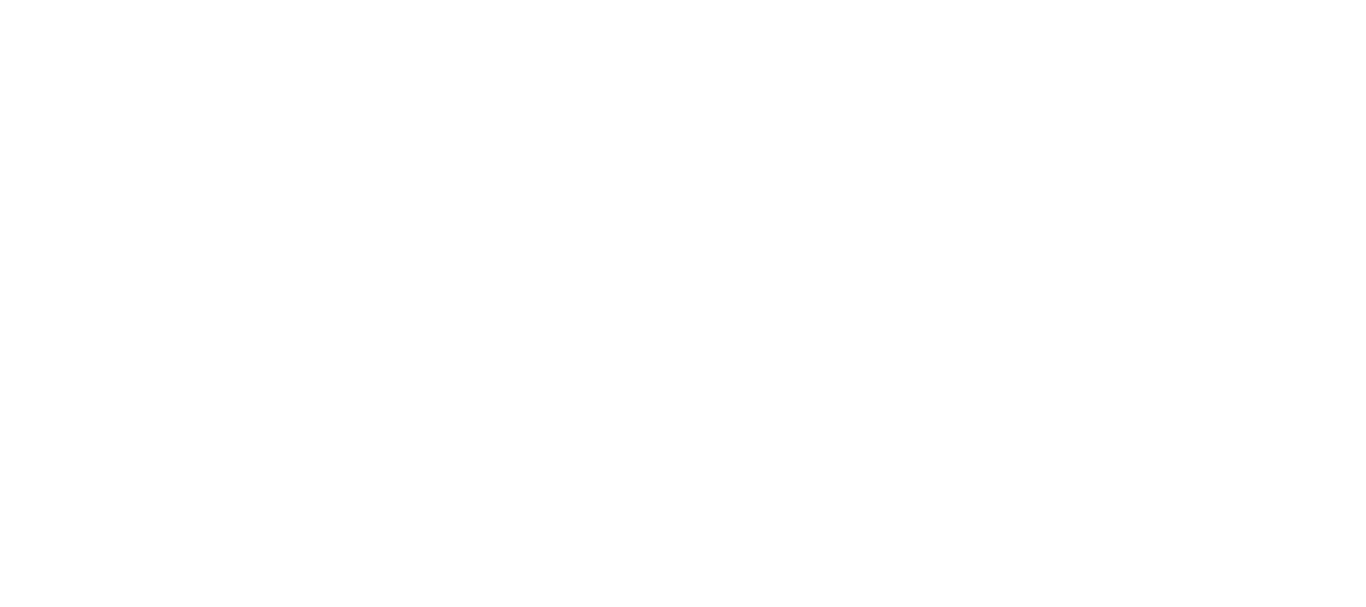 scroll, scrollTop: 0, scrollLeft: 0, axis: both 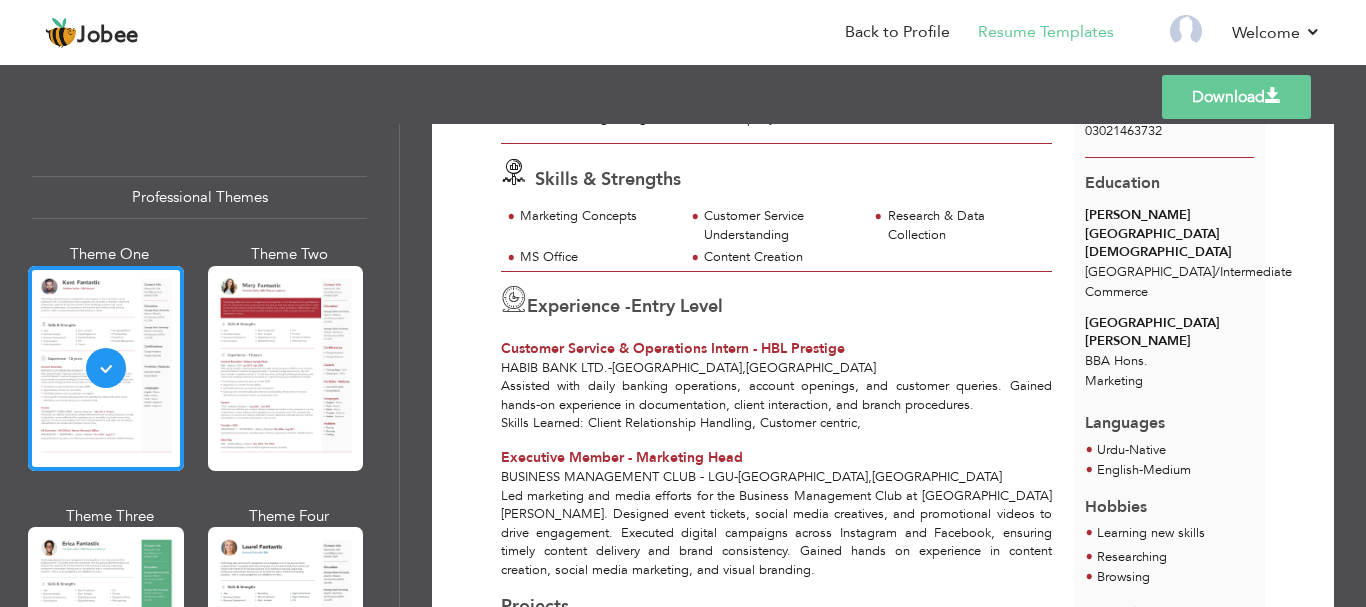 click on "Executive Member - Marketing Head" at bounding box center [776, 458] 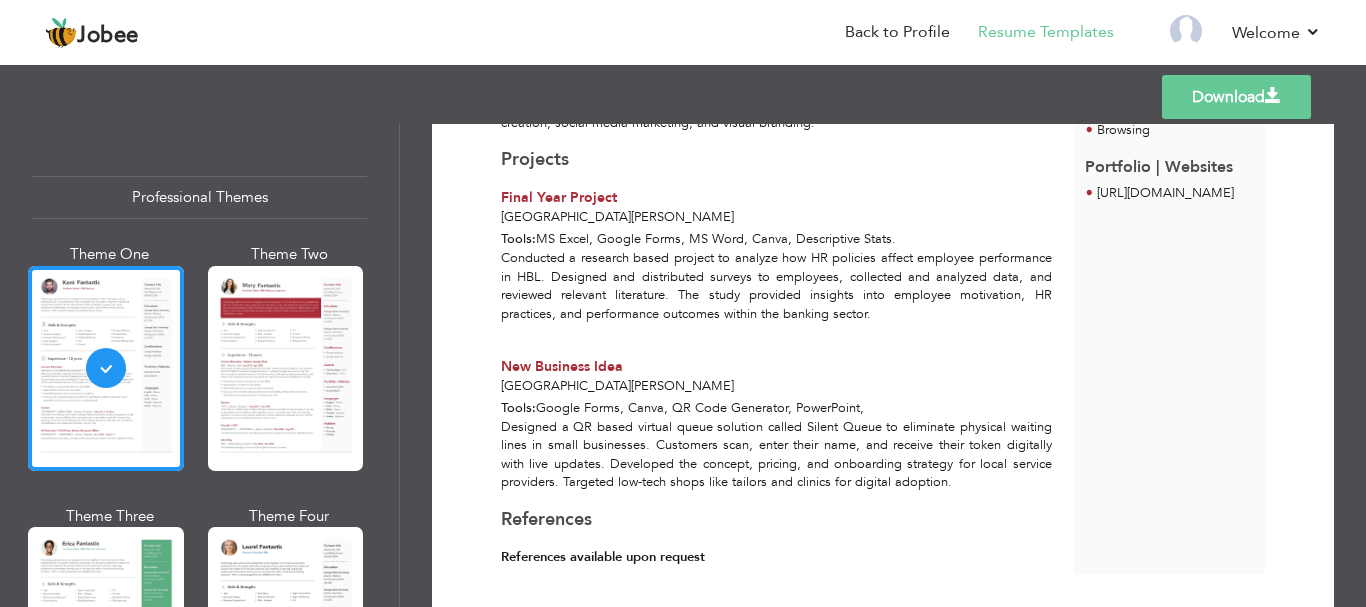 scroll, scrollTop: 687, scrollLeft: 0, axis: vertical 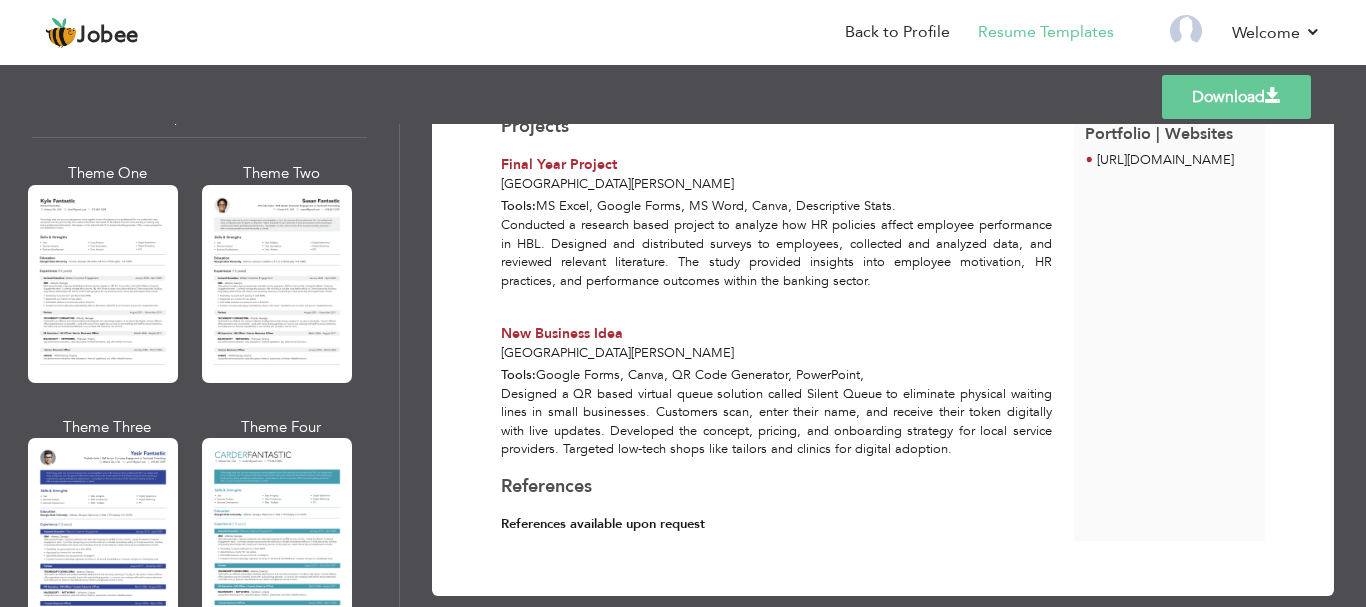 click at bounding box center [103, 284] 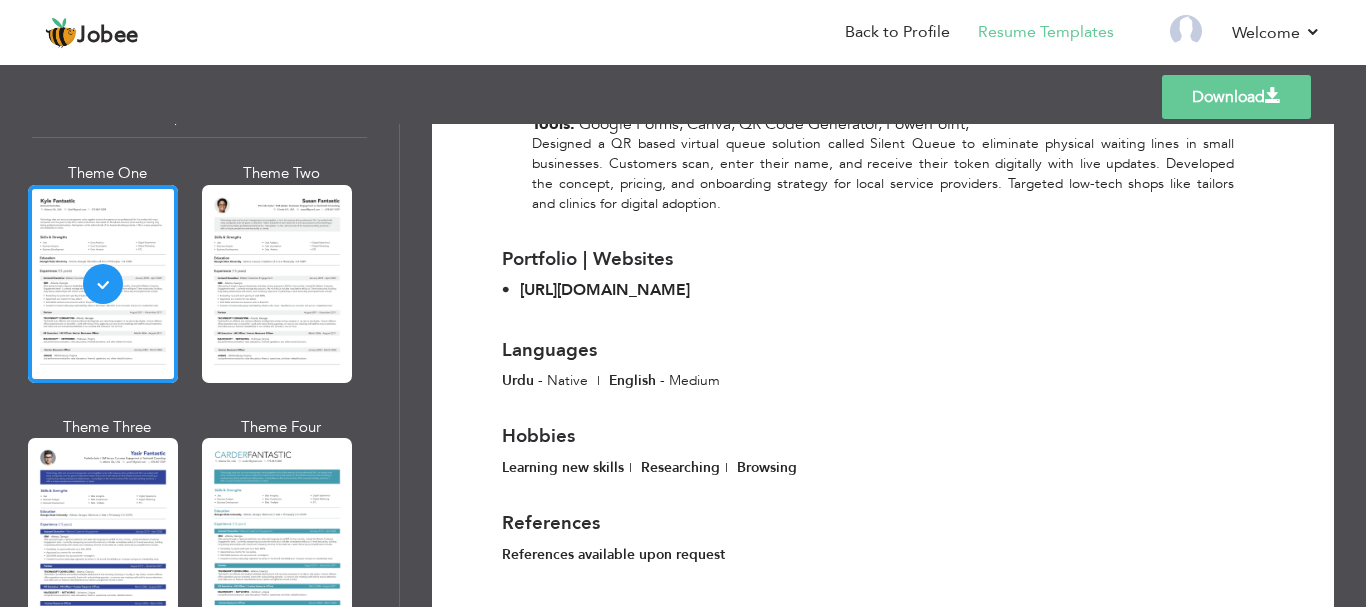 scroll, scrollTop: 1202, scrollLeft: 0, axis: vertical 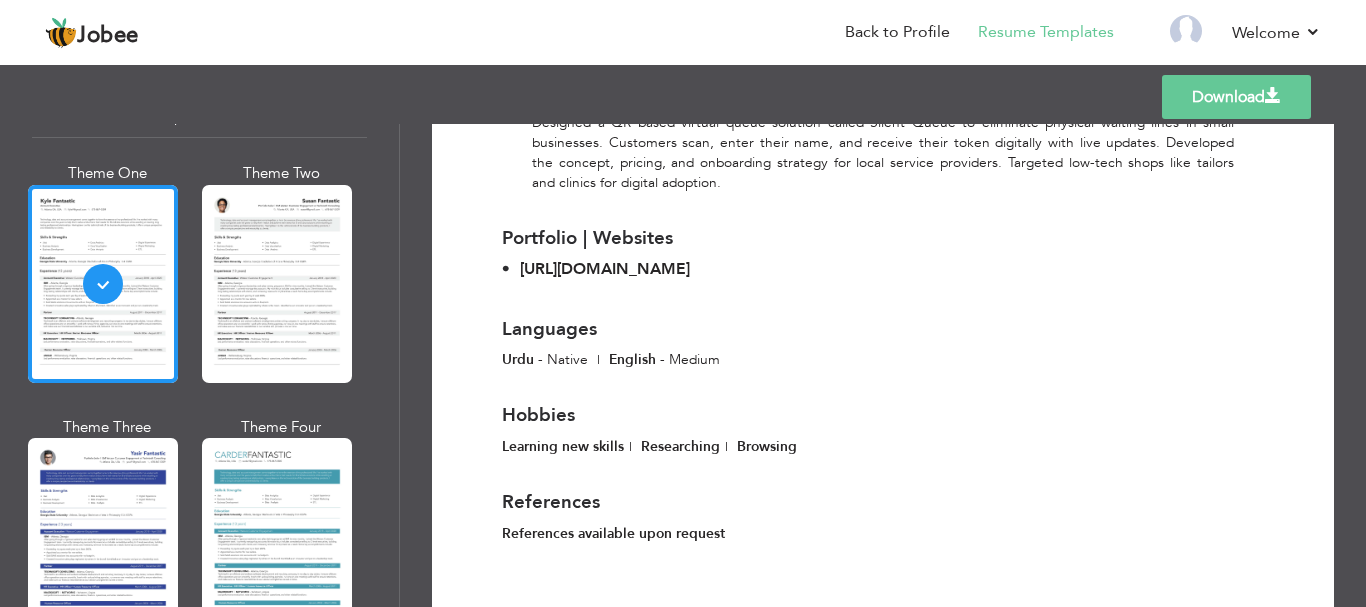 click on "Download" at bounding box center [1236, 97] 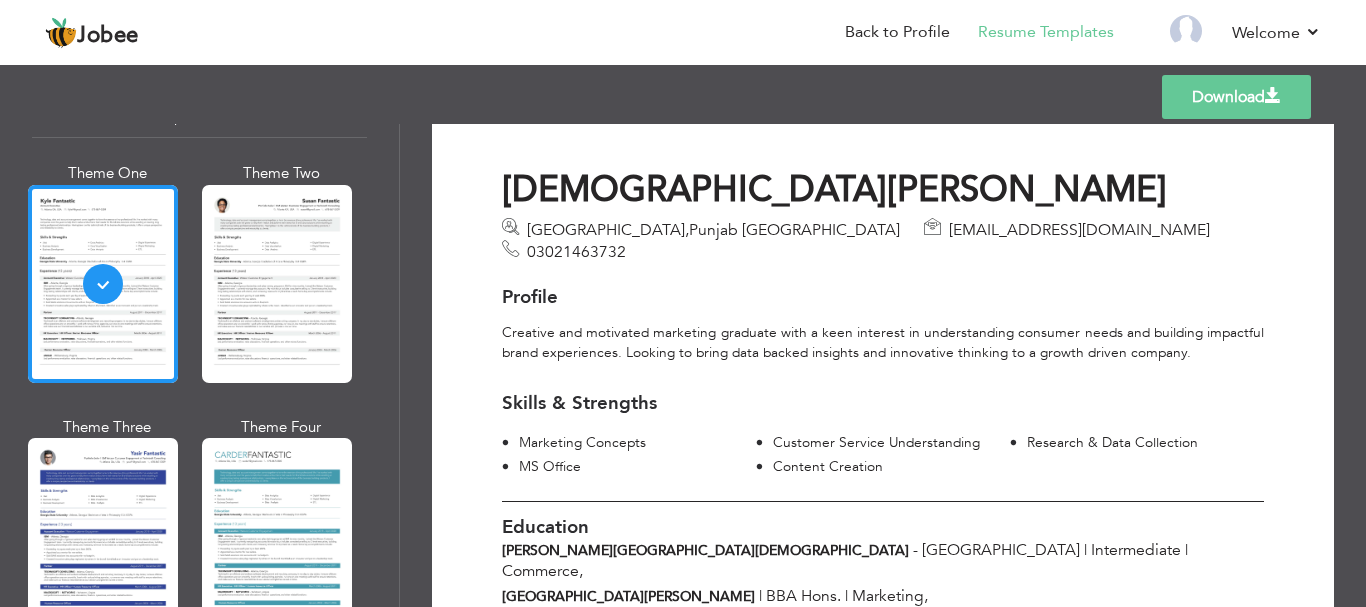 scroll, scrollTop: 0, scrollLeft: 0, axis: both 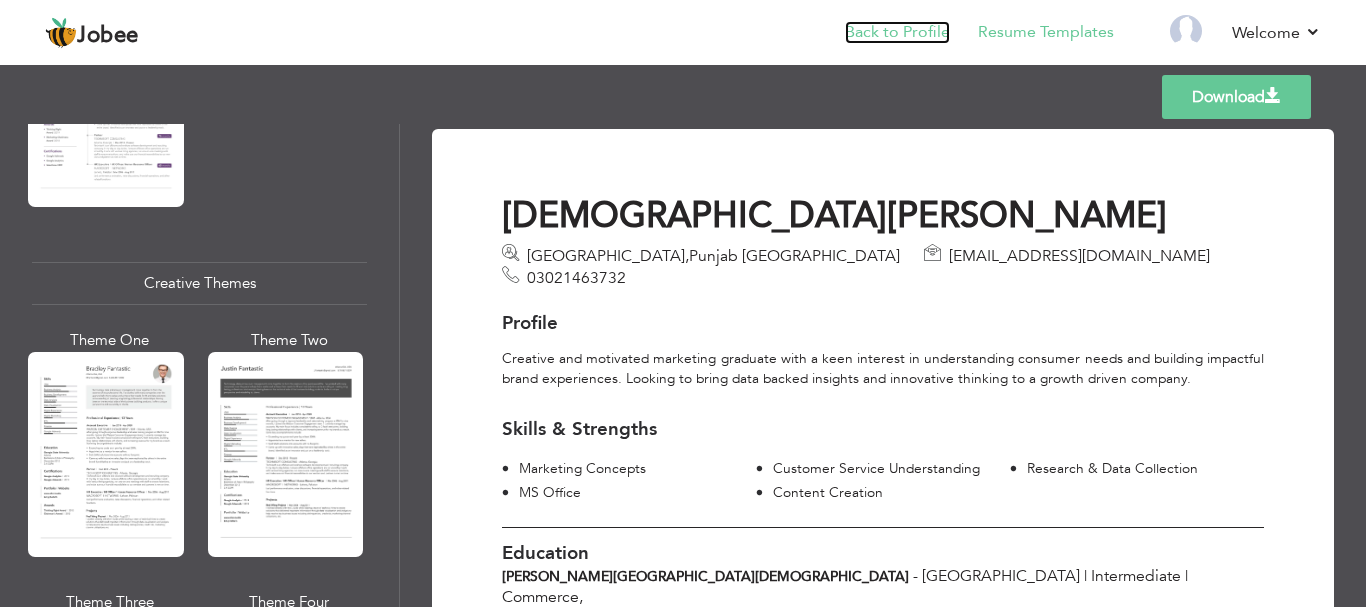 click on "Back to Profile" at bounding box center [897, 32] 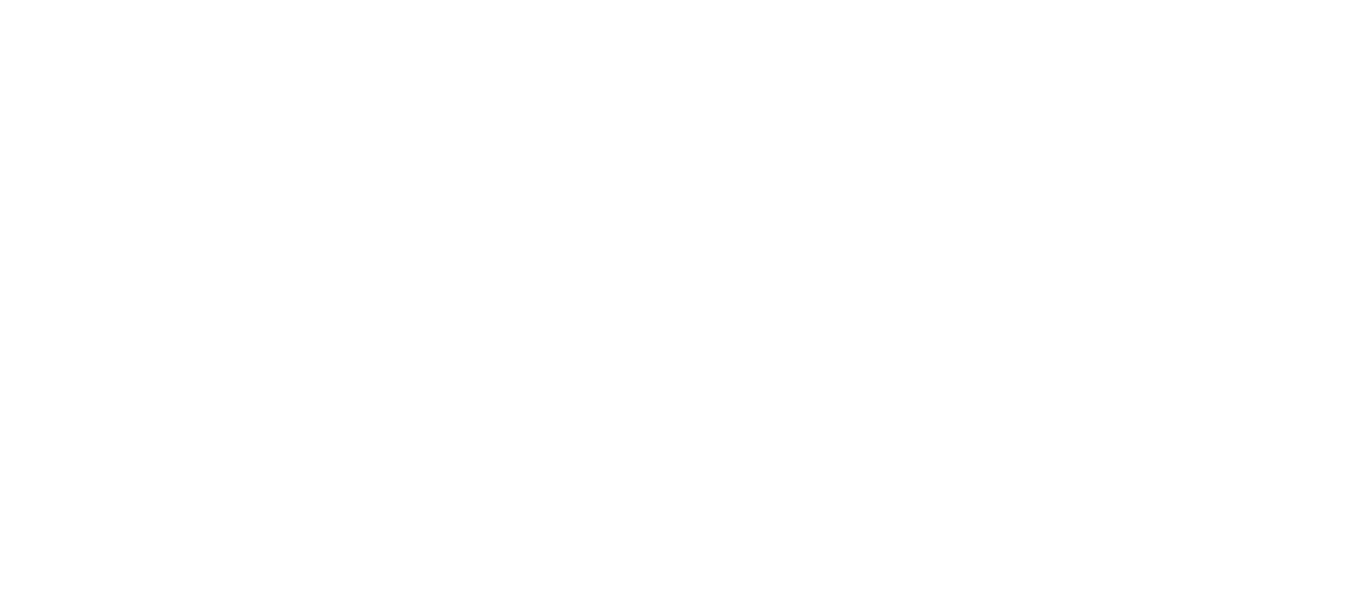 scroll, scrollTop: 0, scrollLeft: 0, axis: both 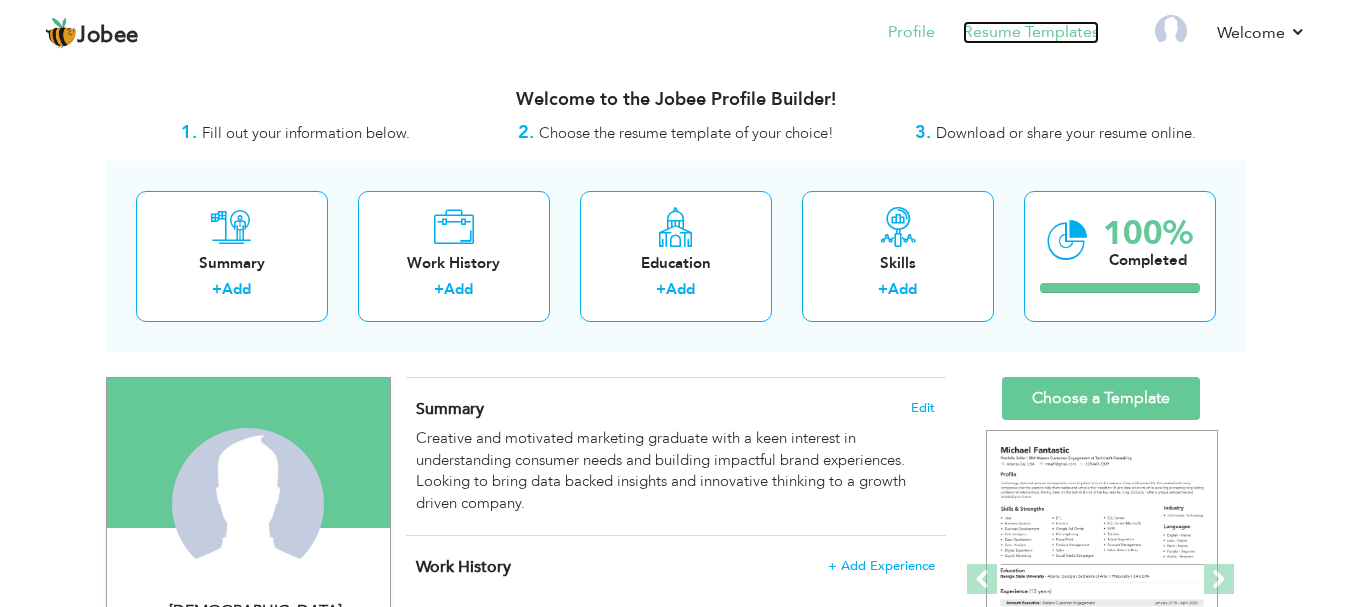 click on "Resume Templates" at bounding box center (1031, 32) 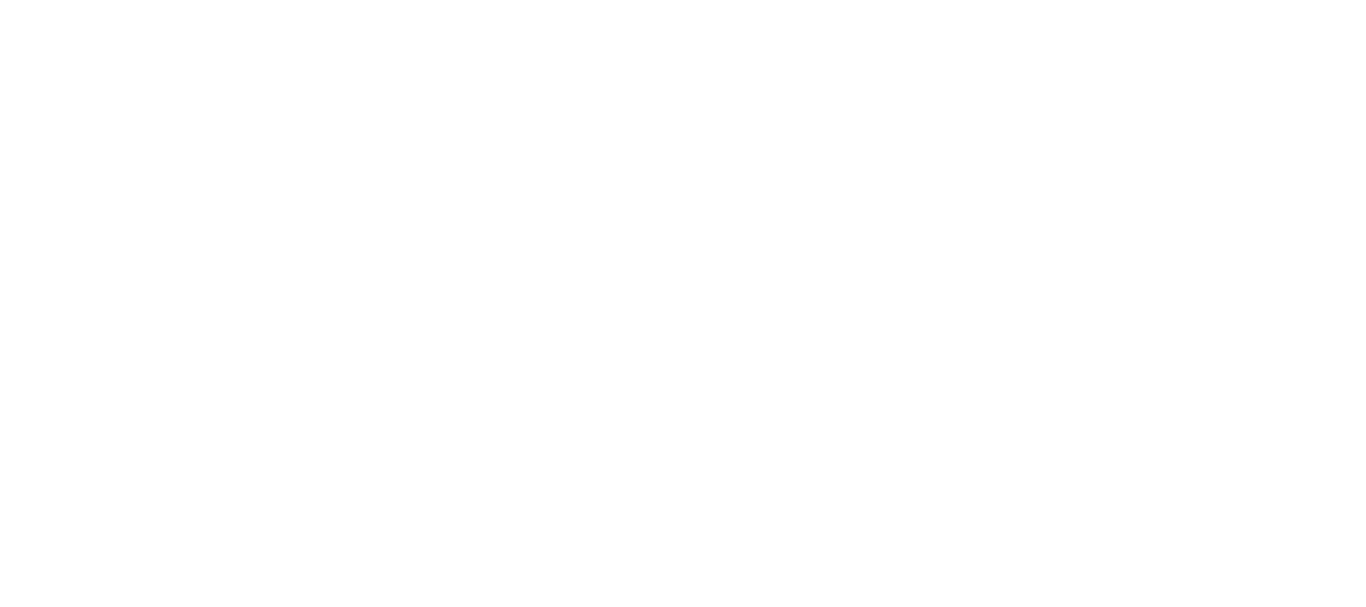 scroll, scrollTop: 0, scrollLeft: 0, axis: both 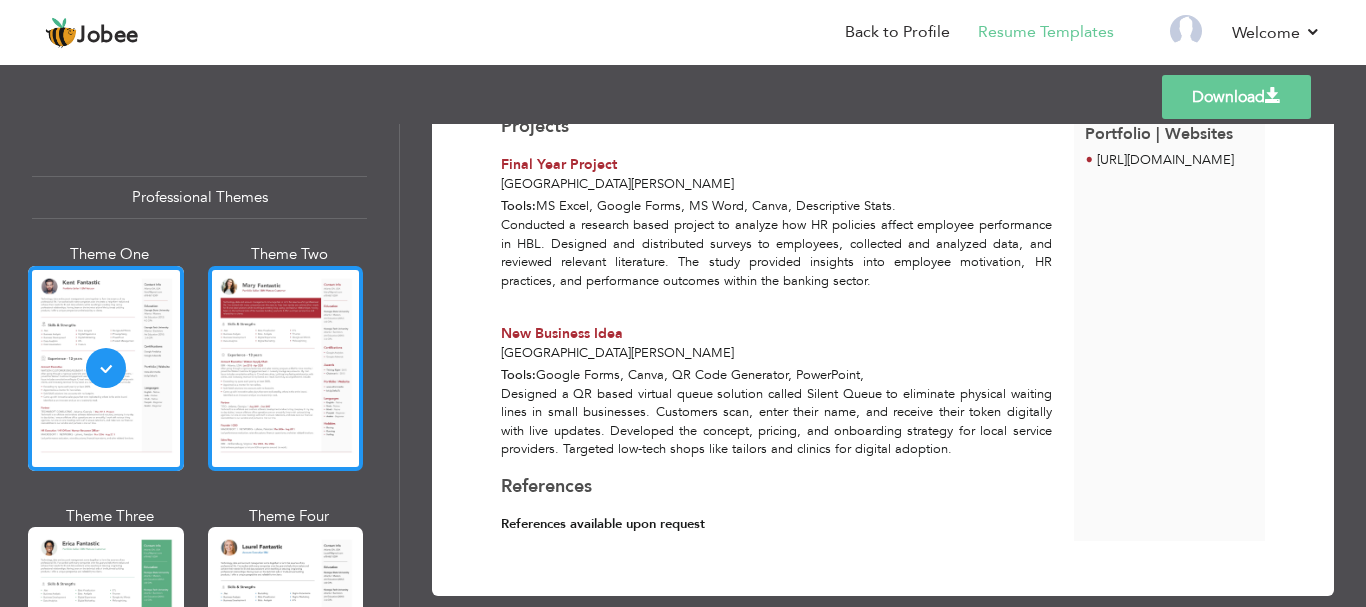 click at bounding box center (286, 368) 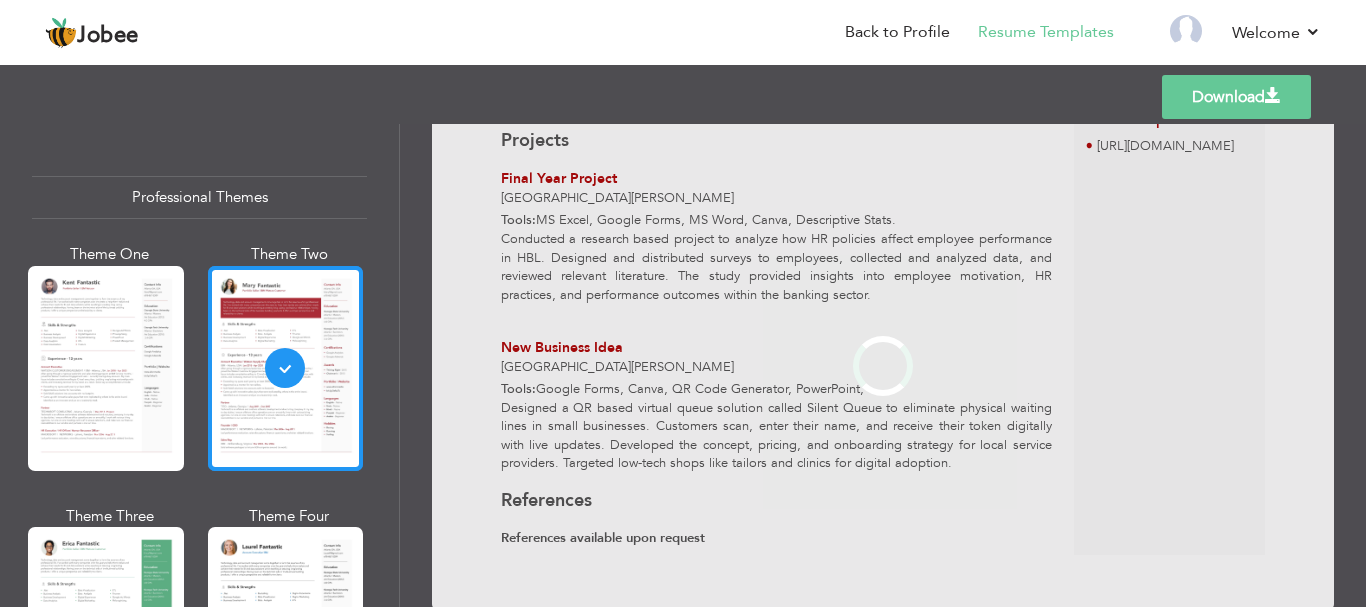 scroll, scrollTop: 0, scrollLeft: 0, axis: both 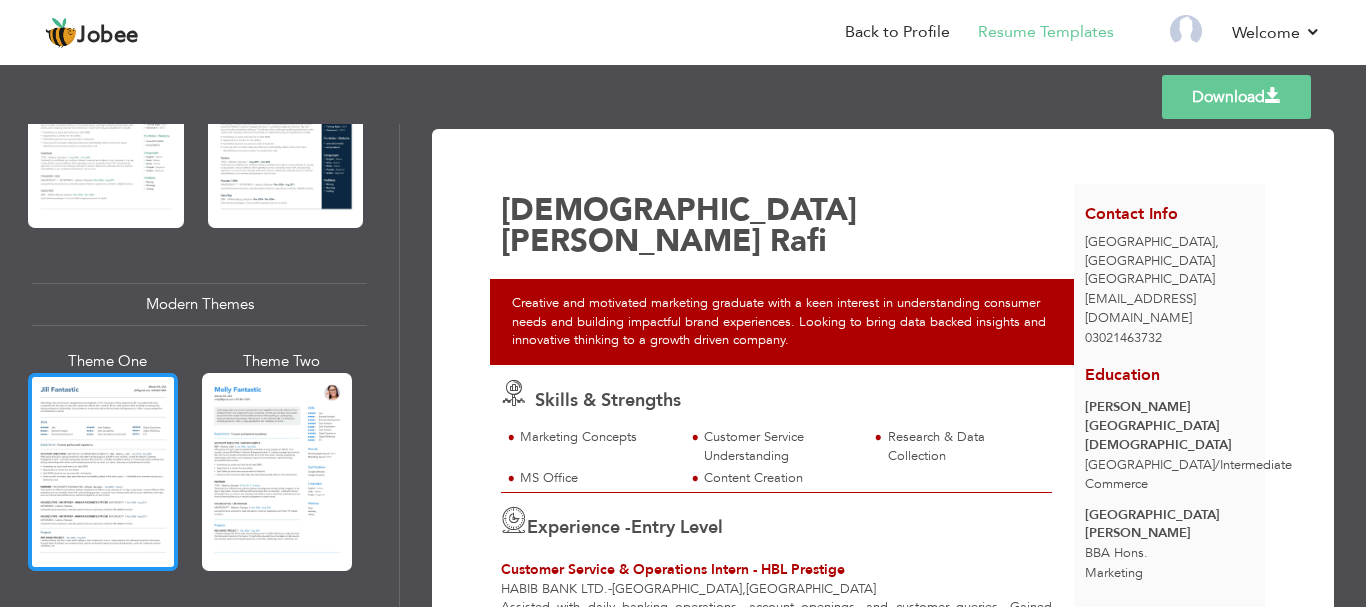 click at bounding box center (103, 472) 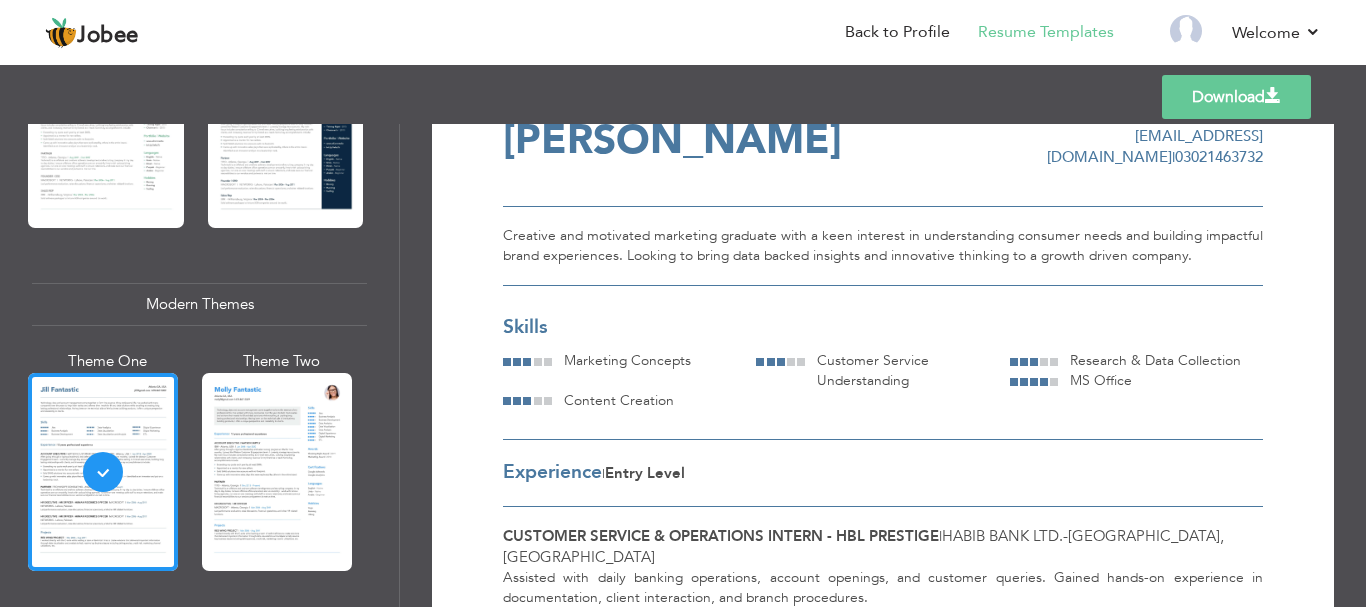 scroll, scrollTop: 110, scrollLeft: 0, axis: vertical 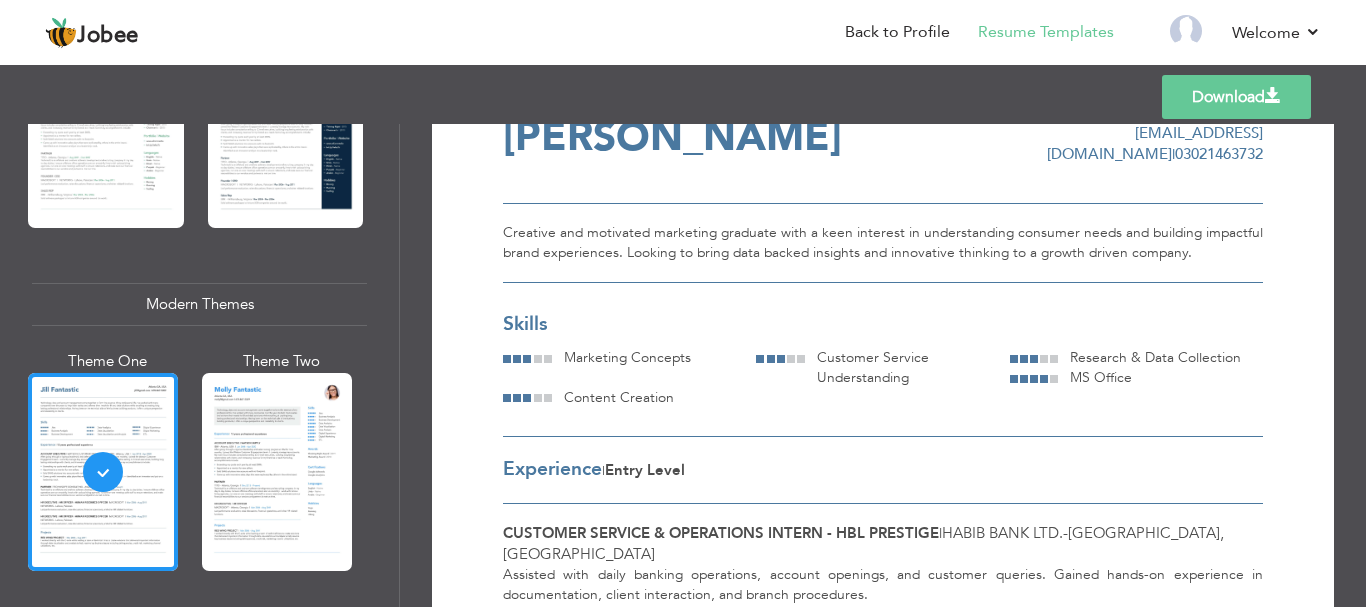 click on "Download" at bounding box center [1236, 97] 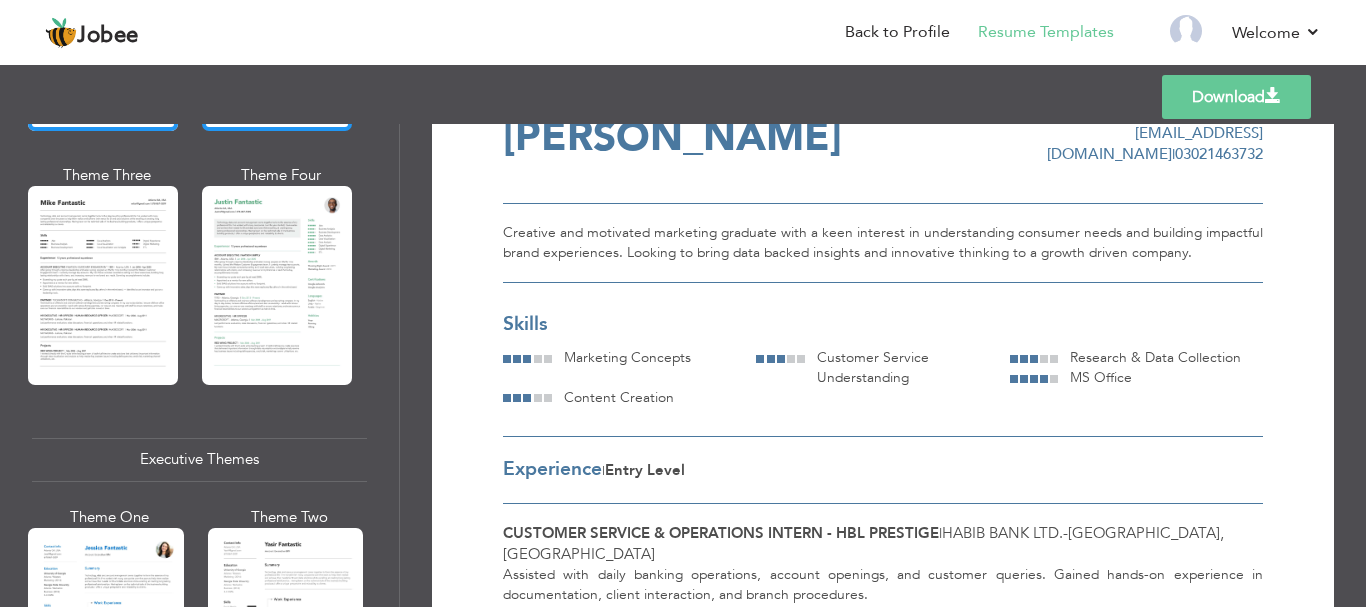 scroll, scrollTop: 1207, scrollLeft: 0, axis: vertical 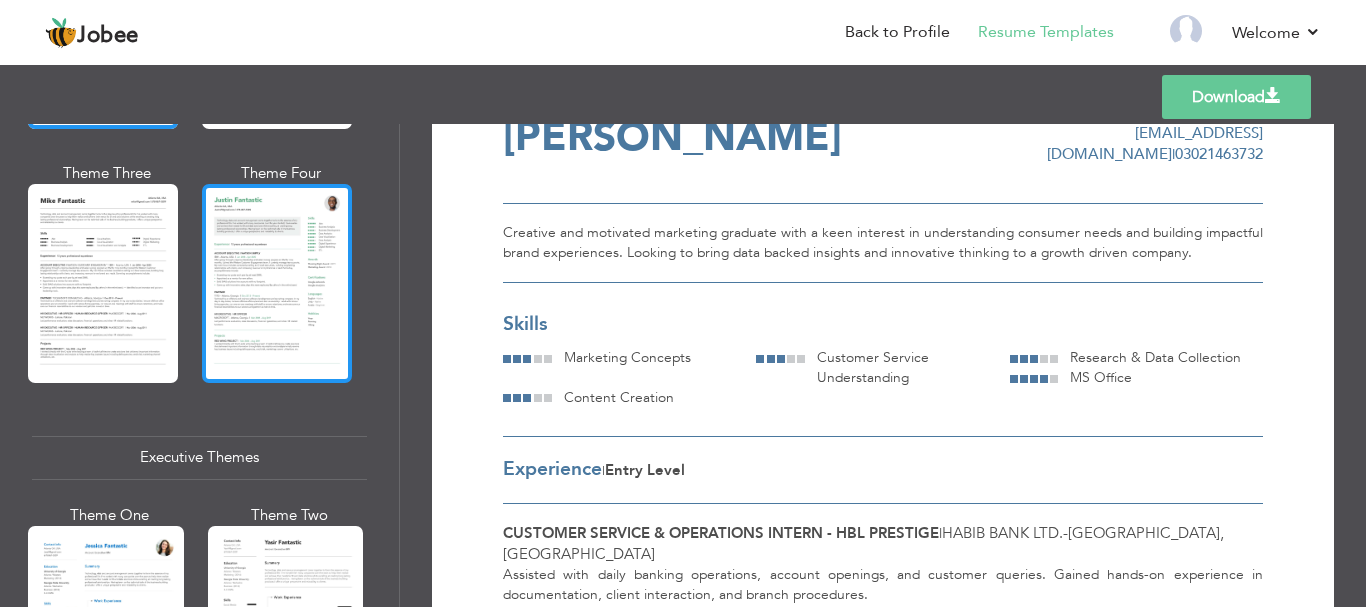 click at bounding box center [277, 283] 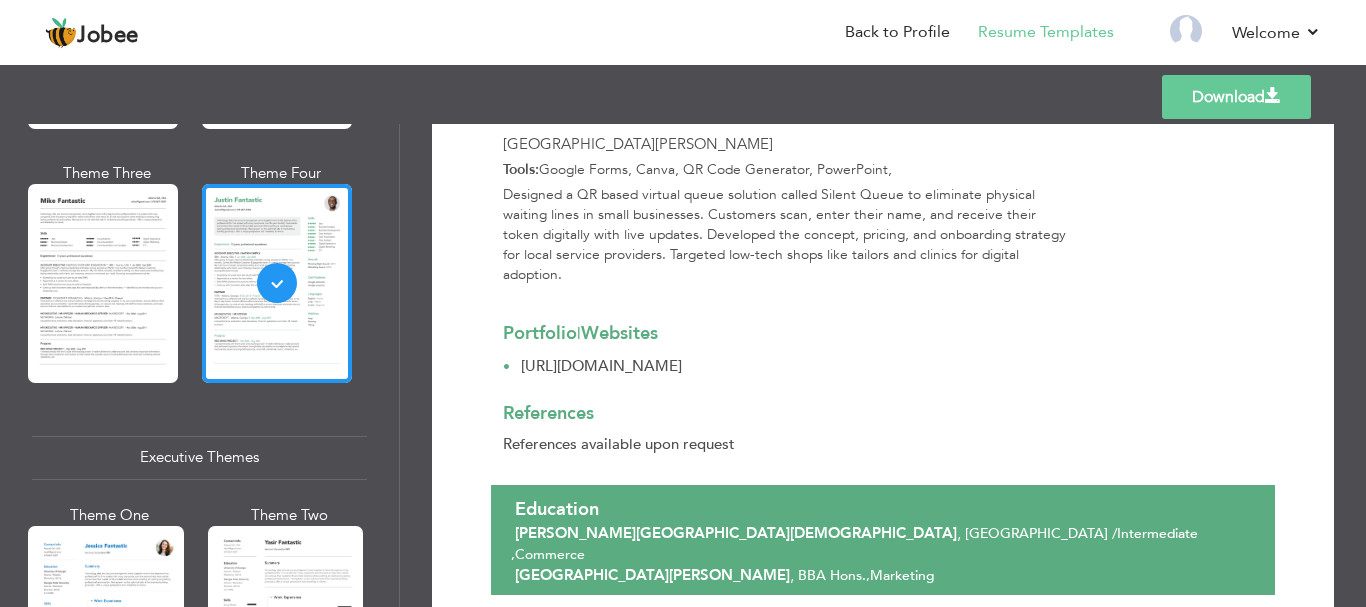 scroll, scrollTop: 966, scrollLeft: 0, axis: vertical 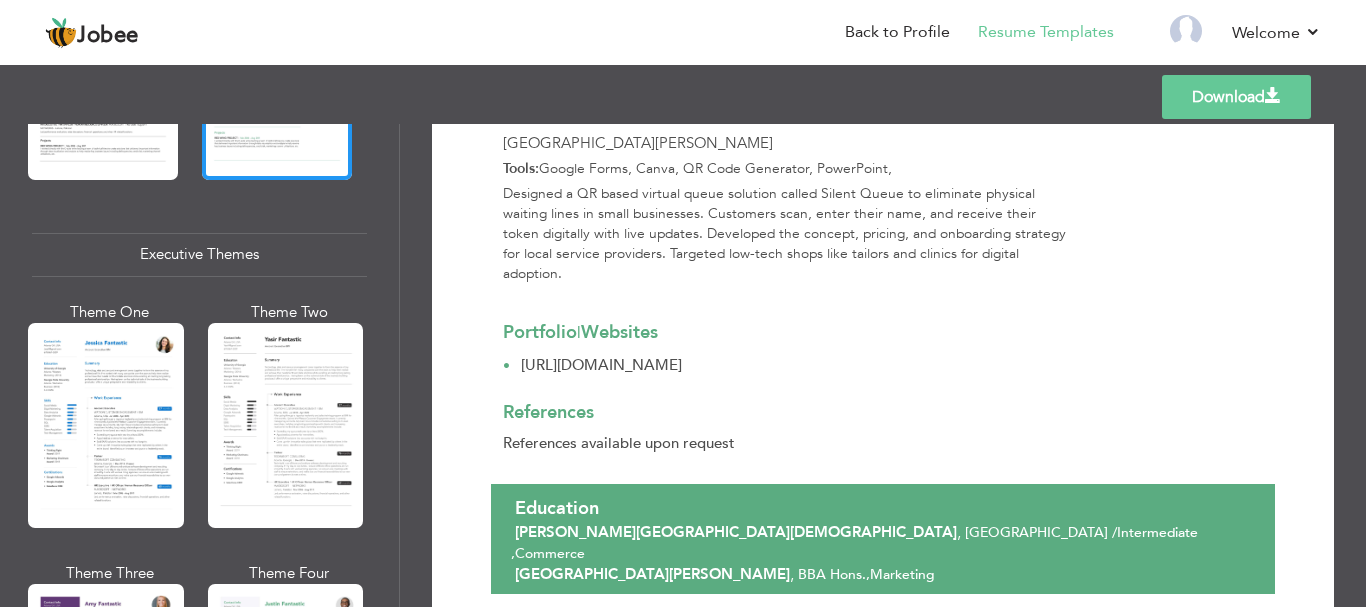 click at bounding box center (286, 425) 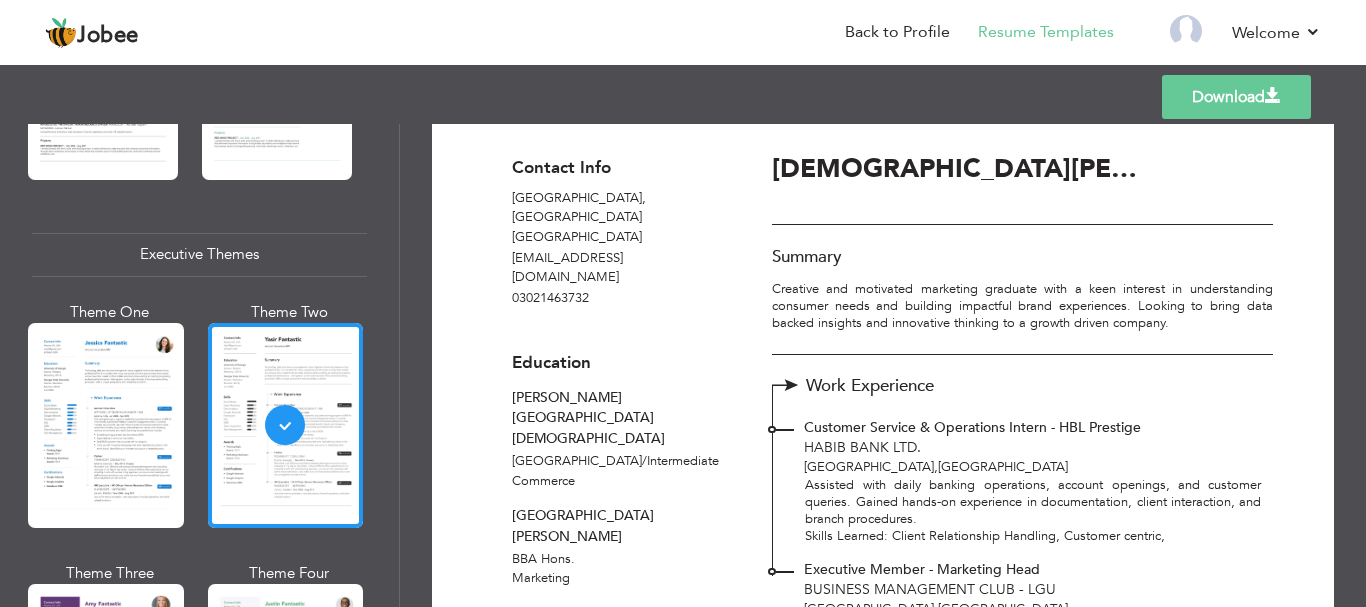 scroll, scrollTop: 0, scrollLeft: 0, axis: both 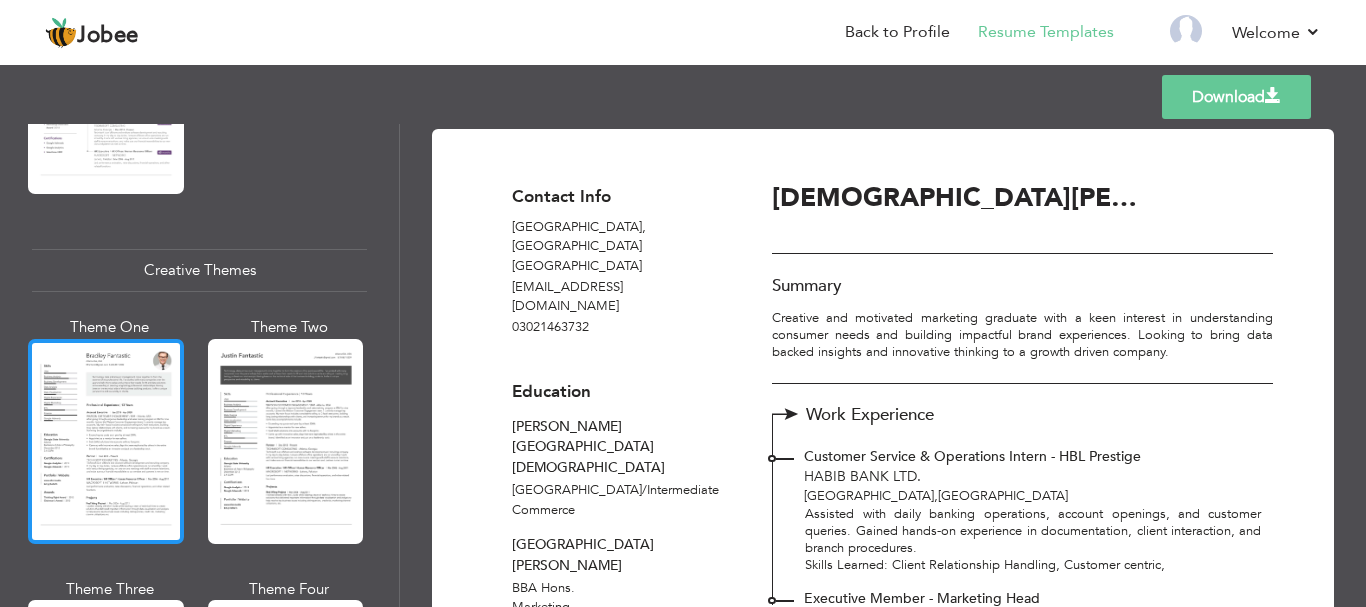 click at bounding box center (106, 441) 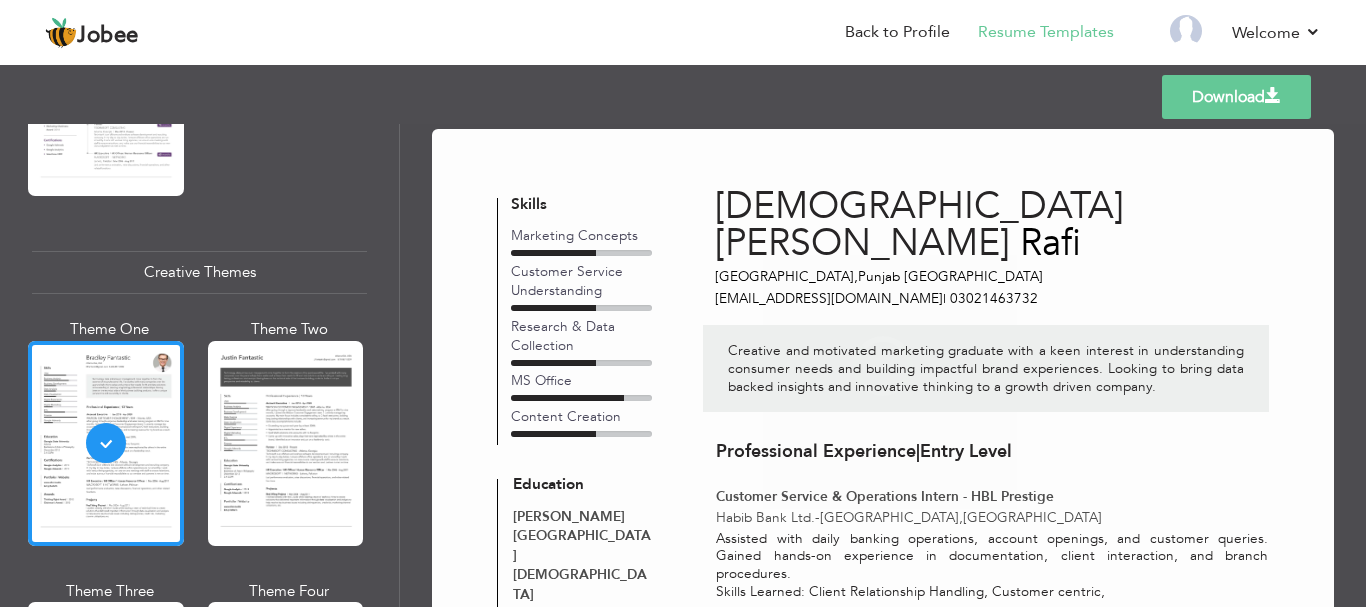 scroll, scrollTop: 2266, scrollLeft: 0, axis: vertical 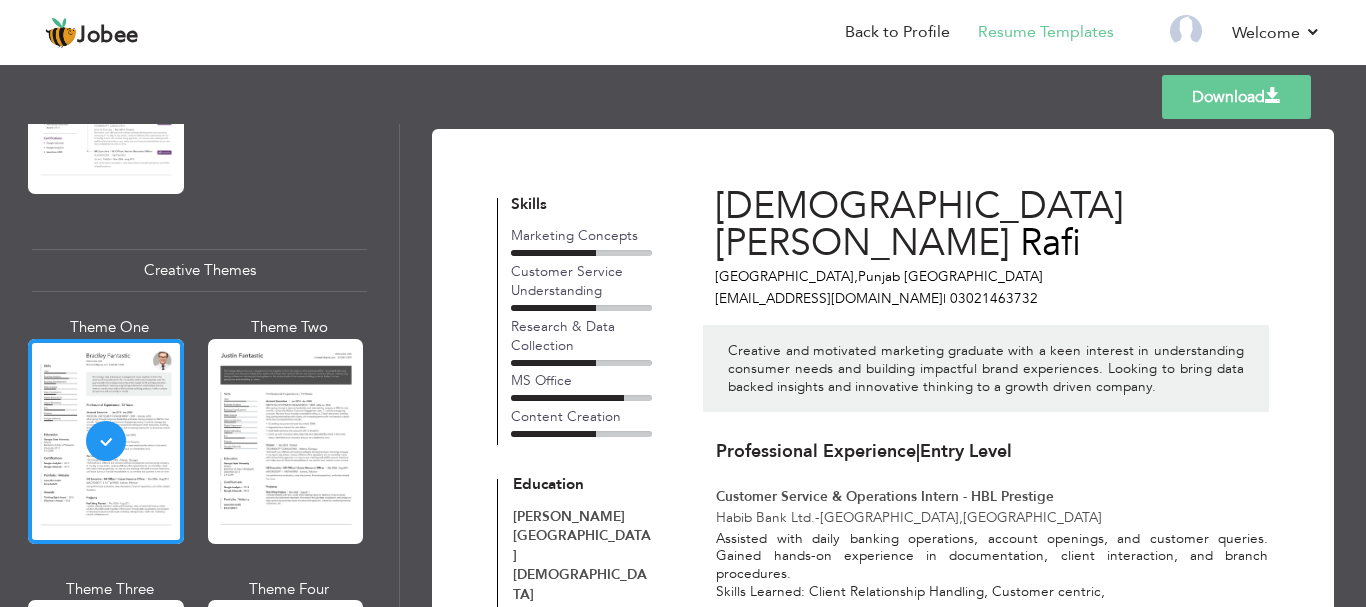 click on "Download" at bounding box center [1236, 97] 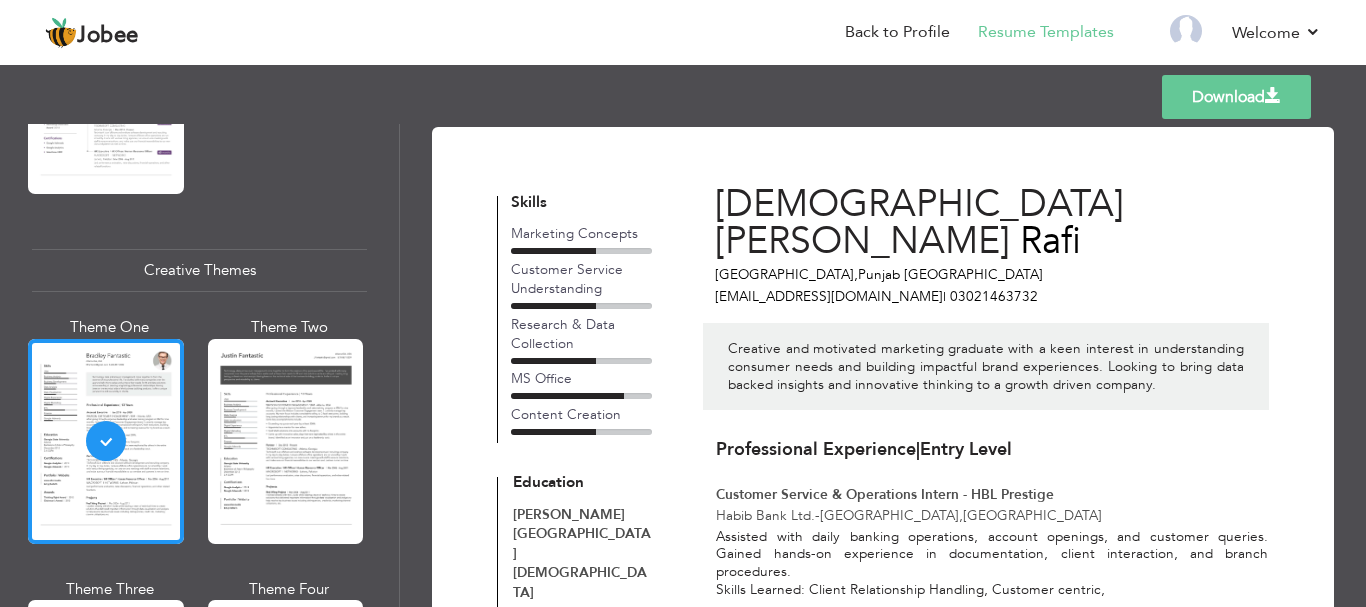 scroll, scrollTop: 0, scrollLeft: 0, axis: both 